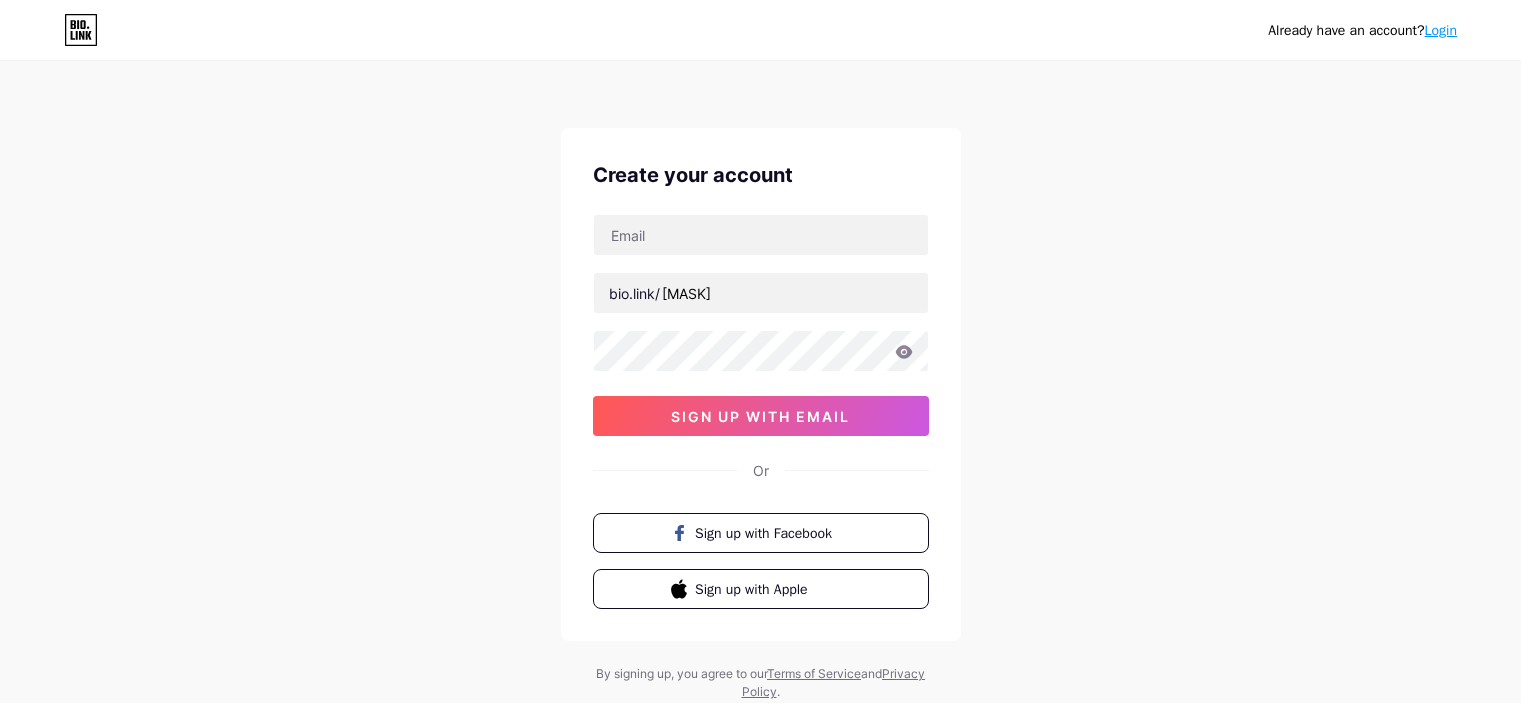 scroll, scrollTop: 0, scrollLeft: 0, axis: both 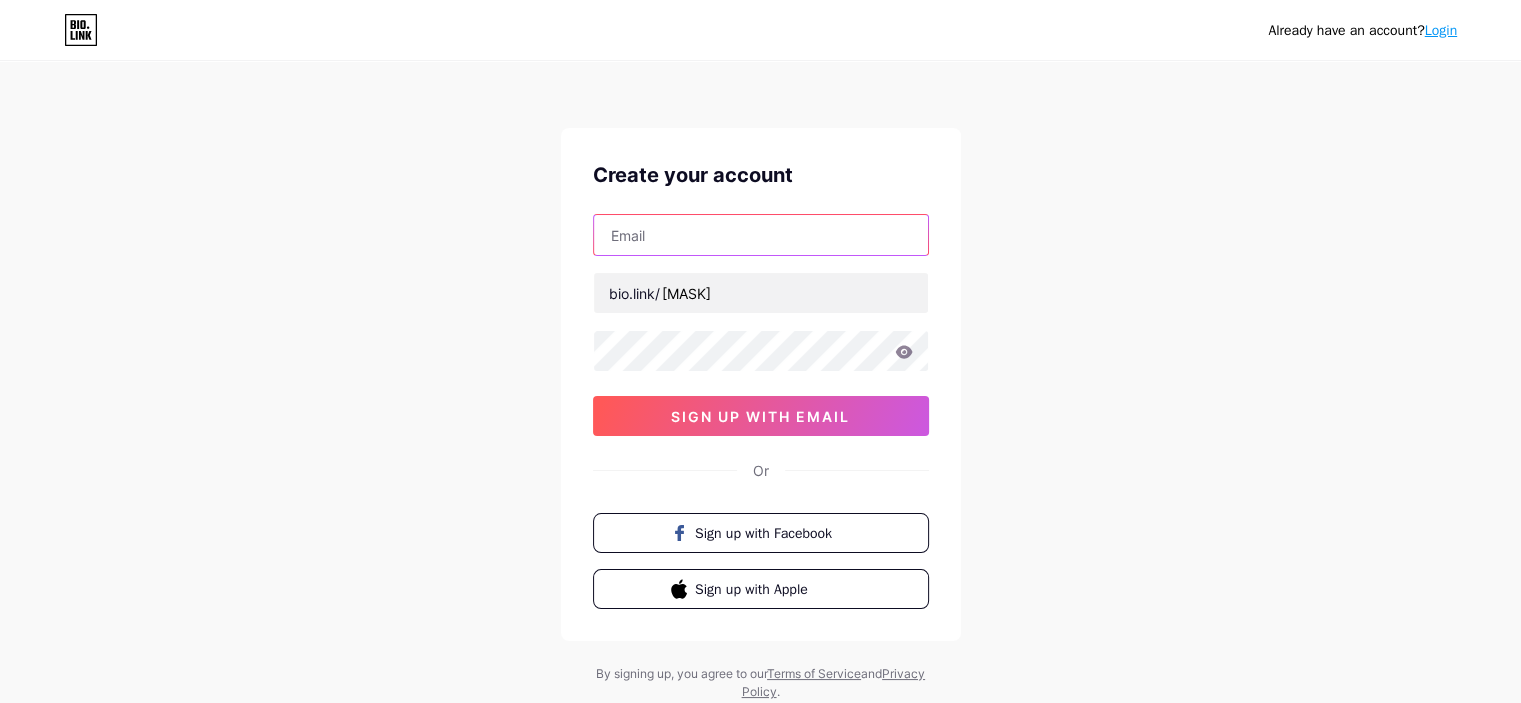 click at bounding box center (761, 235) 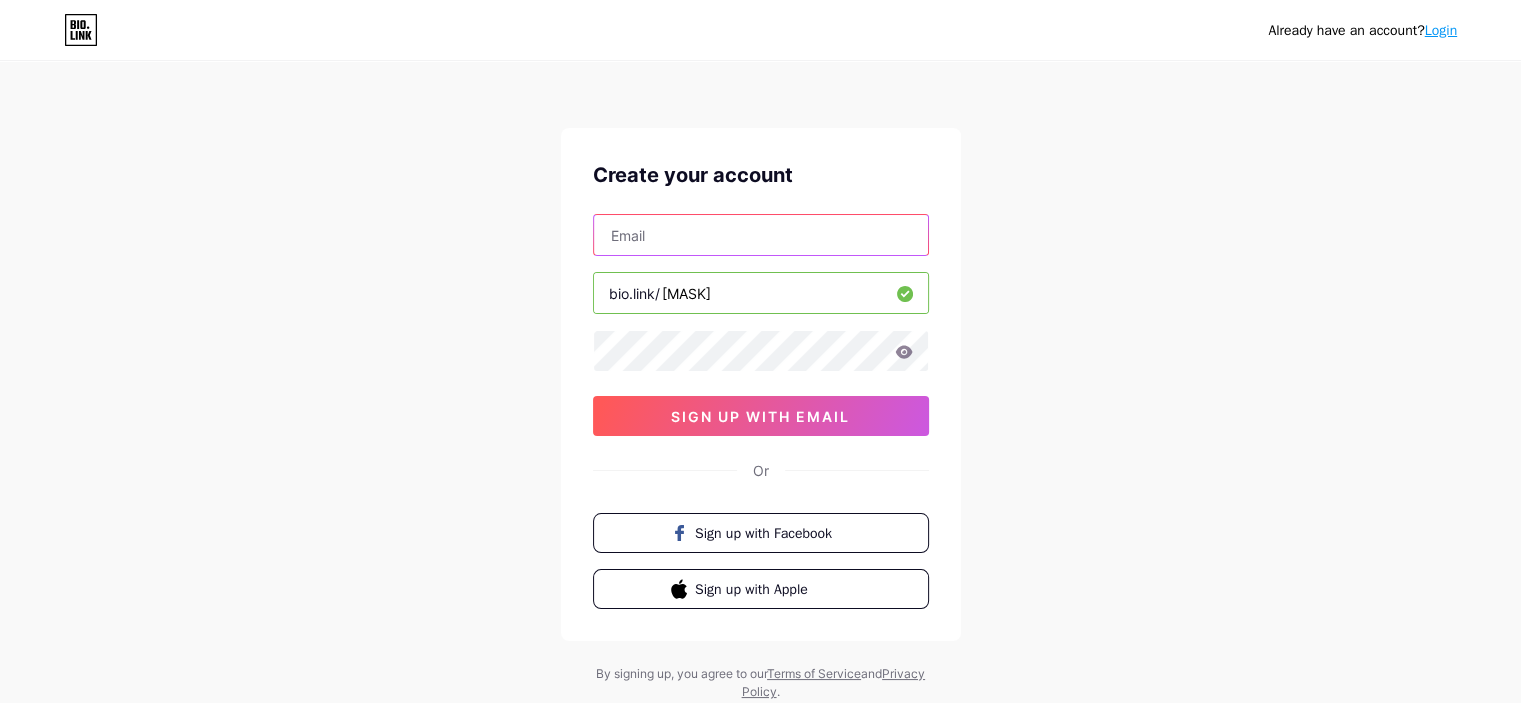 type on "[EMAIL]" 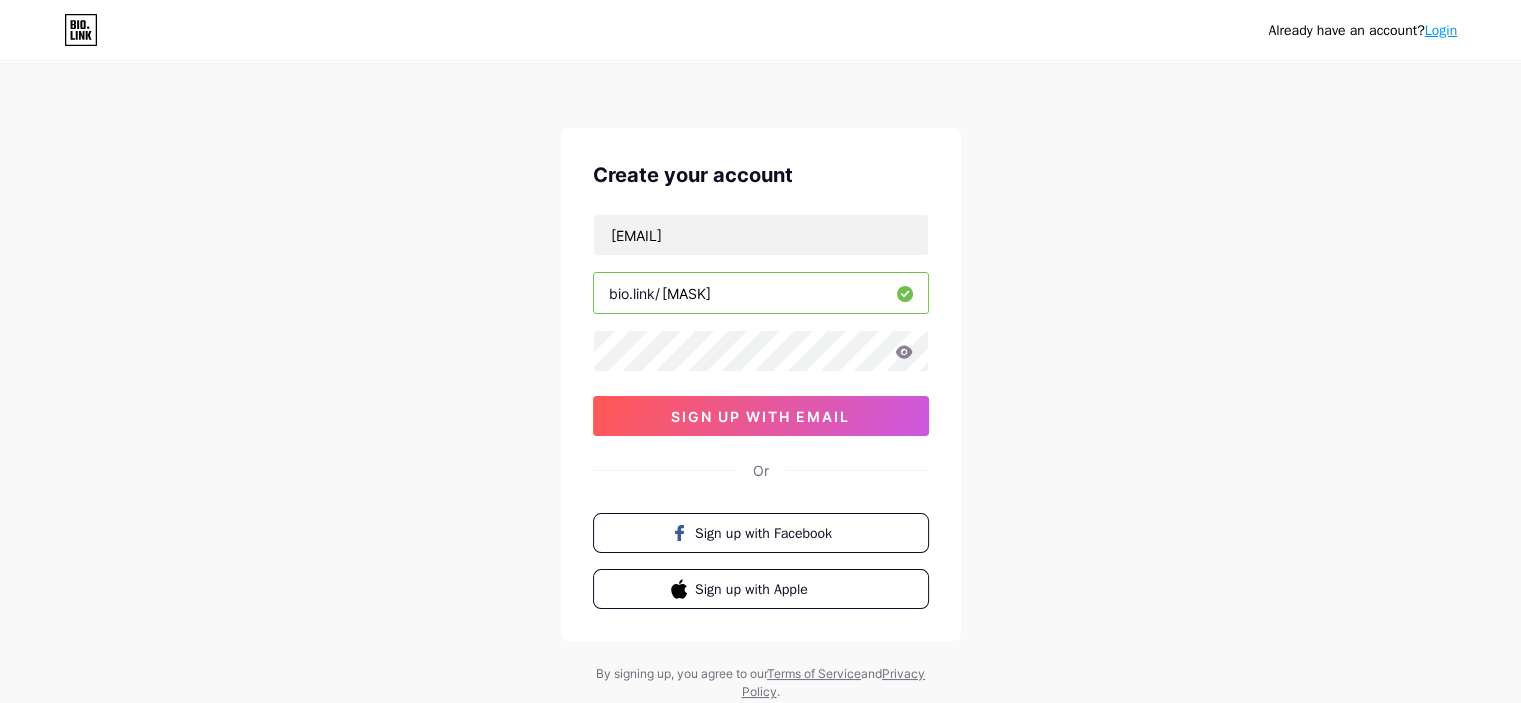 click on "[MASK]" at bounding box center (761, 293) 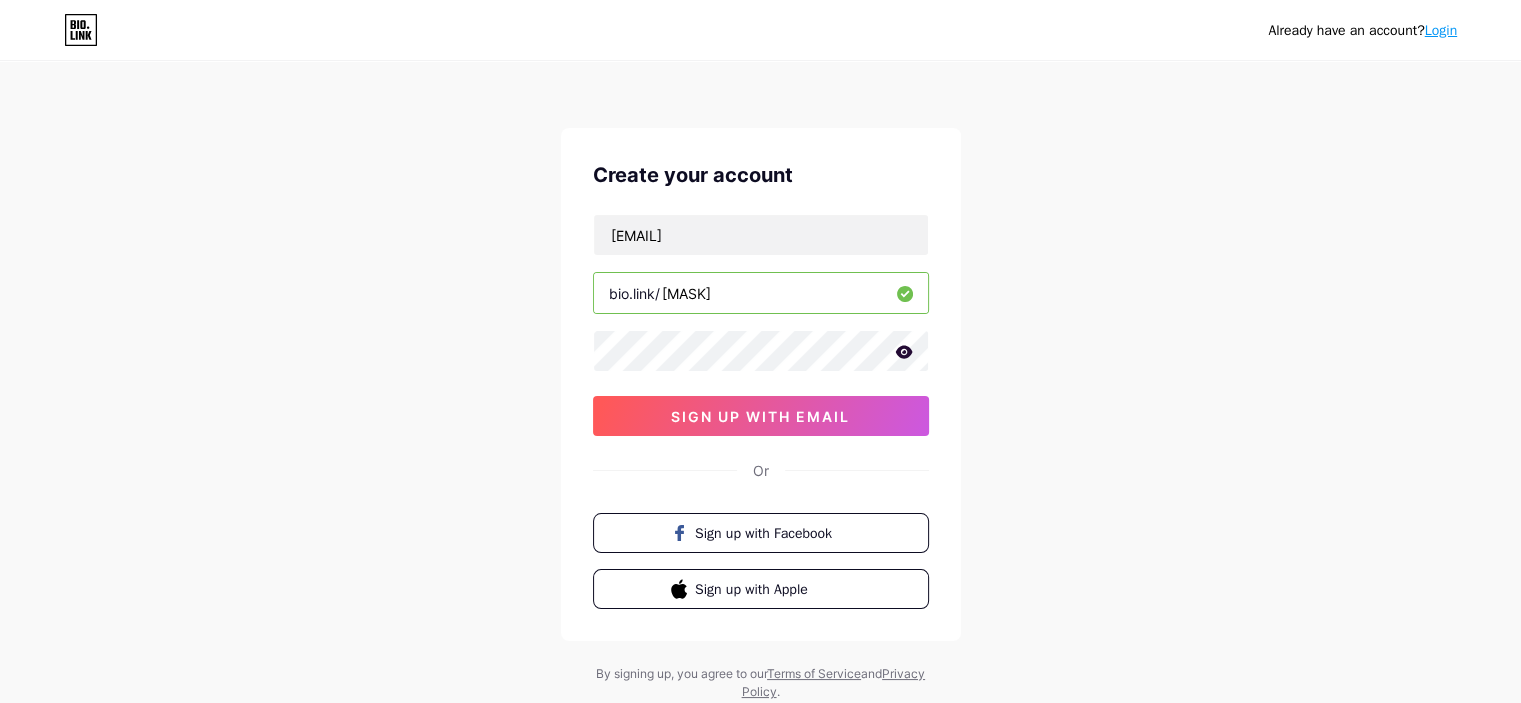 click on "kral.scania@gmail.com     bio.link/   aksoymotor                 03AFcWeA7DWbiTrbLSDaFlFQyvO7IXSVMqt0tyTREoJsRPmdCoxCVmyPz4O1t4MZlgN2YYKdgCXxqGlt4XflqLcCxeoX0Cww4rpyoONbP2VCH8xbrpDA1hW34vV44bOKaFadso18COiPWqC_xeT2M7LBkRYBWkueGqUImfBHMCVA9AXhcJLj1W_3pACwqebk3SiDDw-4A3XK1Vn4eyLhKNJMxVGD39vIktdEaT8uqAG8Xu7S9PztCx0U45hq6MnwkmVaOrJkYvHh9kc4a-p5x8R6dZzlsf_0J15UcyJDGPuCkiA2hvkxu8lYKFi51tvn9N9UEYm-CBzADu2HzMK_ZudBp8hgr-vzsXjyiuM7YaoWIfHLRu8euTSsjoYh9mG9qle8ZLEpHBgNThPZoUWdwQHn5E0vqim76rPkgAWp5jyrMICJxo--VMxAFDC2ZzIqa_vrgTouuWqkxaTk2RYtDeYq5Ckb6BJMo_Gckil_LdoStPZFyhcxYPOQScoWgmtnPj_QprvU7twPACtlWb02xQNVXudsmsL9oXGYsDsr5QEXuOK5L3baUNA_T8PcUJn6ZHXMr1c86XJyAN9Tq-j08ZGTC3-LWrXEdANeUImXt1YqHlQ-5g2Ywfn8lp5HYldF_YMGeEJA7Tg-2b1ZdkSuJgU7BSWPy5jGuVajmDcDqnOXcwQEbcbSjC5y5EqjRpFJF154YWGdSKZcu229QdneavRnBRvIGHa6ZE3LjtjAGPrclWdzOdjqb5LBZg-ec10PtKtOUj_tw4JOkwF9lSqMRXLtpYUV0kDIrm3BOP8xIE6XB3IfXP7bOI0ll_lnFghK6gsKNt6GEuPu90fso0VEKBRQUrTLceqjhB7FOVC46pZOc5skTQe_tpUlACMkY7yghsfVUZzamxSREZMqIIDp2yIce-oKA2HpgMGA     sign up with email" at bounding box center [761, 325] 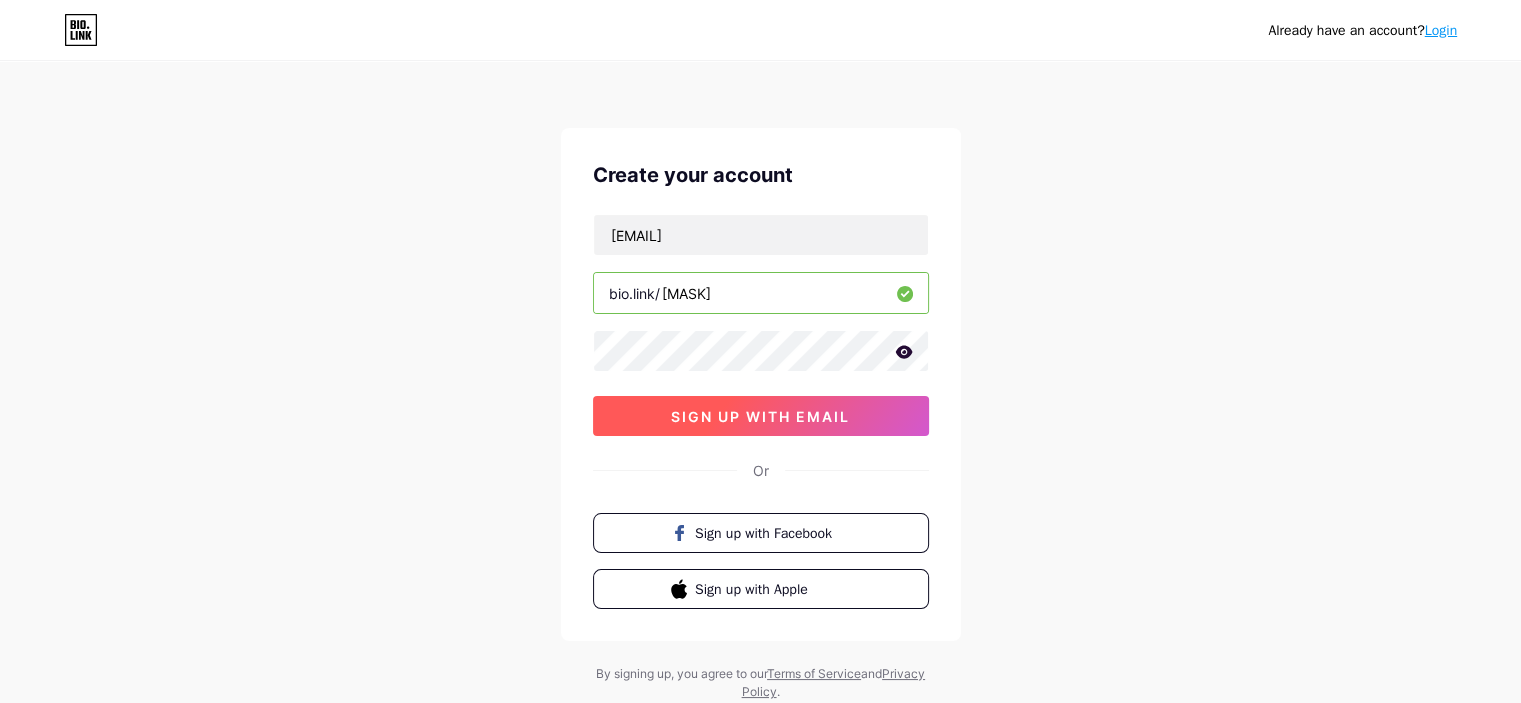 click on "sign up with email" at bounding box center [760, 416] 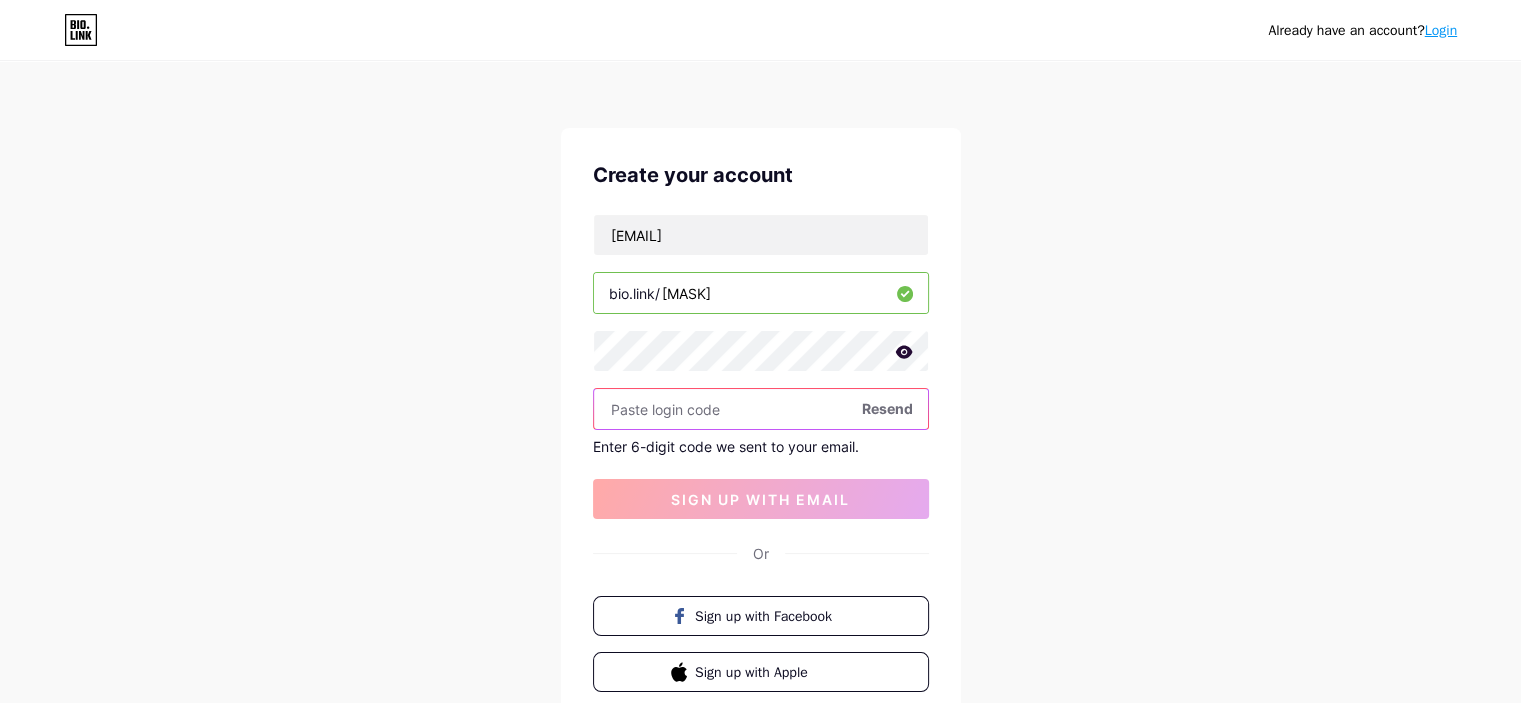 click at bounding box center (761, 409) 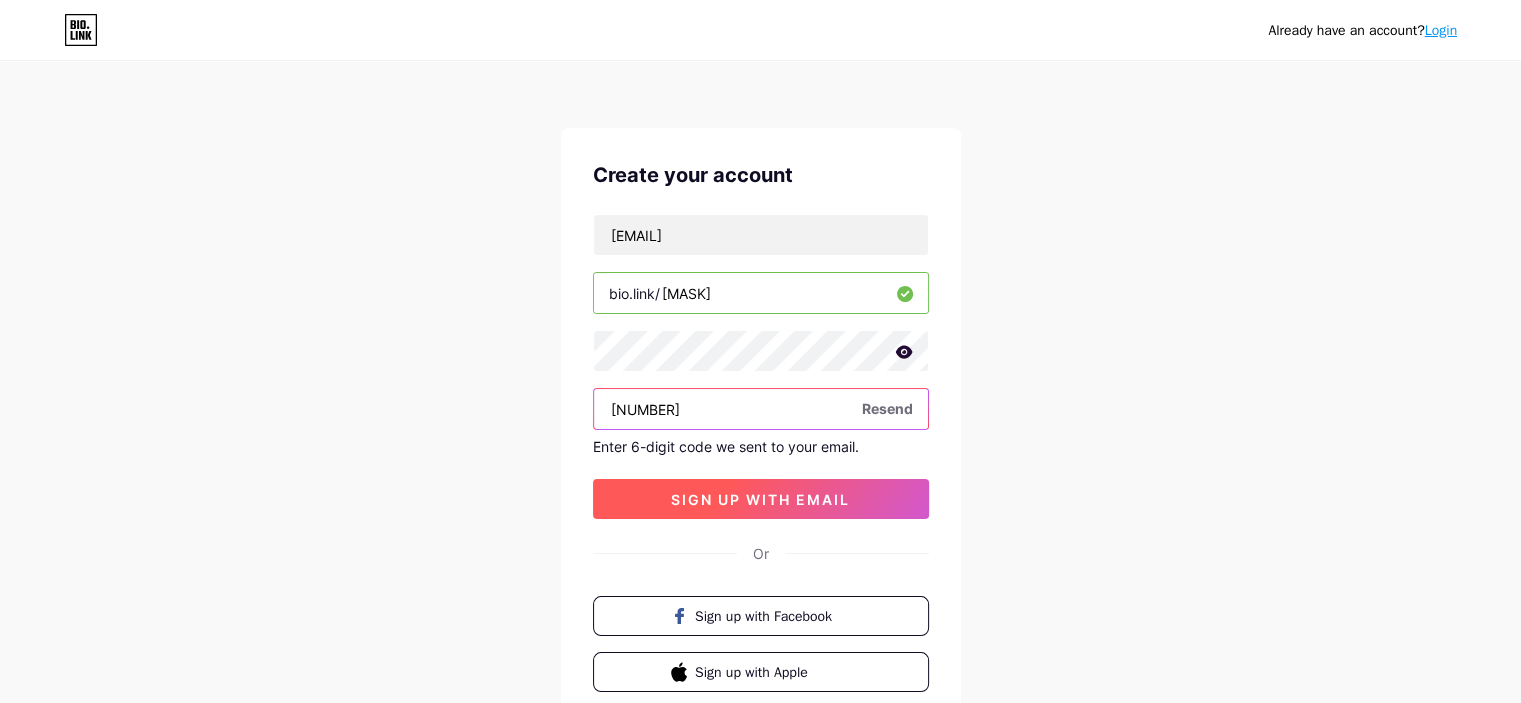 type on "975687" 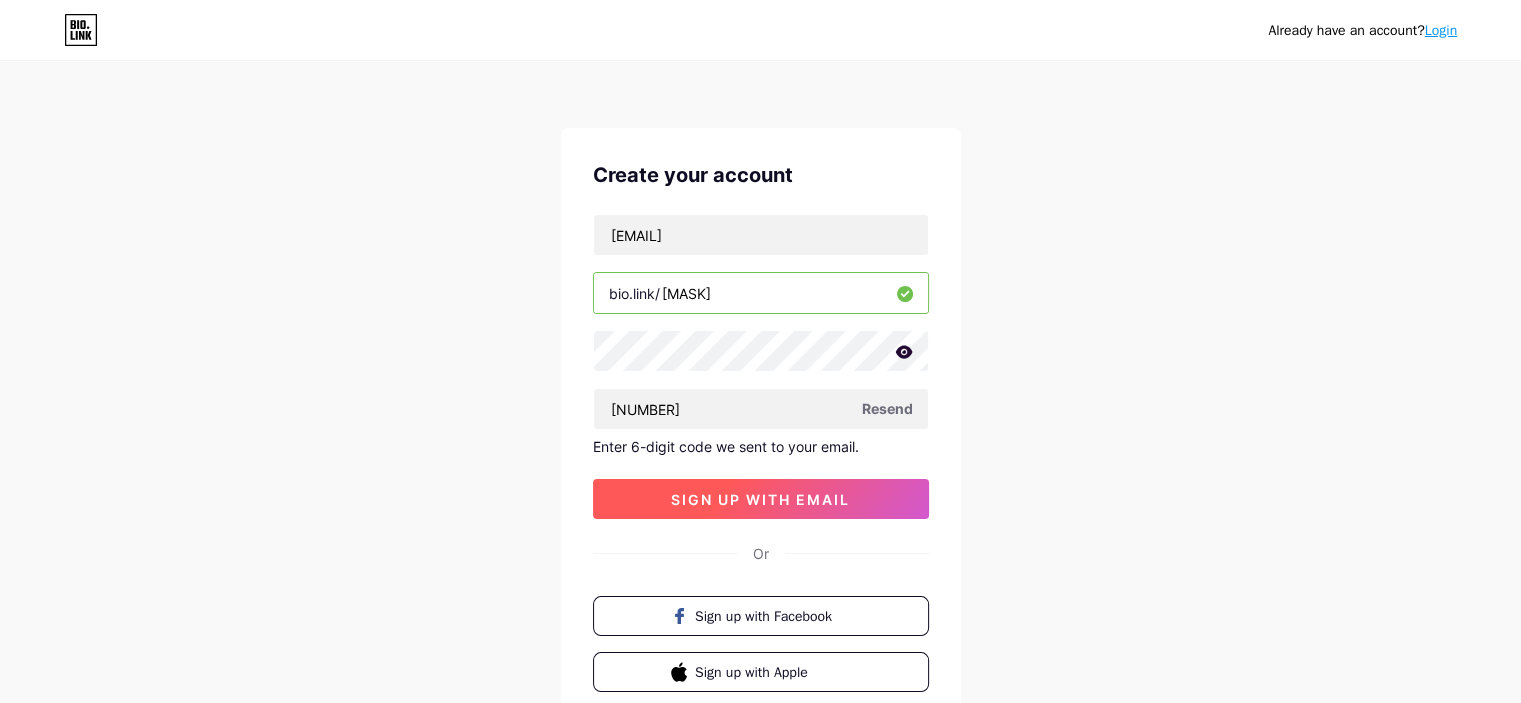 click on "sign up with email" at bounding box center (760, 499) 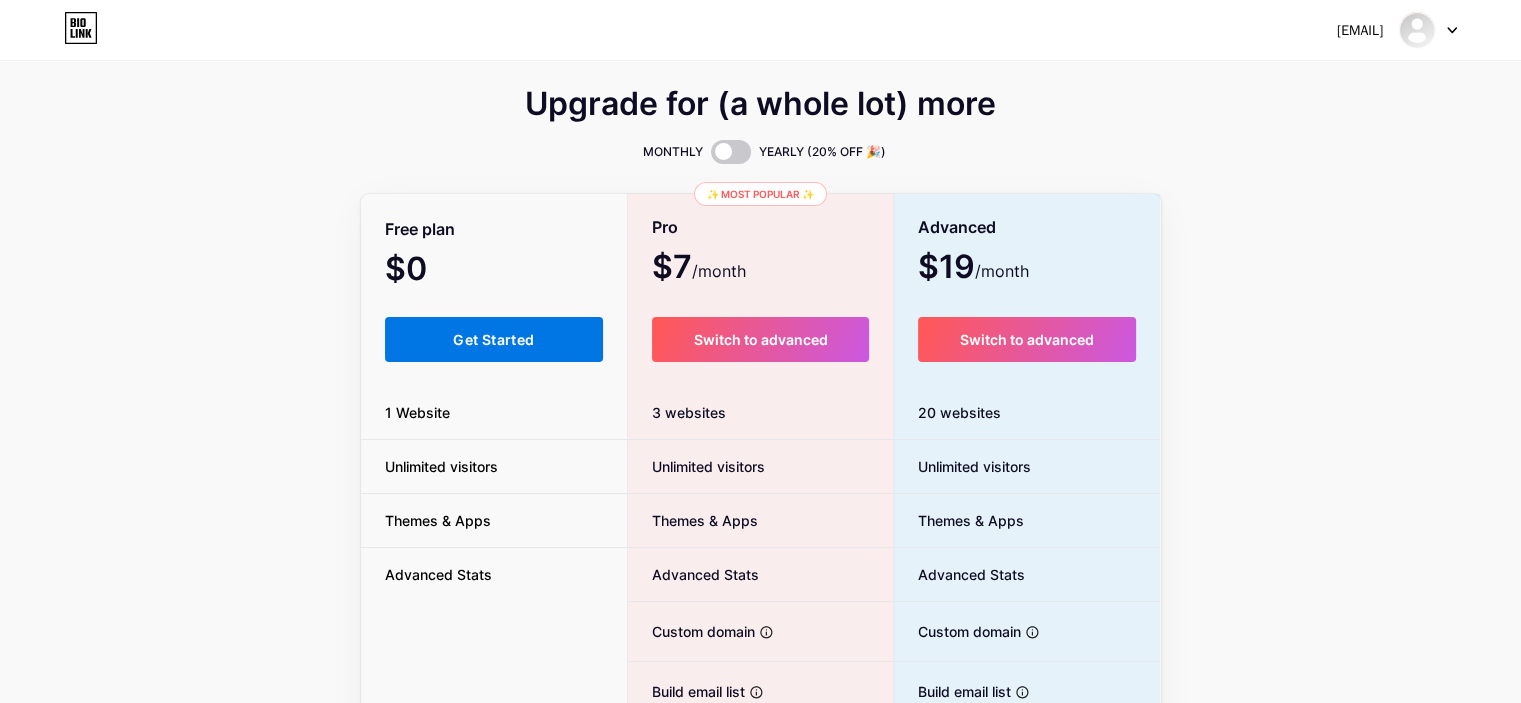click on "Get Started" at bounding box center [493, 339] 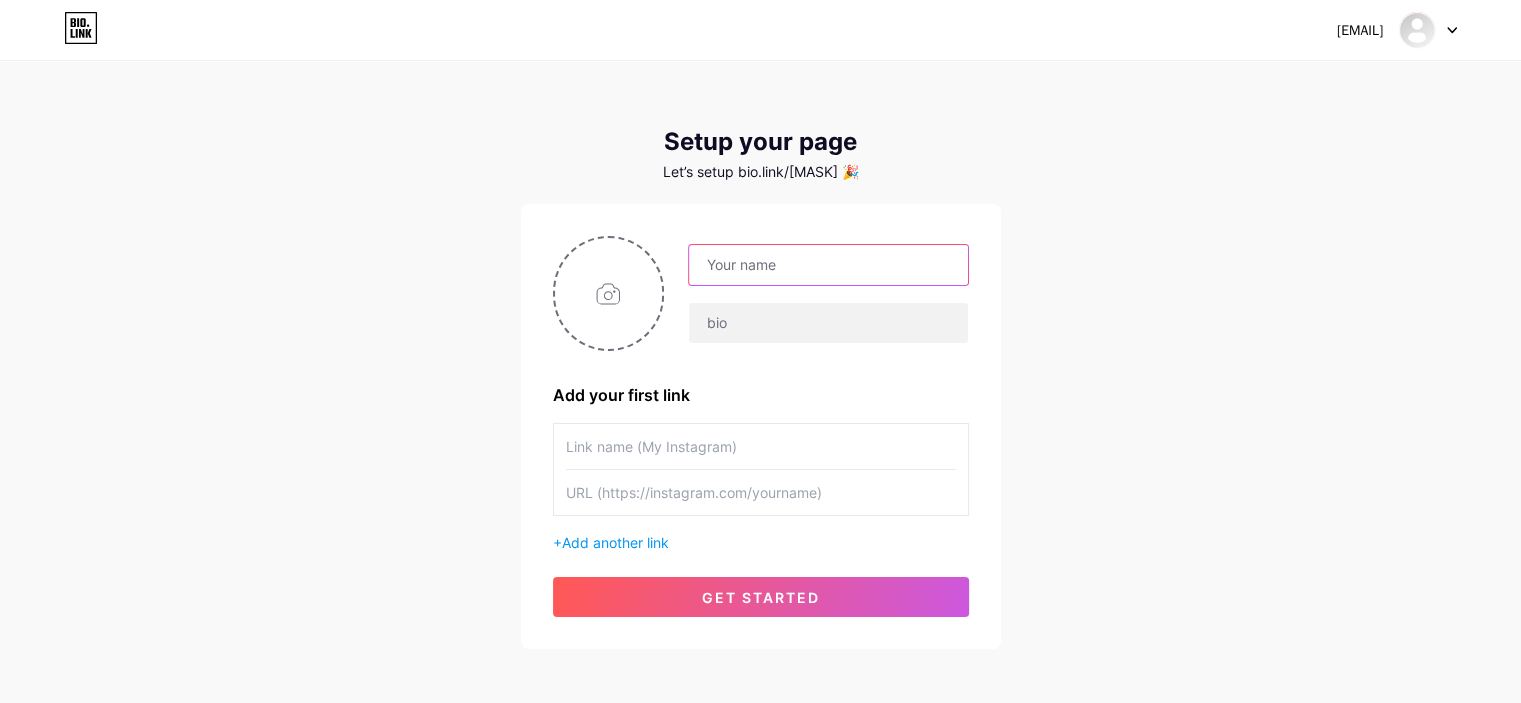 click at bounding box center (828, 265) 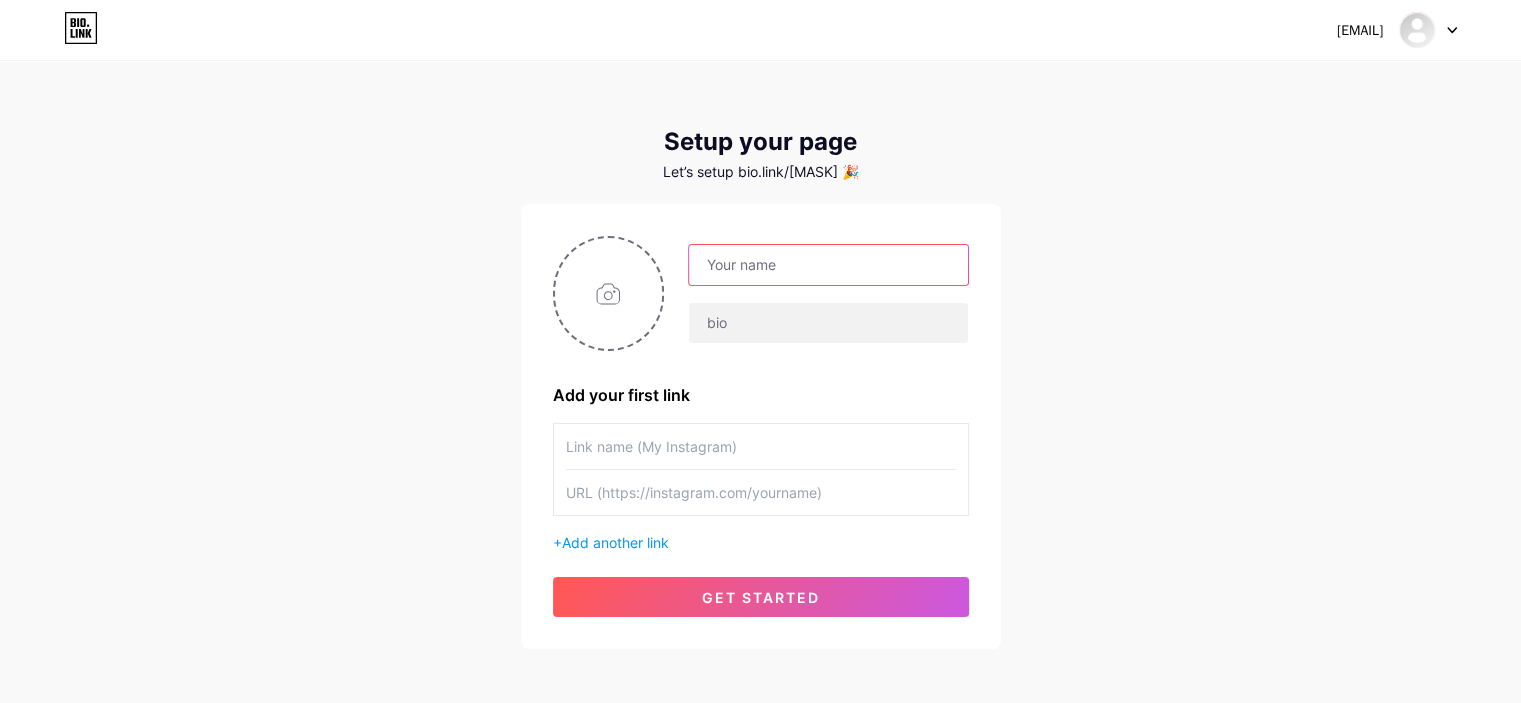 type on "a" 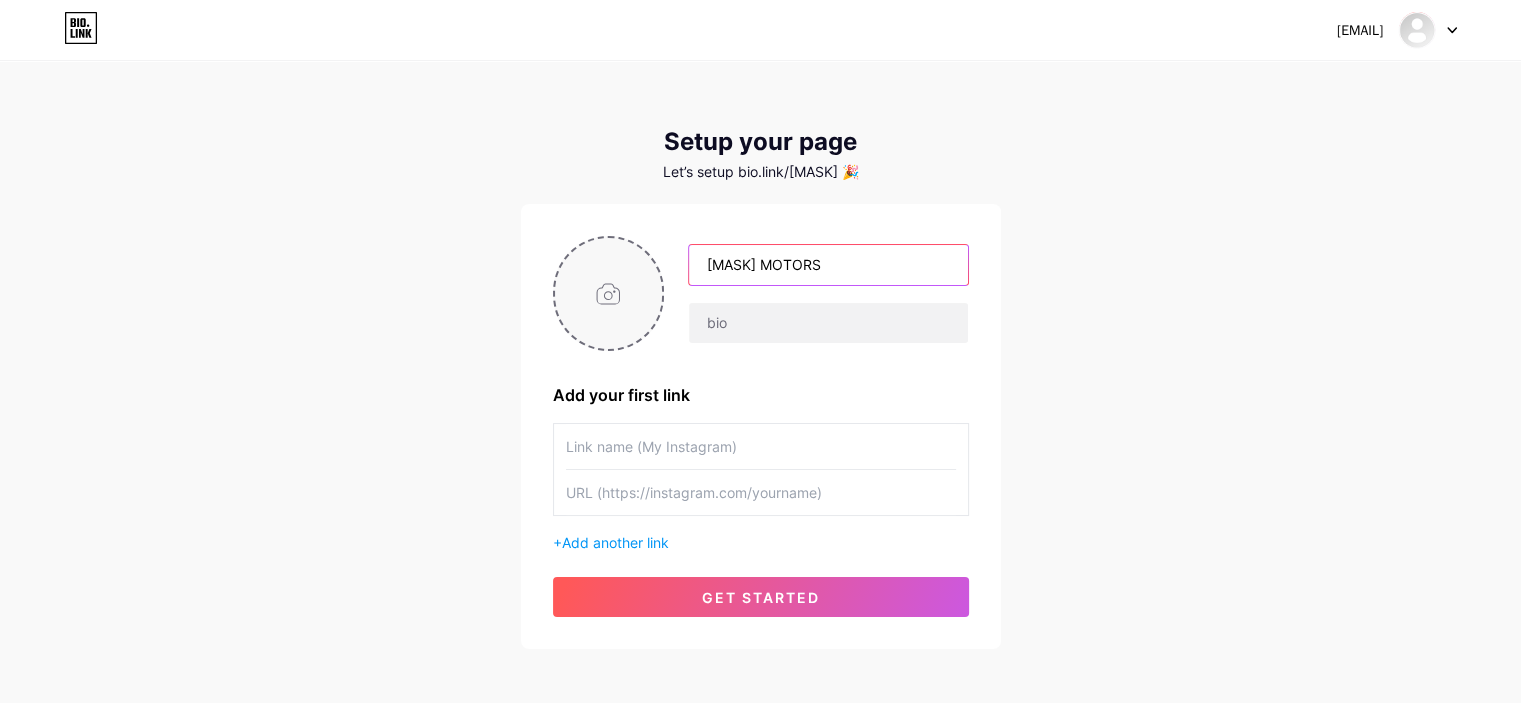 type on "AKSOY MOTORS" 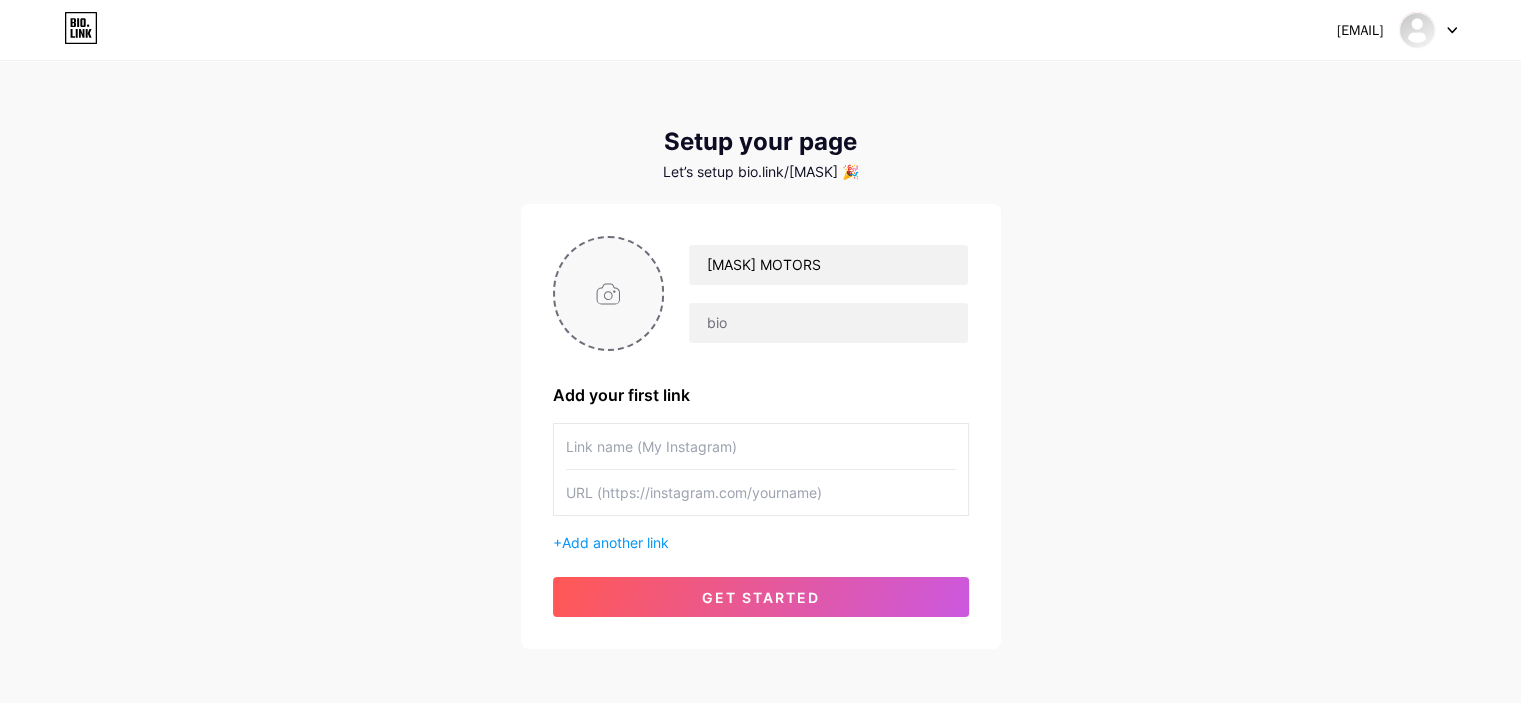 click at bounding box center (609, 293) 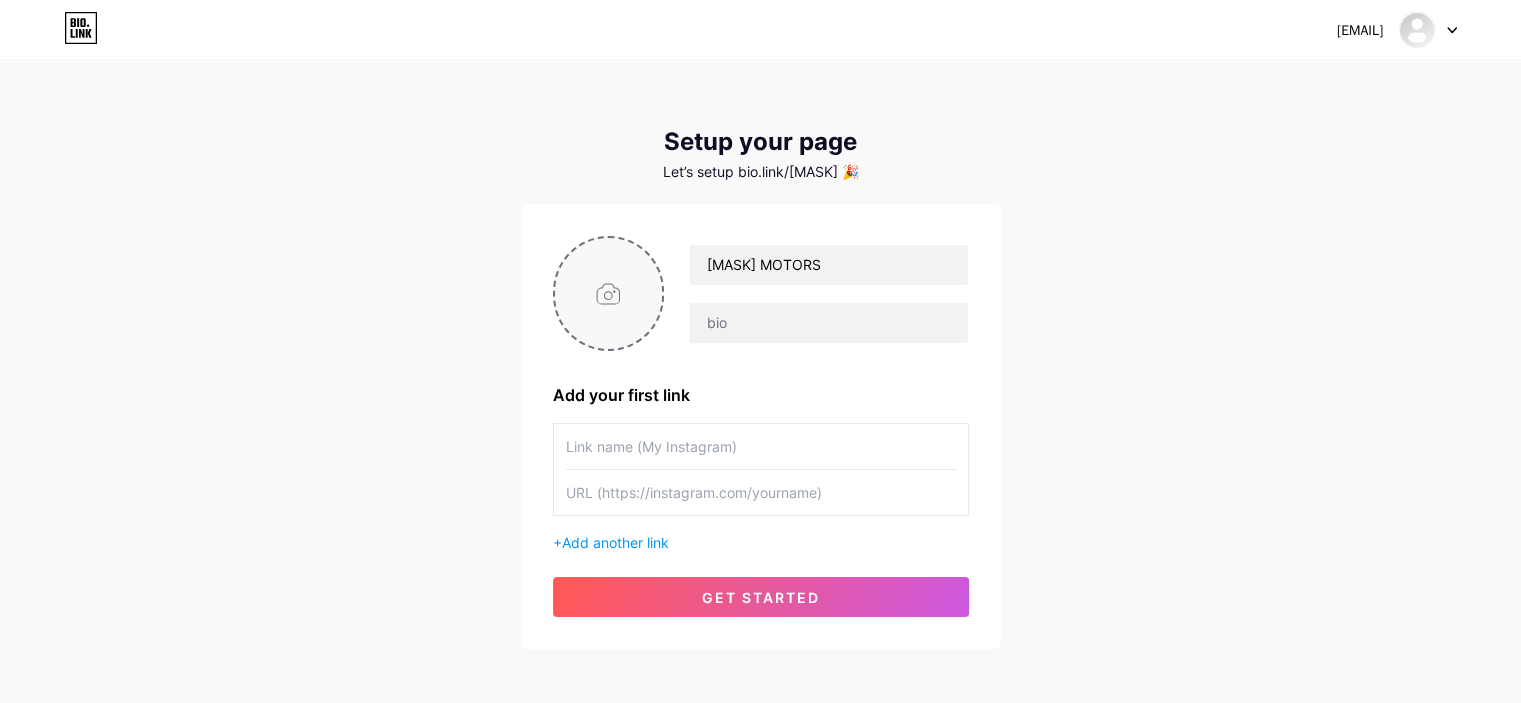 type on "C:\fakepath\111.PNG" 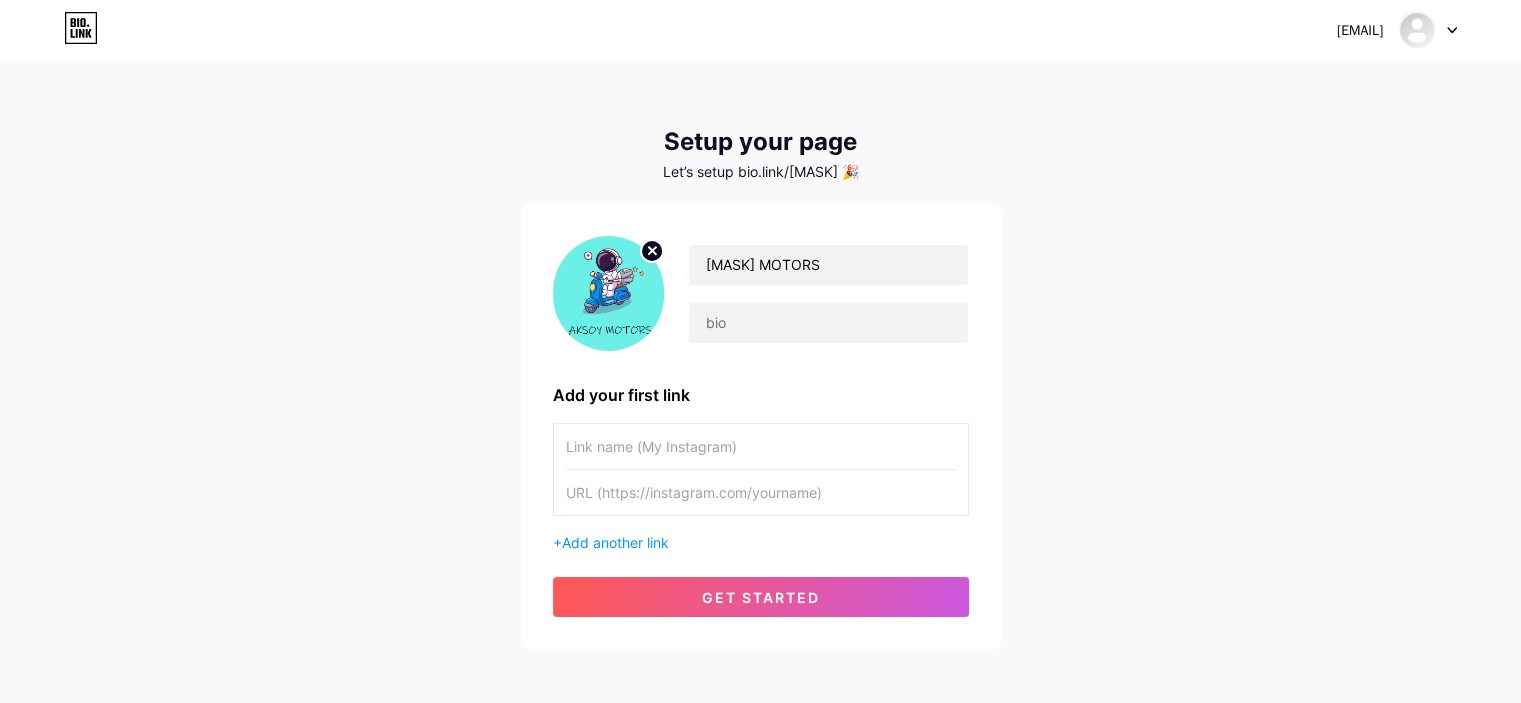 click on "+  Add another link" at bounding box center (761, 488) 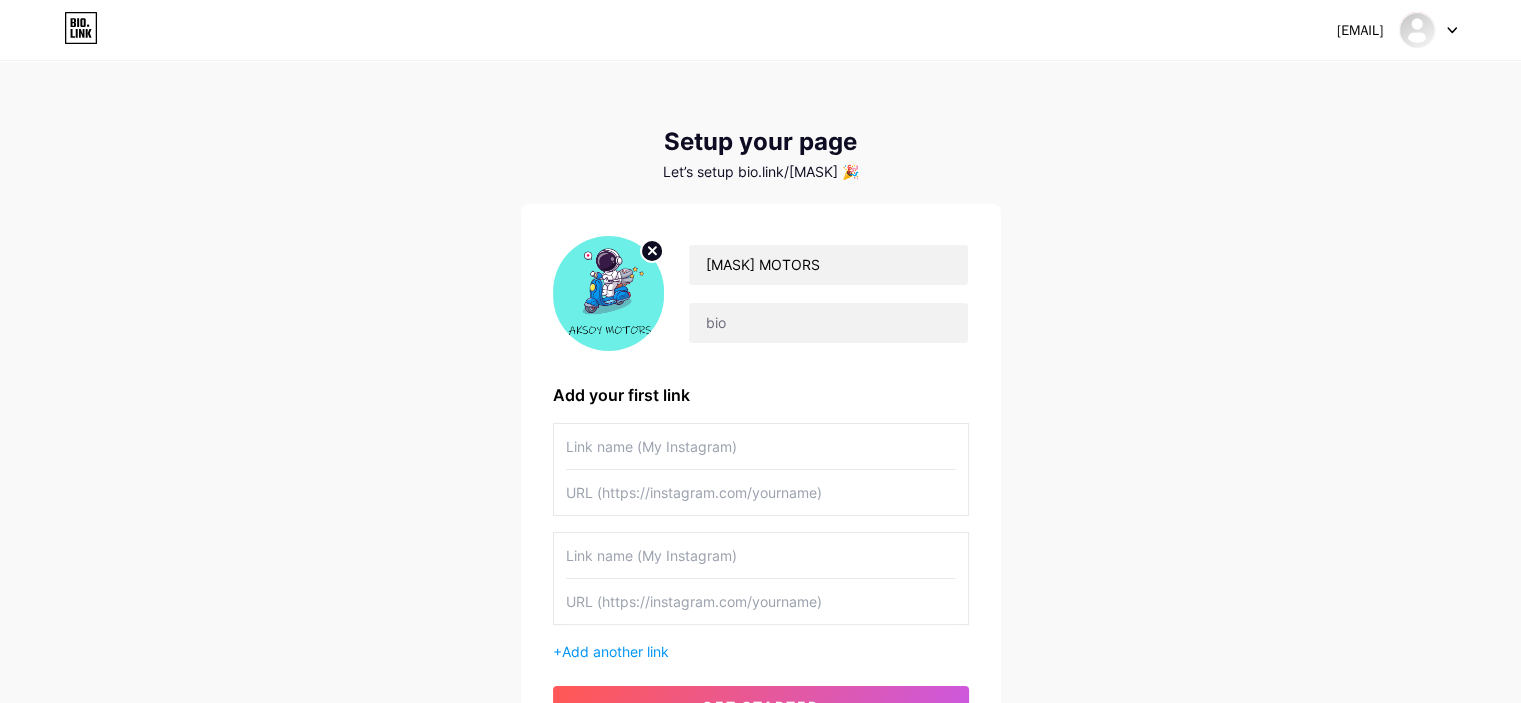 scroll, scrollTop: 197, scrollLeft: 0, axis: vertical 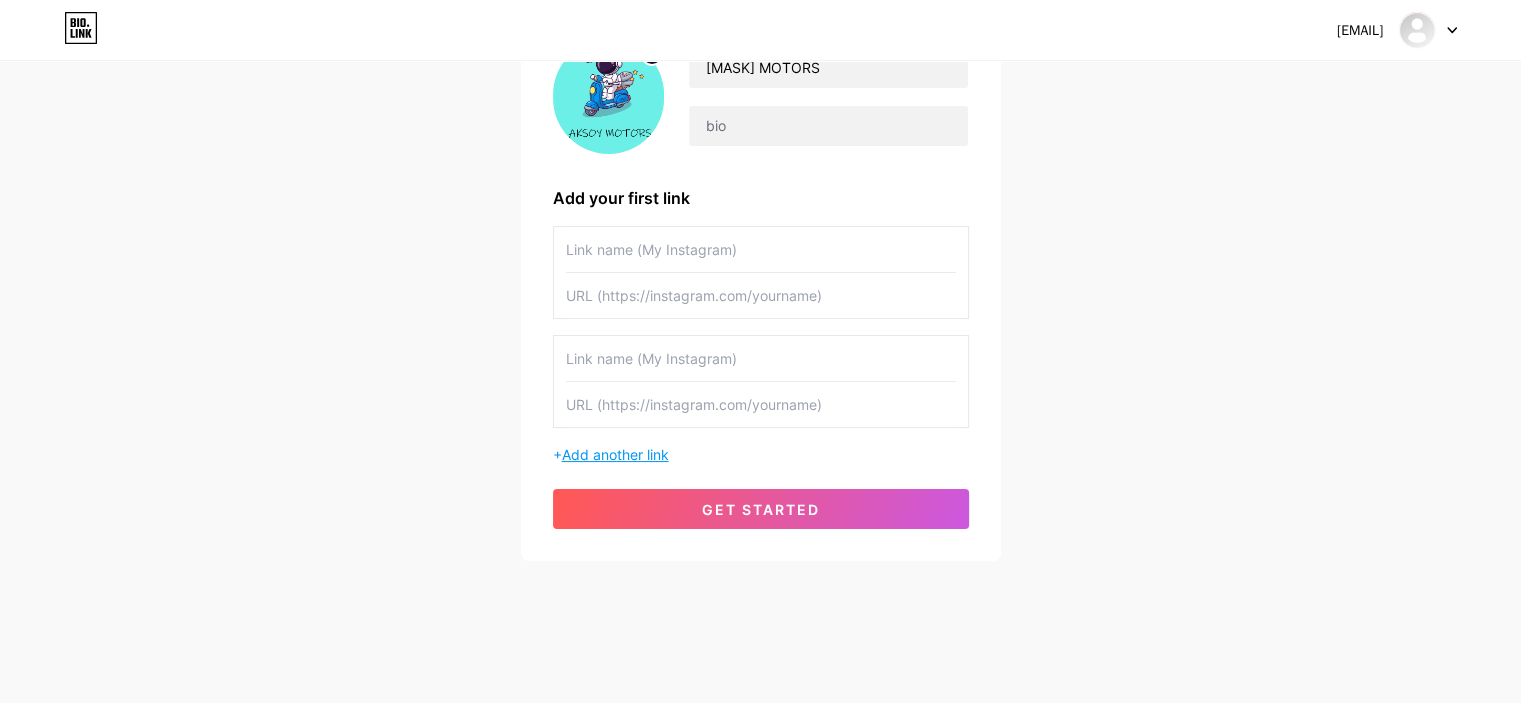 click on "Add another link" at bounding box center [615, 454] 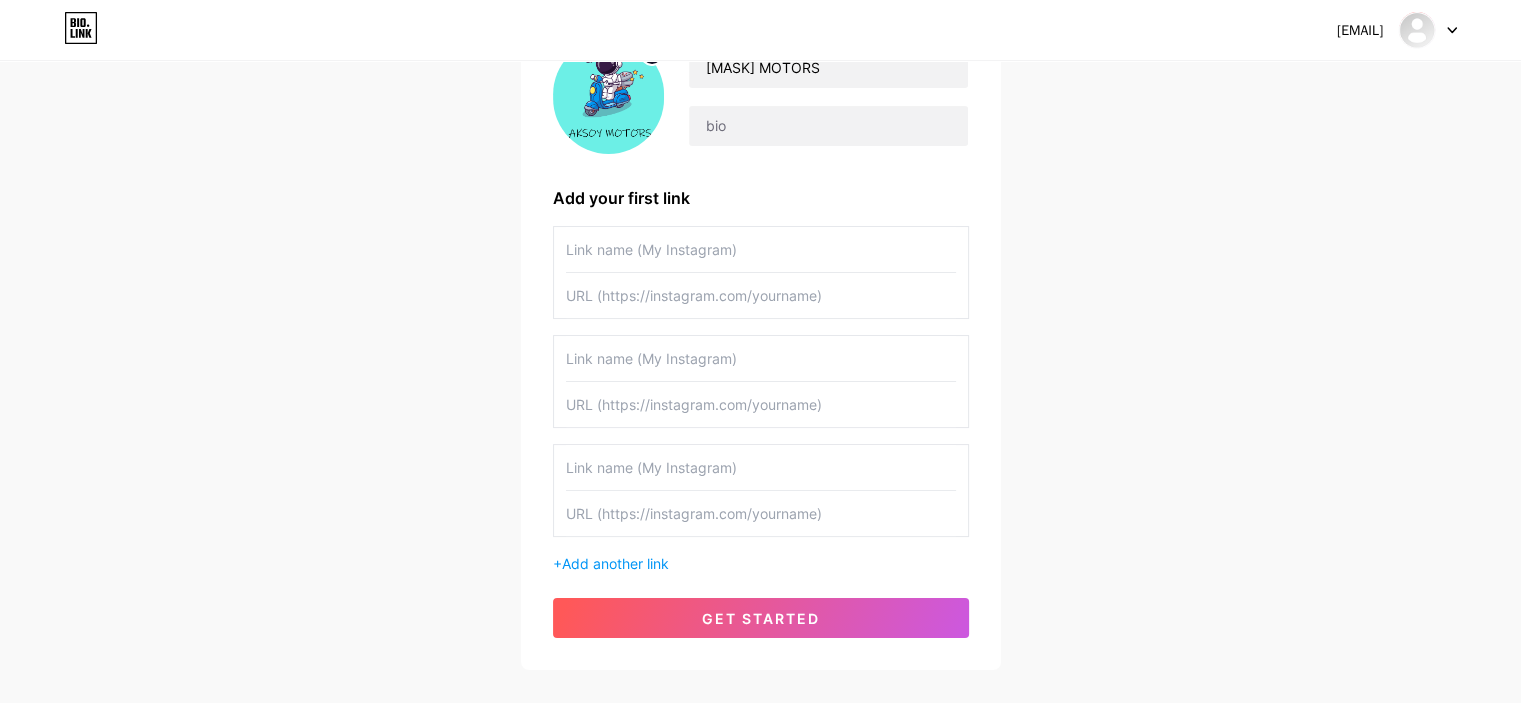 click at bounding box center [761, 249] 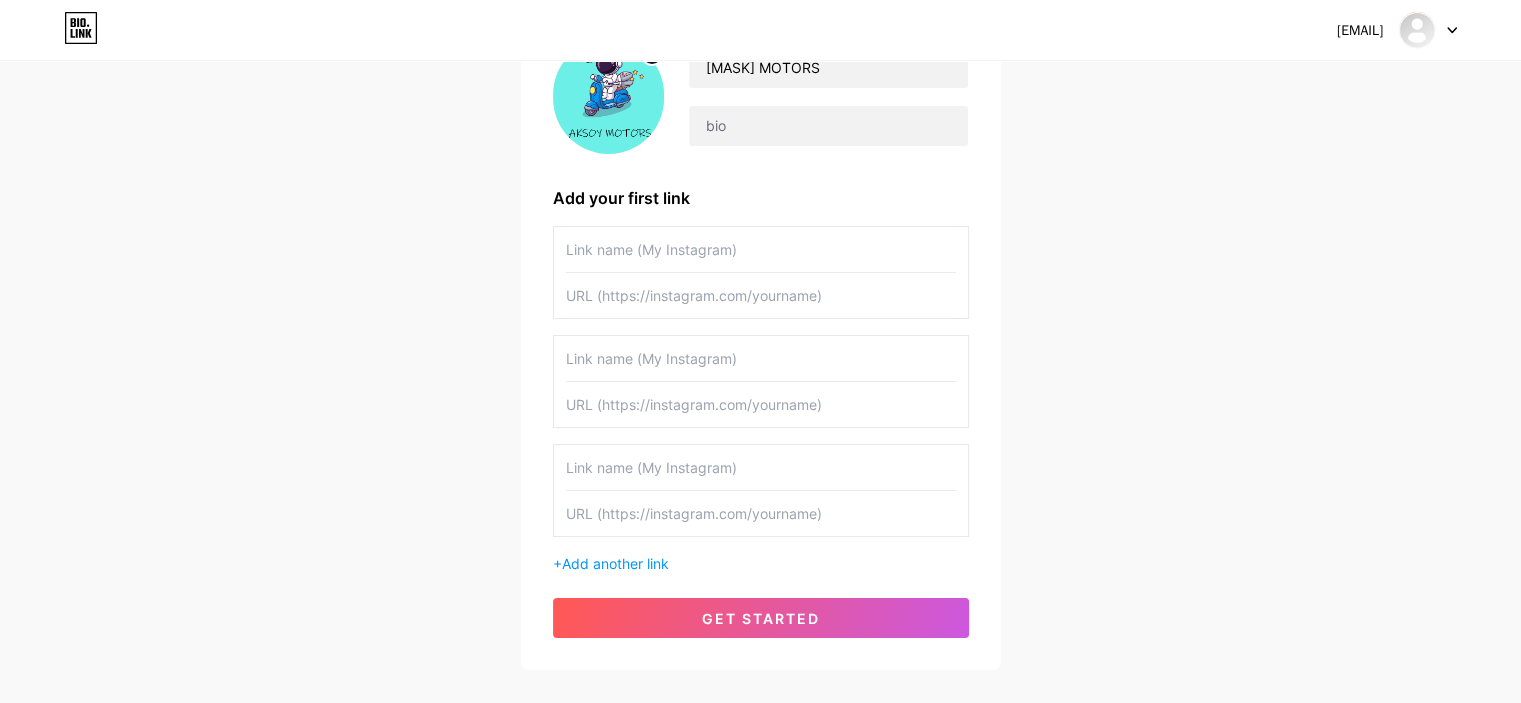 scroll, scrollTop: 97, scrollLeft: 0, axis: vertical 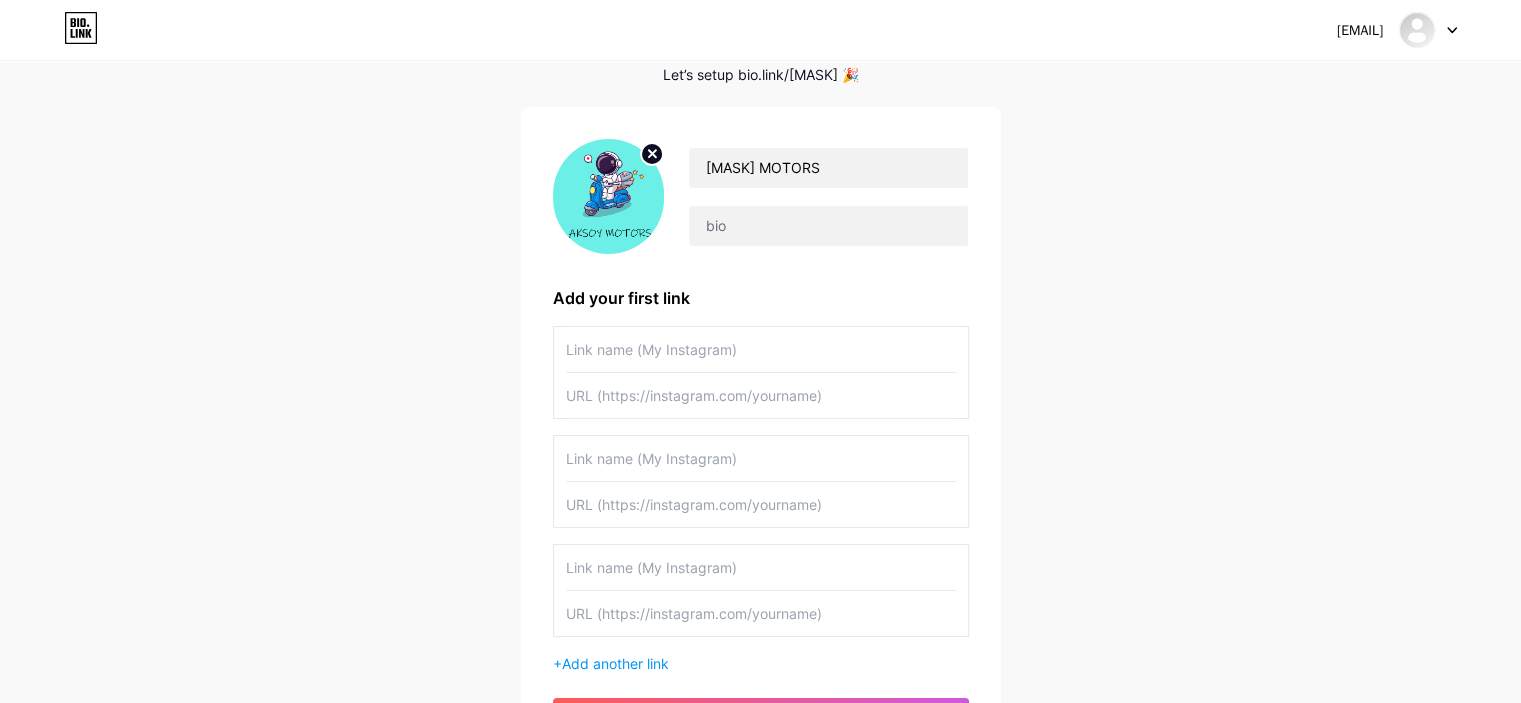 click at bounding box center [761, 349] 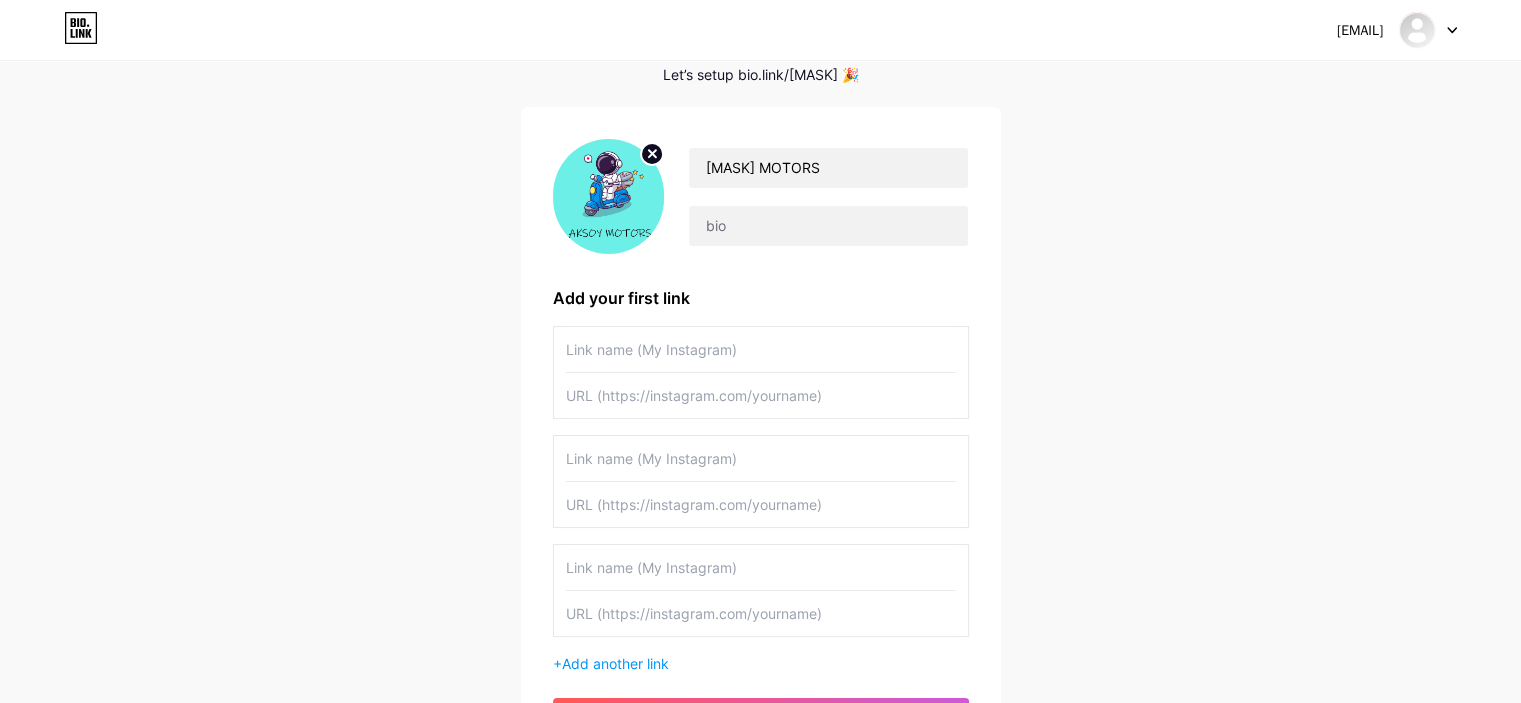 type on "H" 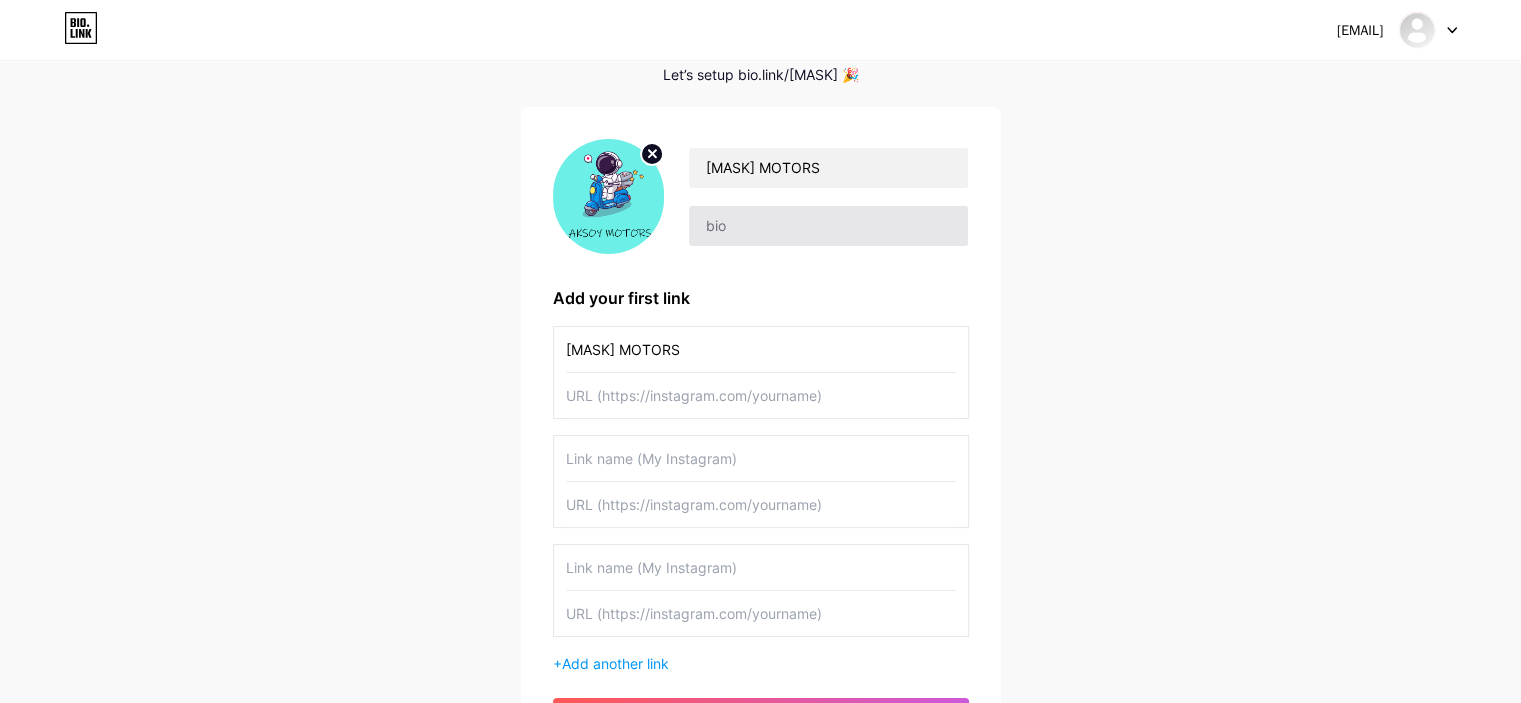 type on "AKSOY MOTORS" 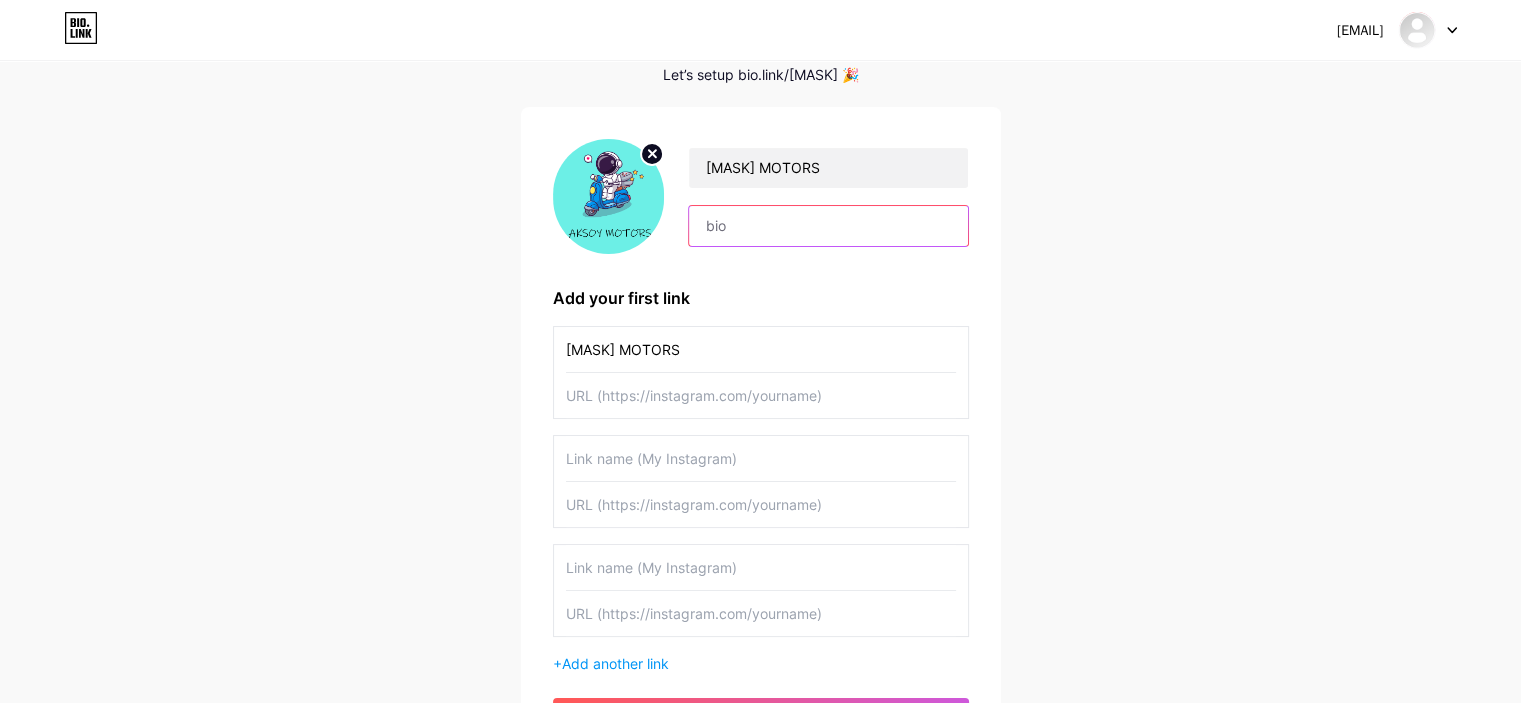 click at bounding box center (828, 226) 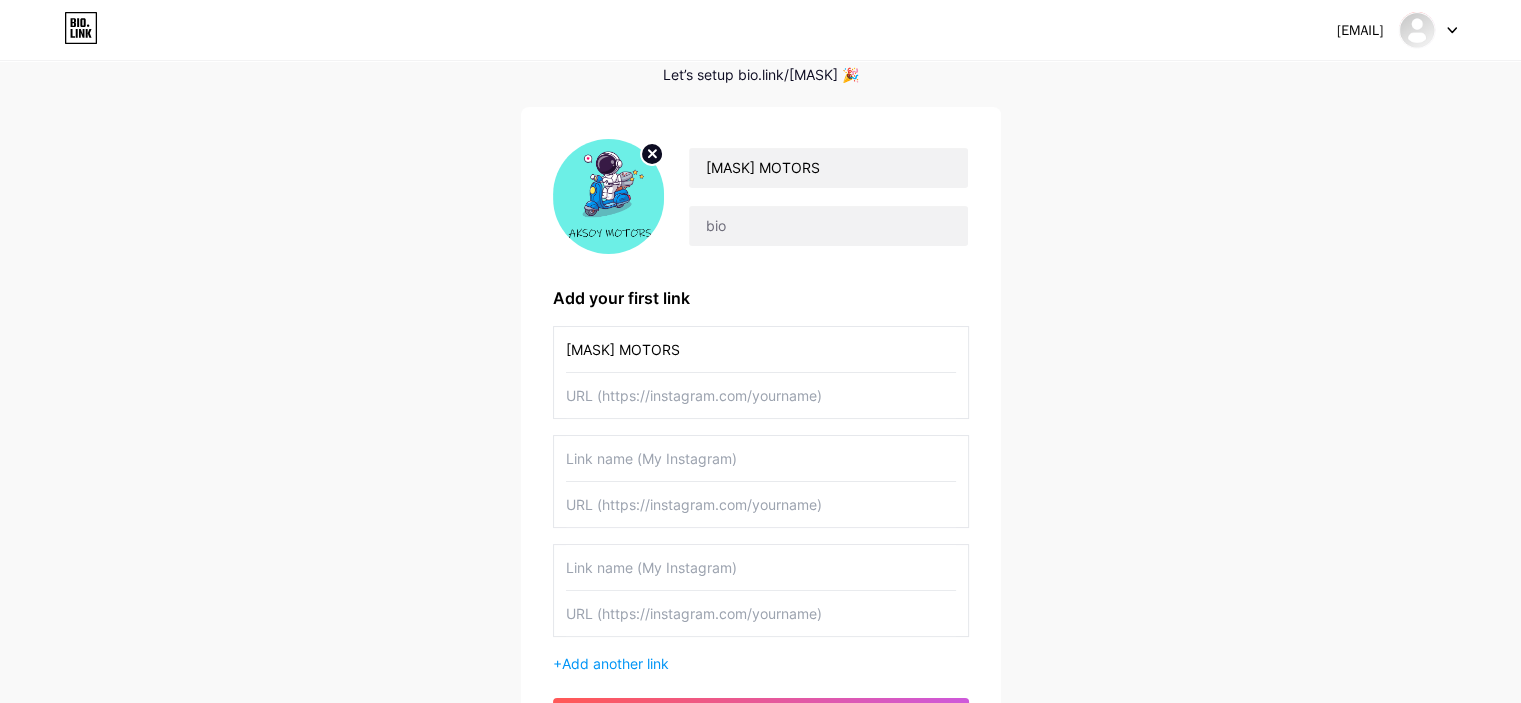 click at bounding box center [761, 395] 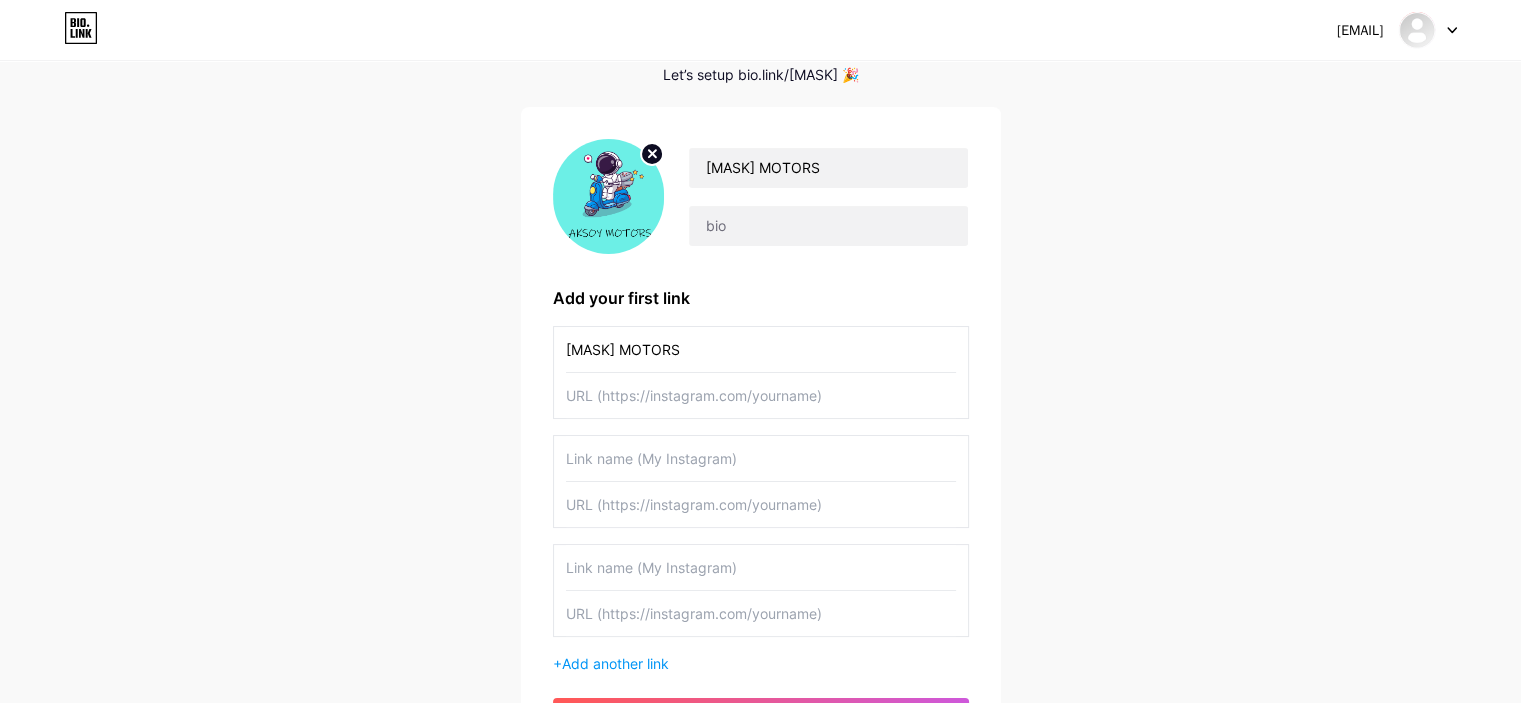 paste on "https://www.google.com/maps/place/[COORDINATES]/@41.026588,28.7951413,19z/data=!3m1!4b1!4m4!3m3!8m2!3d41.026587!4d28.795785?entry=ttu&g_ep=EgoyMDI1MDczMC4wIKXMDSoASAFQAw%3D%3D" 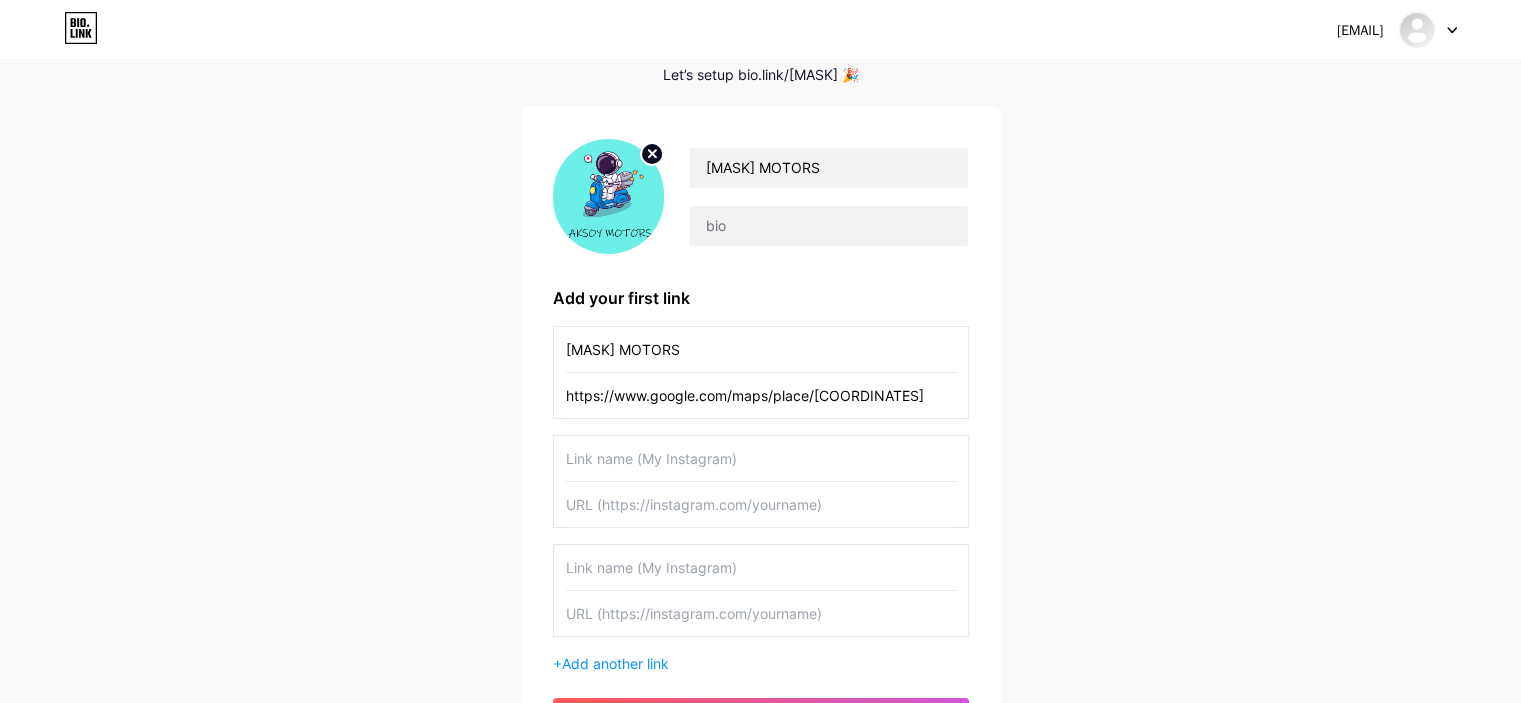 scroll, scrollTop: 0, scrollLeft: 1223, axis: horizontal 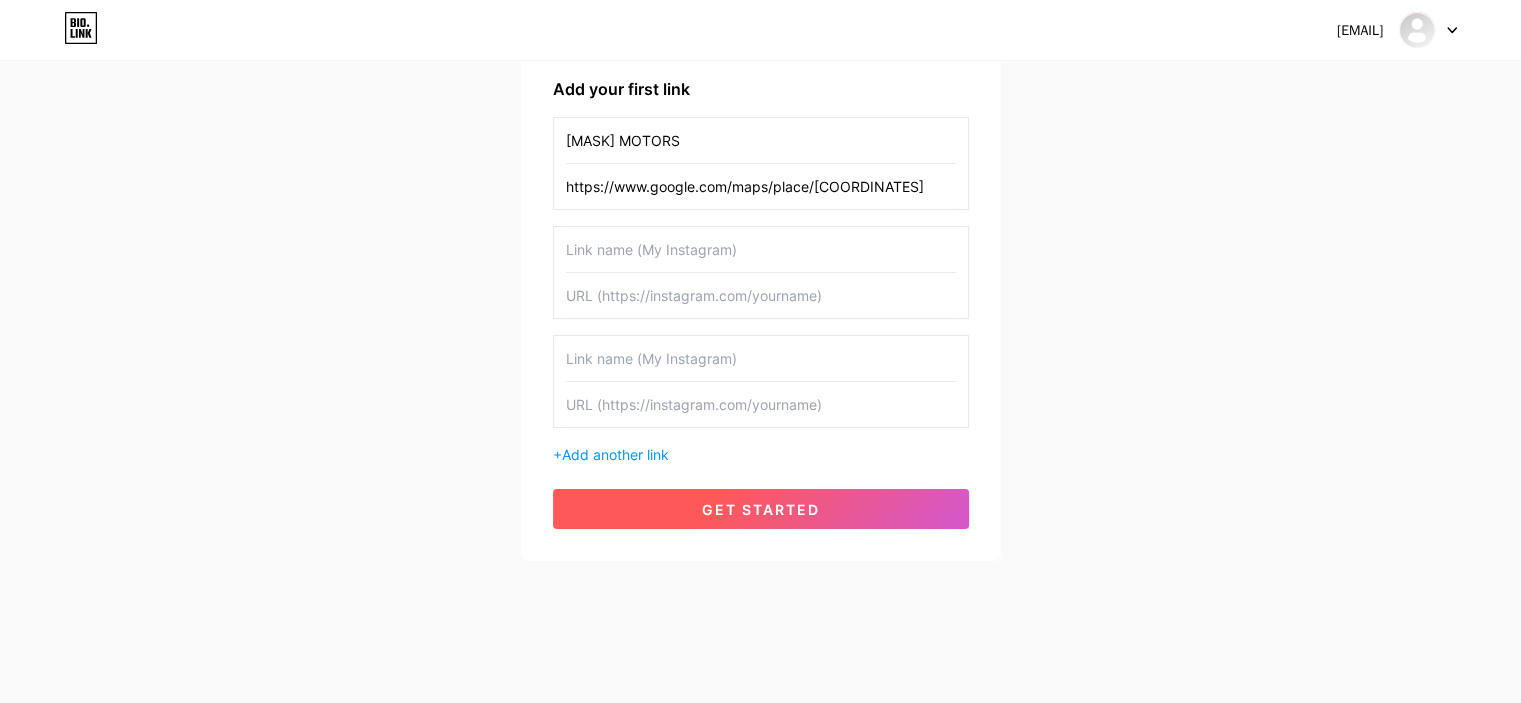 type on "https://www.google.com/maps/place/[COORDINATES]/@41.026588,28.7951413,19z/data=!3m1!4b1!4m4!3m3!8m2!3d41.026587!4d28.795785?entry=ttu&g_ep=EgoyMDI1MDczMC4wIKXMDSoASAFQAw%3D%3D" 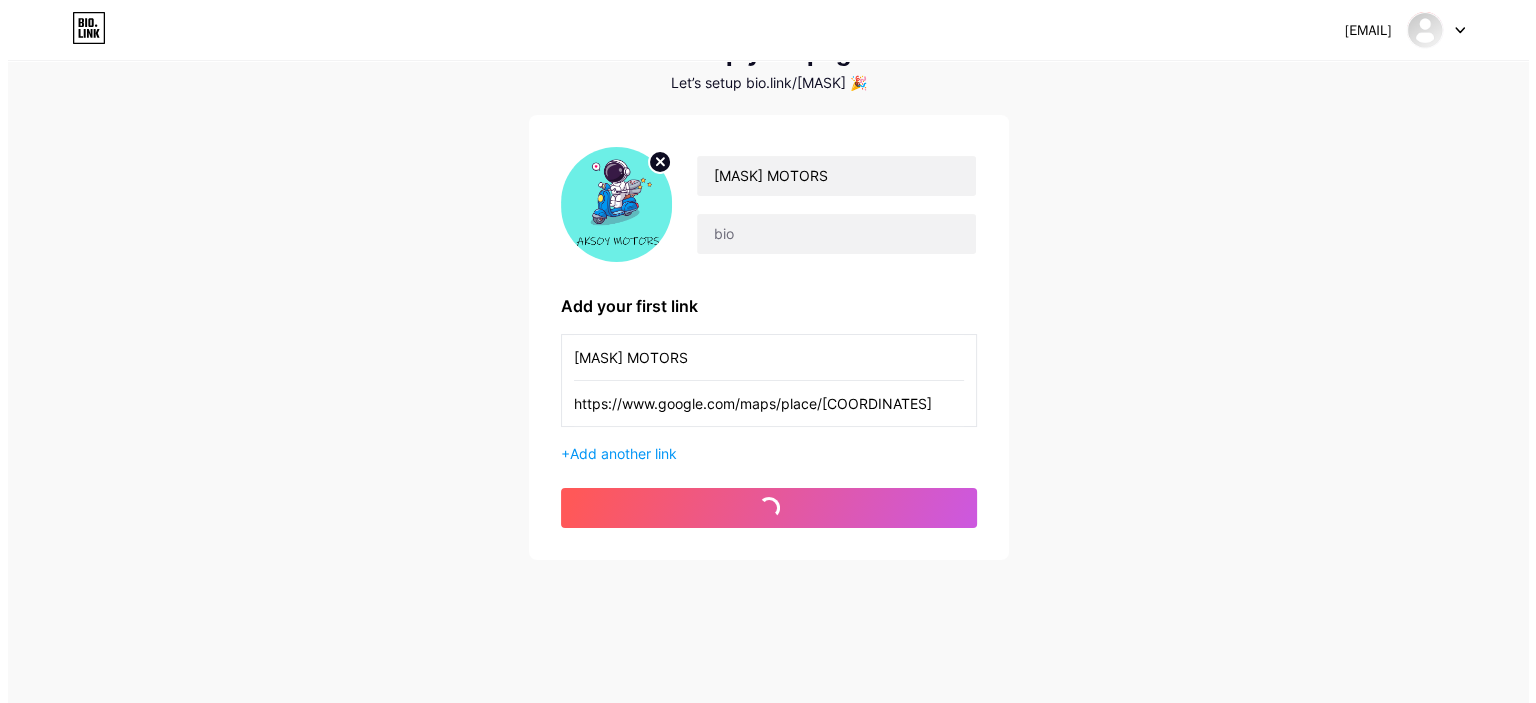 scroll, scrollTop: 0, scrollLeft: 0, axis: both 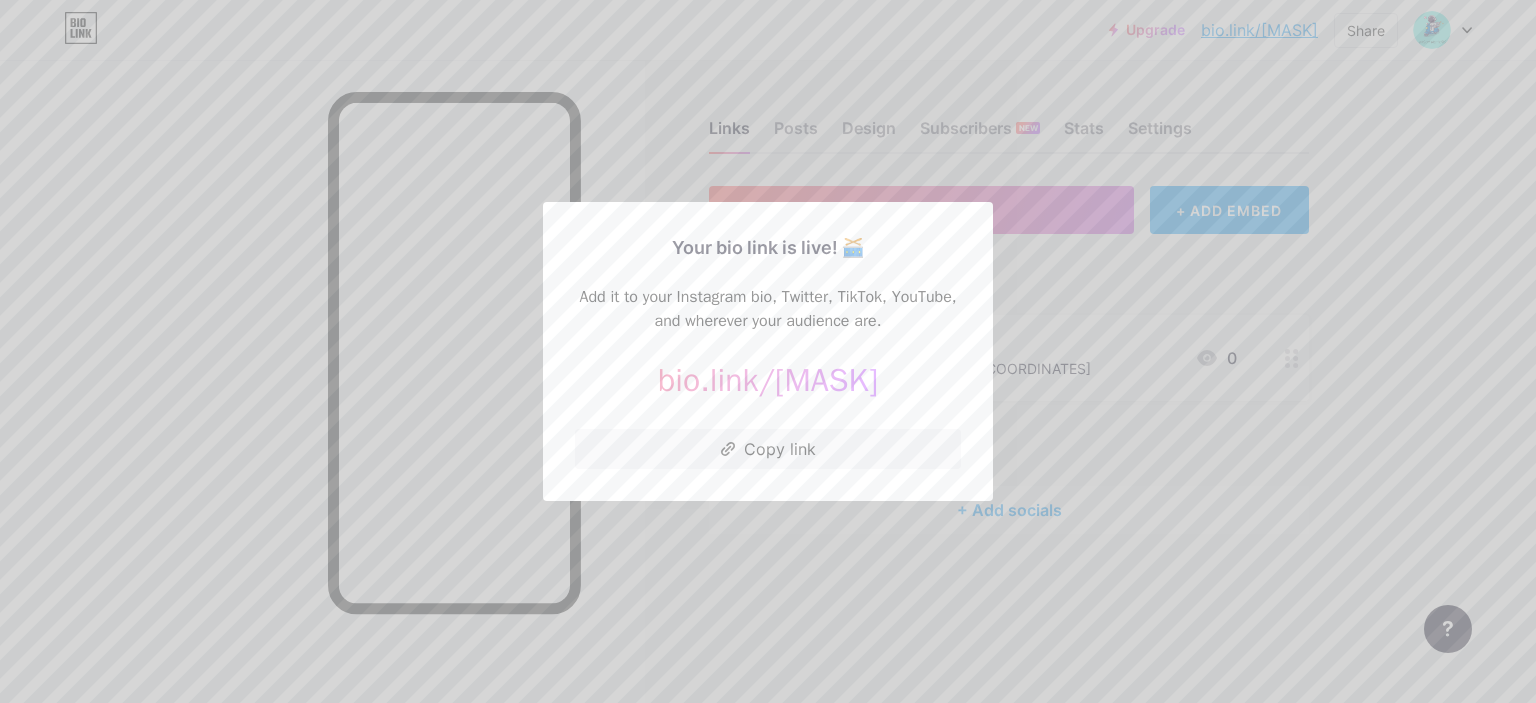 click on "aksoymotor" at bounding box center (826, 380) 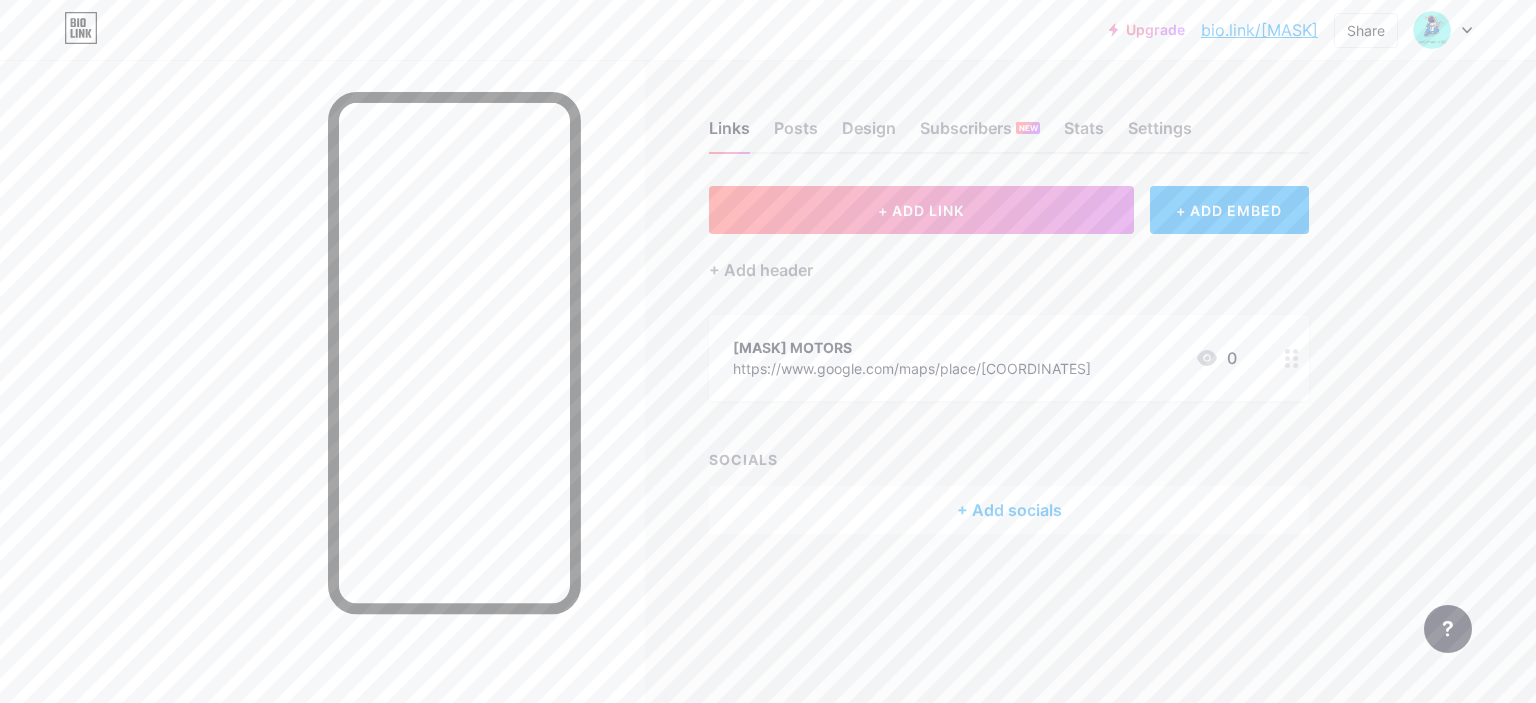 click on "https://www.google.com/maps/place/[COORDINATES]/@41.026588,28.7951413,19z/data=!3m1!4b1!4m4!3m3!8m2!3d41.026587!4d28.795785?entry=ttu&g_ep=EgoyMDI1MDczMC4wIKXMDSoASAFQAw%3D%3D" at bounding box center [912, 368] 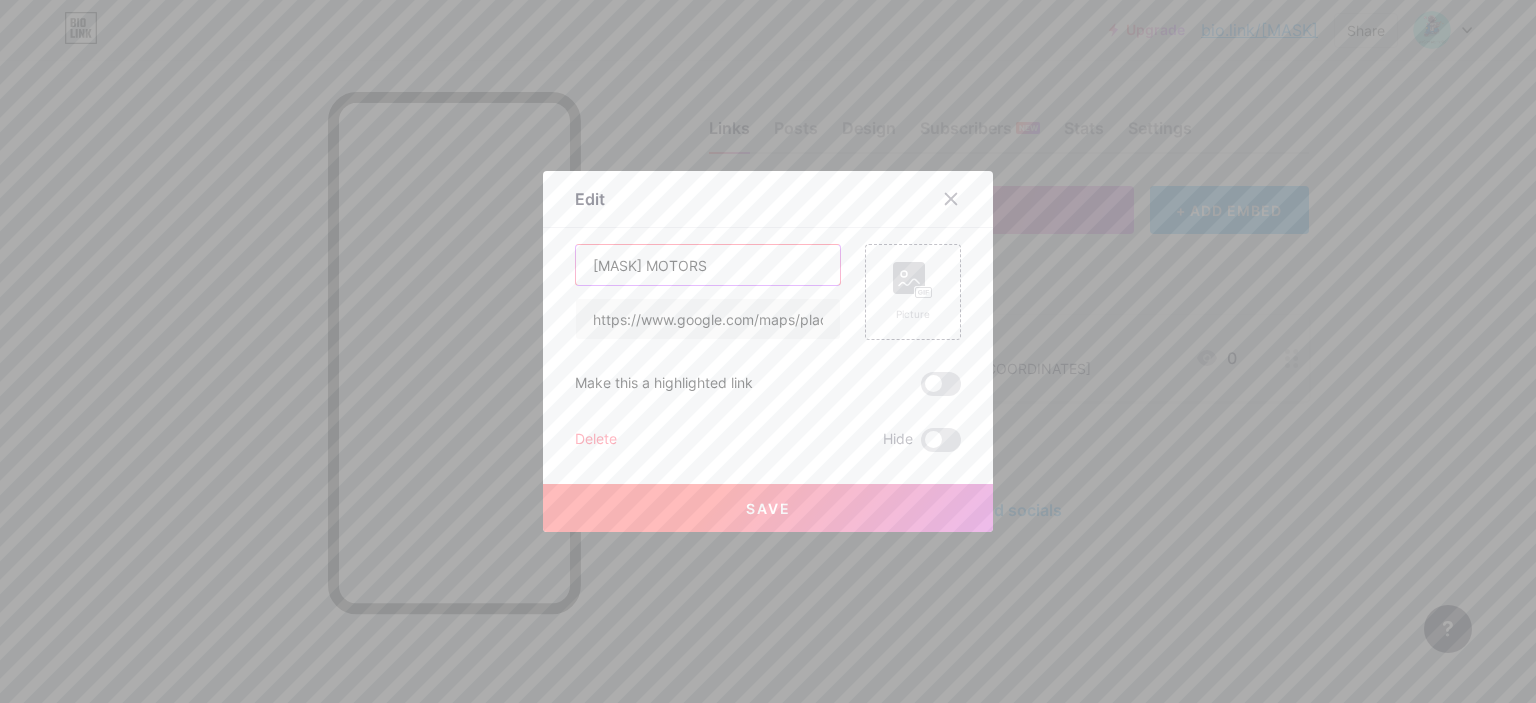 click on "AKSOY MOTORS" at bounding box center [708, 265] 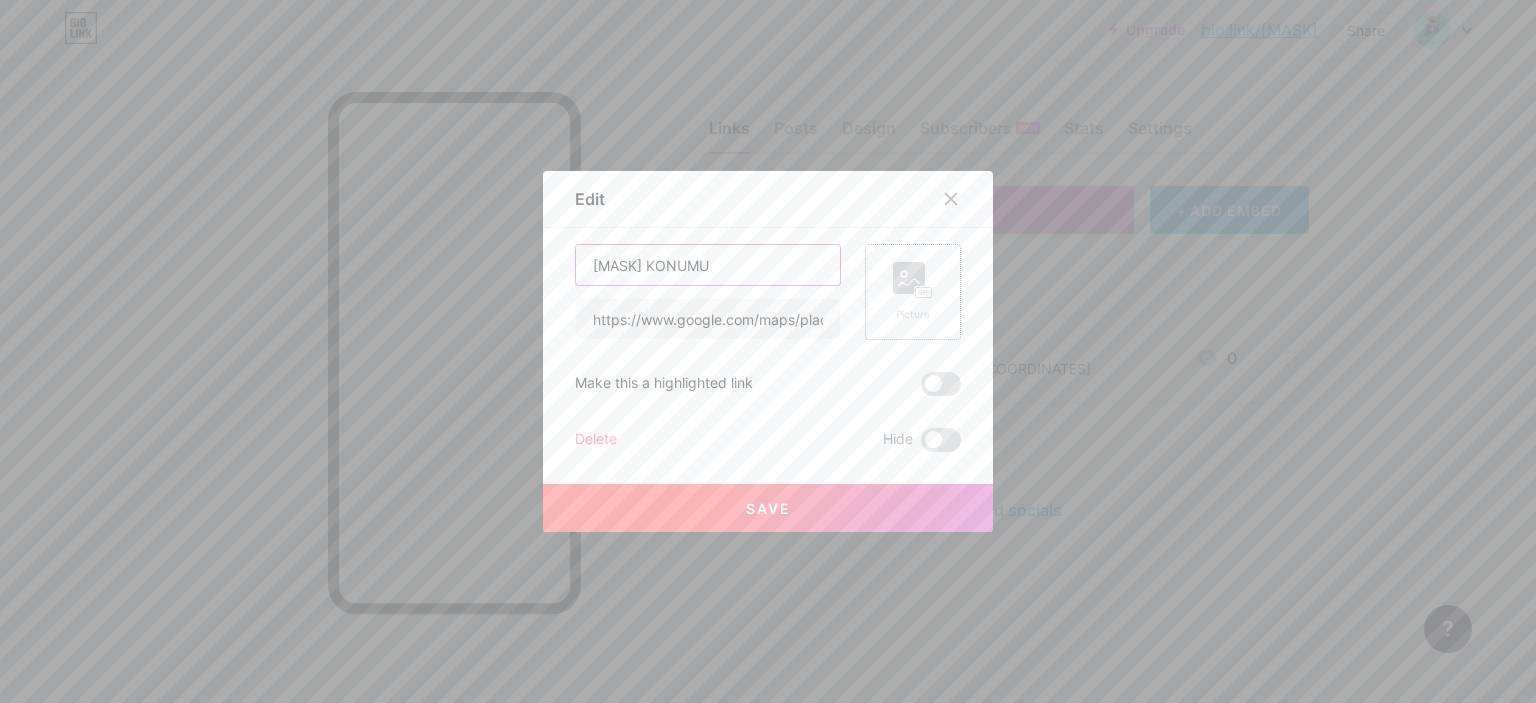 type on "TAMİRHANE KONUMU" 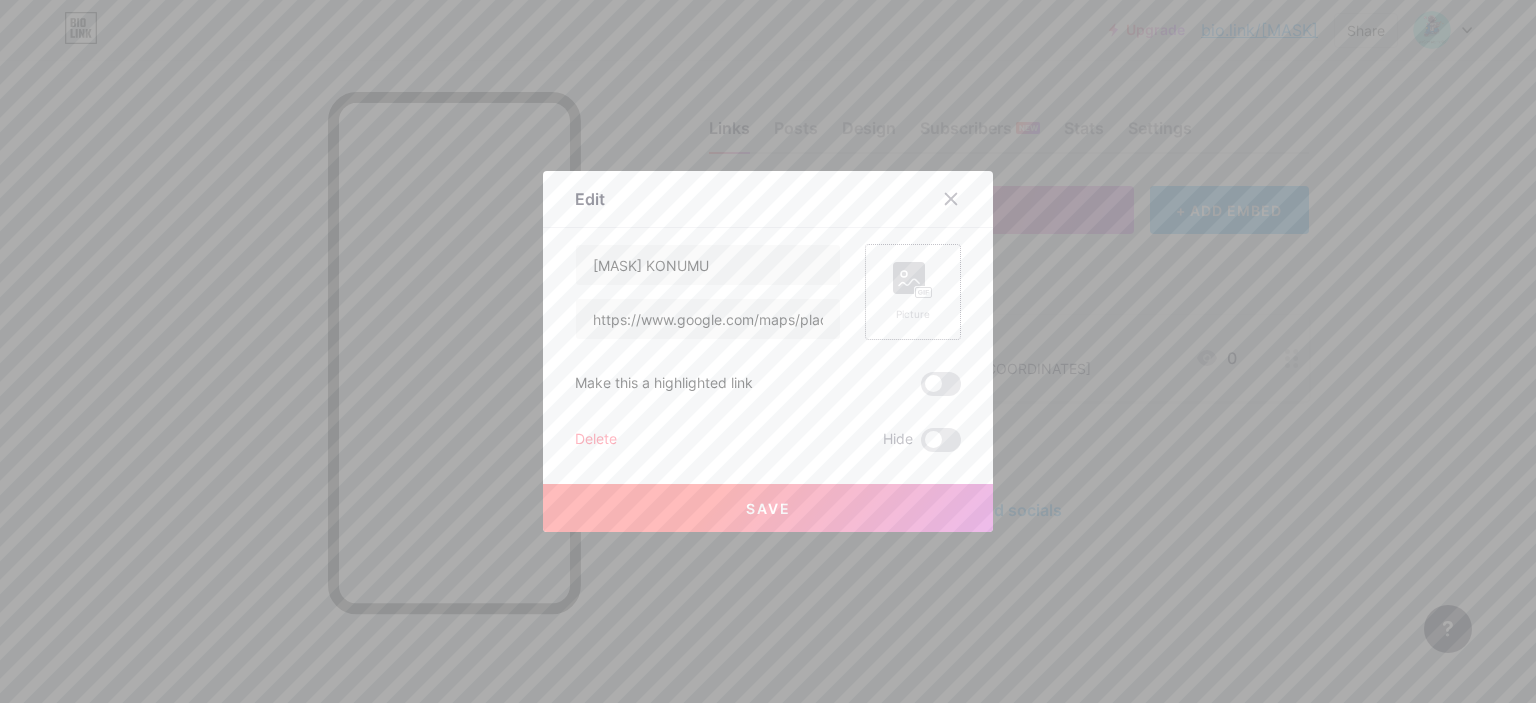 click on "Picture" at bounding box center (913, 314) 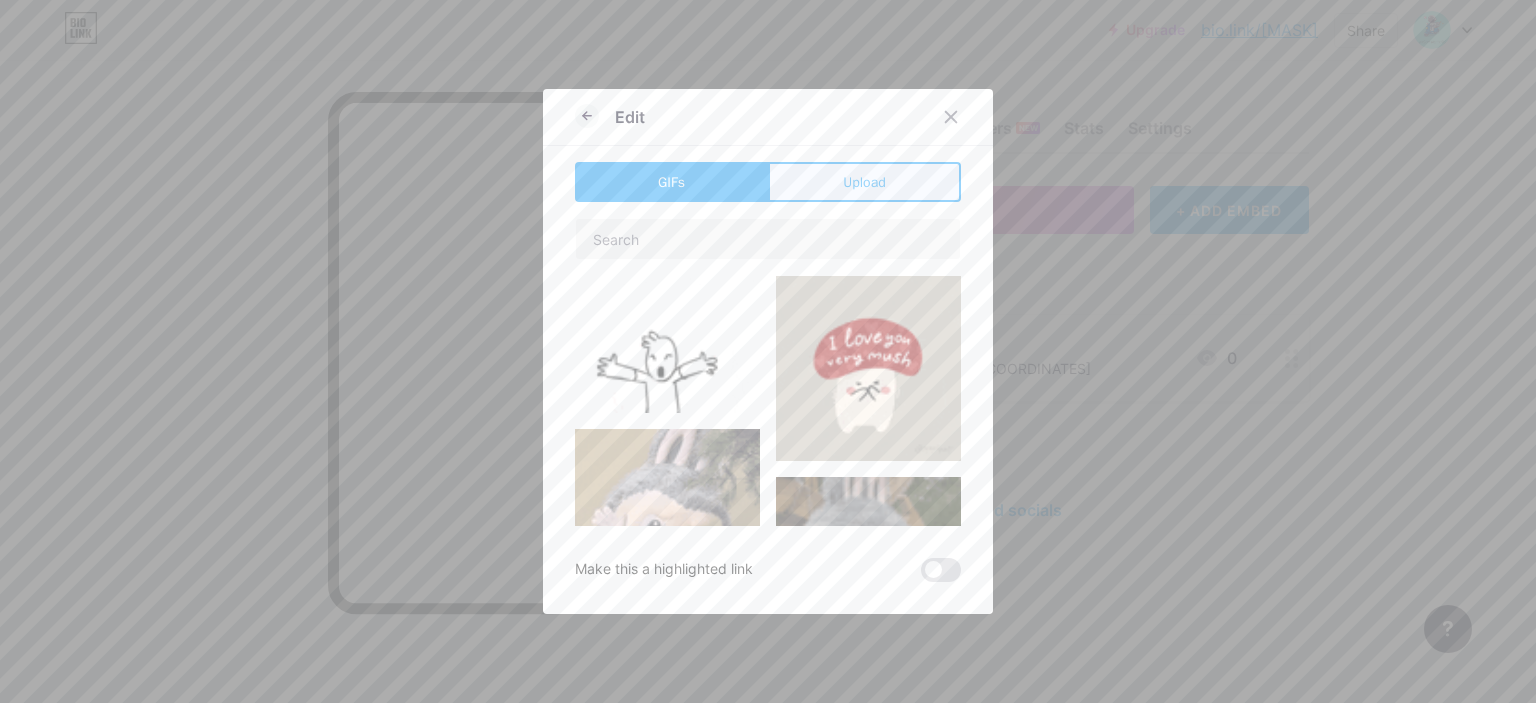 click on "Upload" at bounding box center [864, 182] 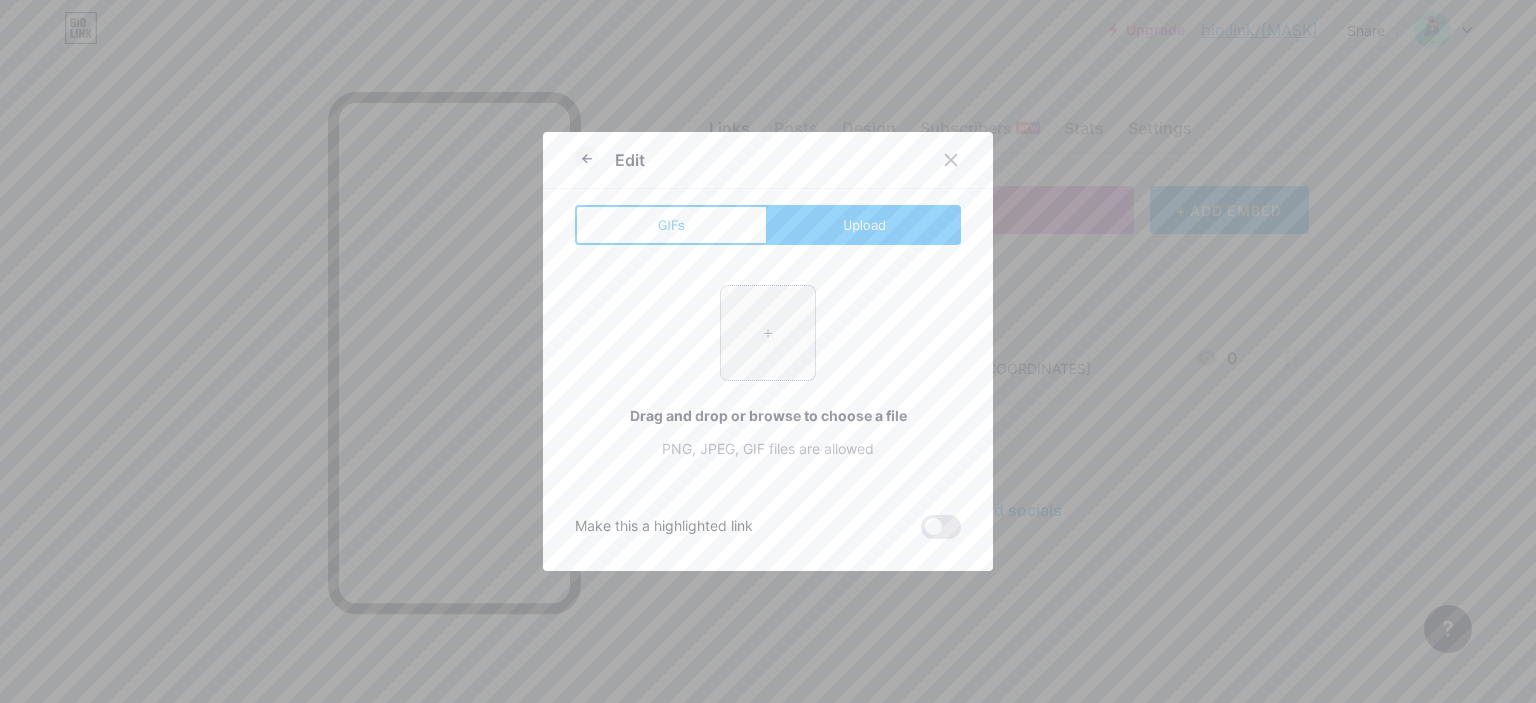 click at bounding box center (768, 333) 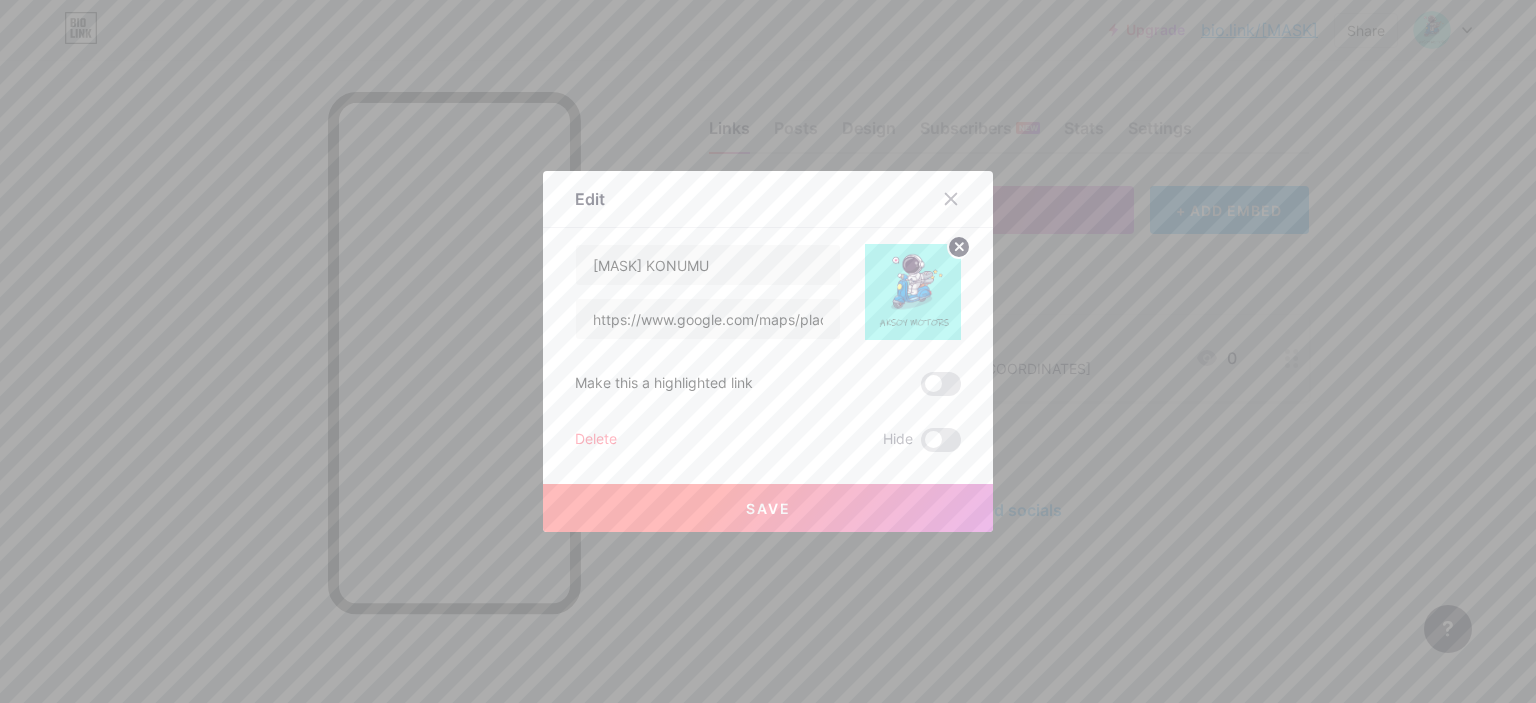 click on "Save" at bounding box center (768, 508) 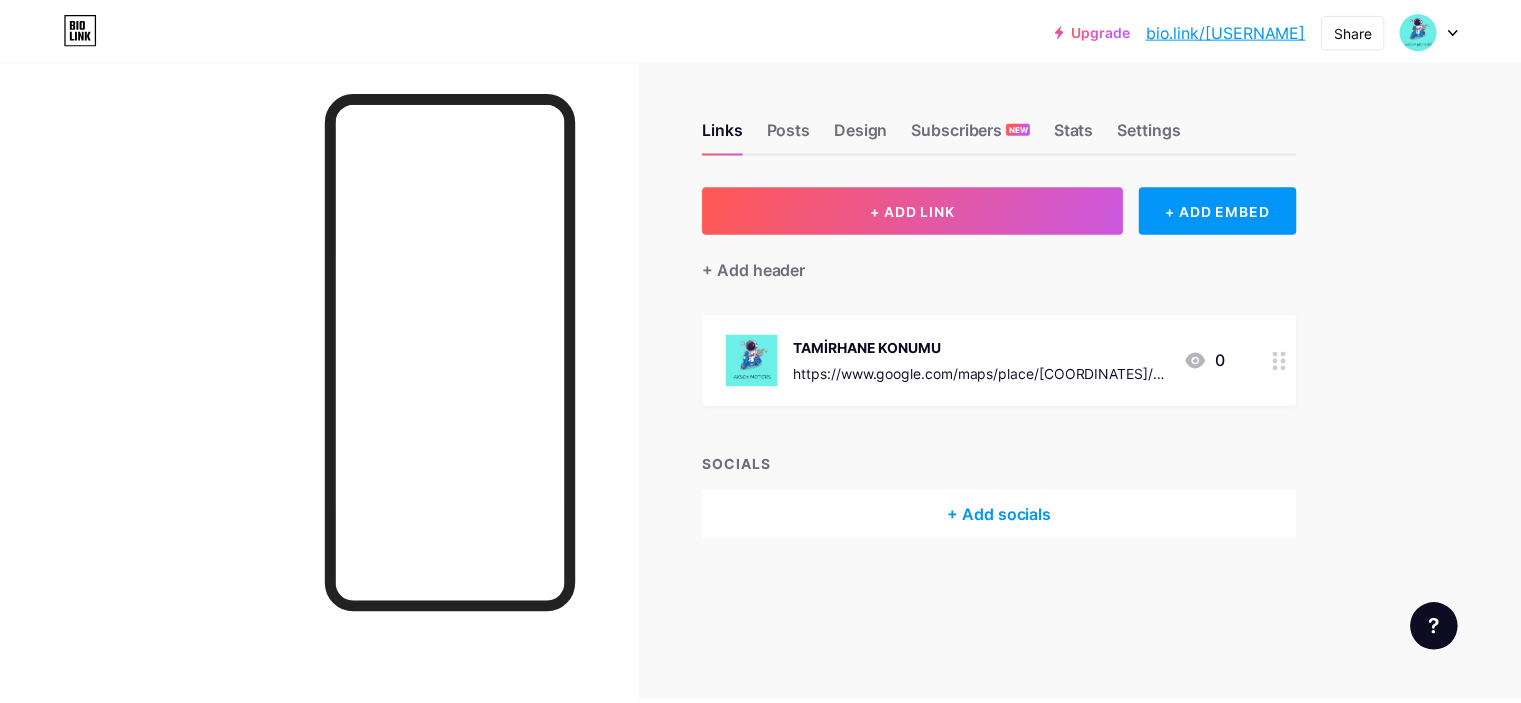 scroll, scrollTop: 0, scrollLeft: 0, axis: both 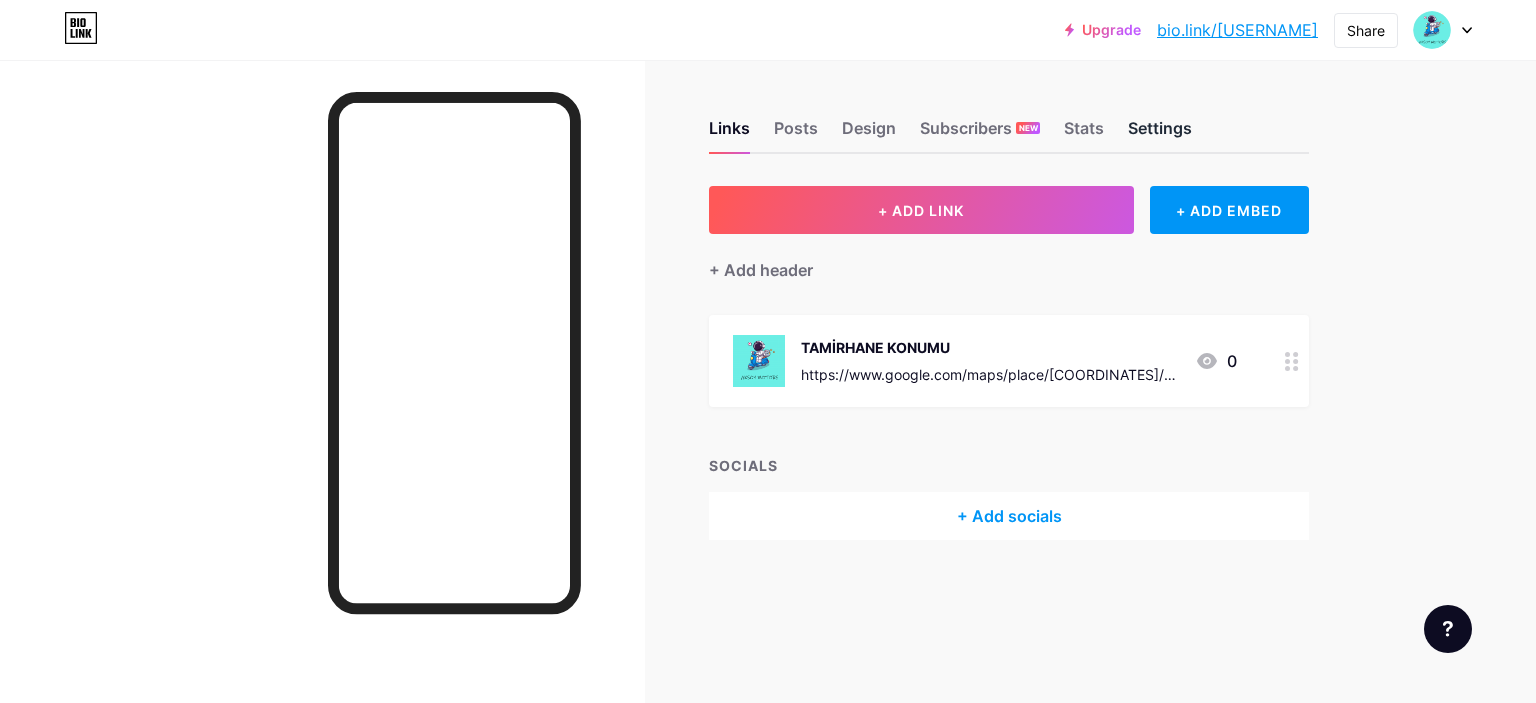 click on "Settings" at bounding box center [1160, 134] 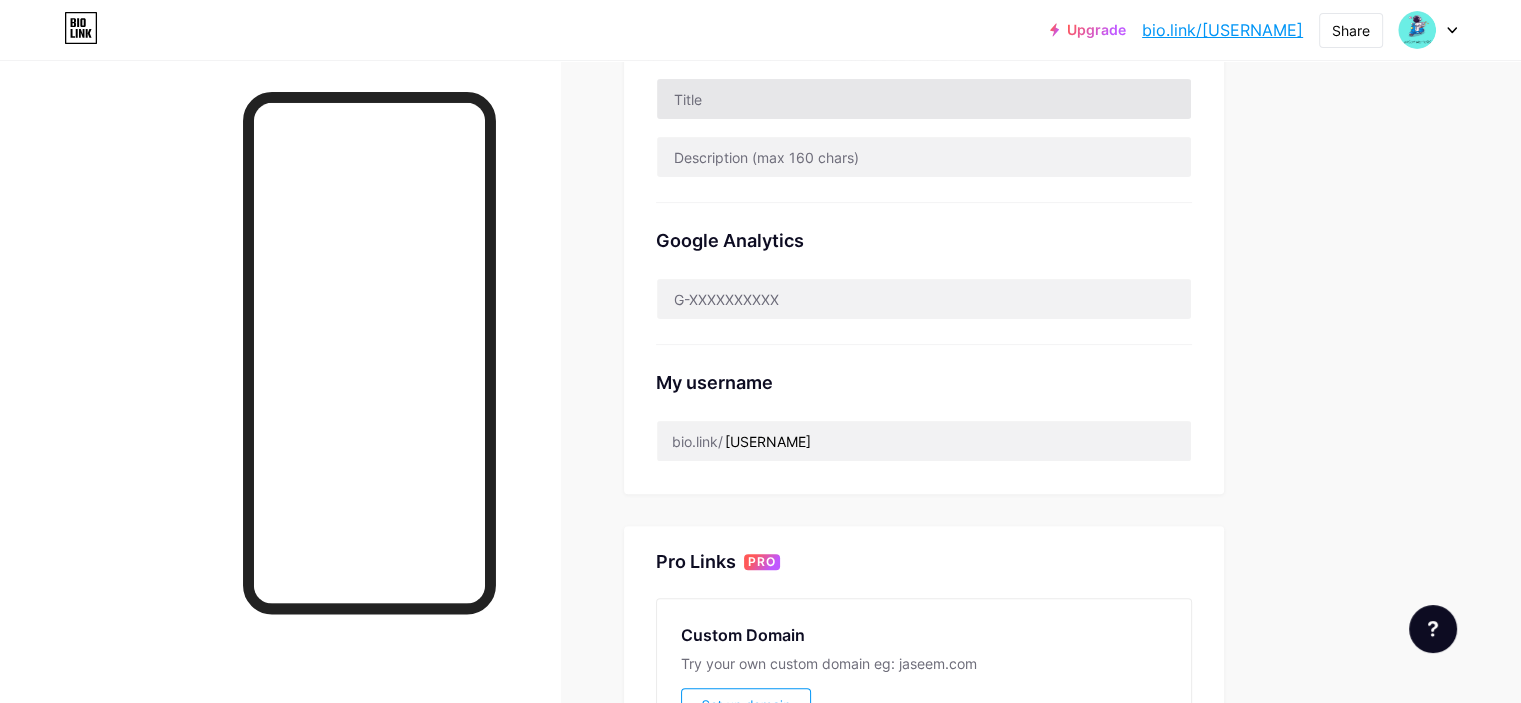 scroll, scrollTop: 858, scrollLeft: 0, axis: vertical 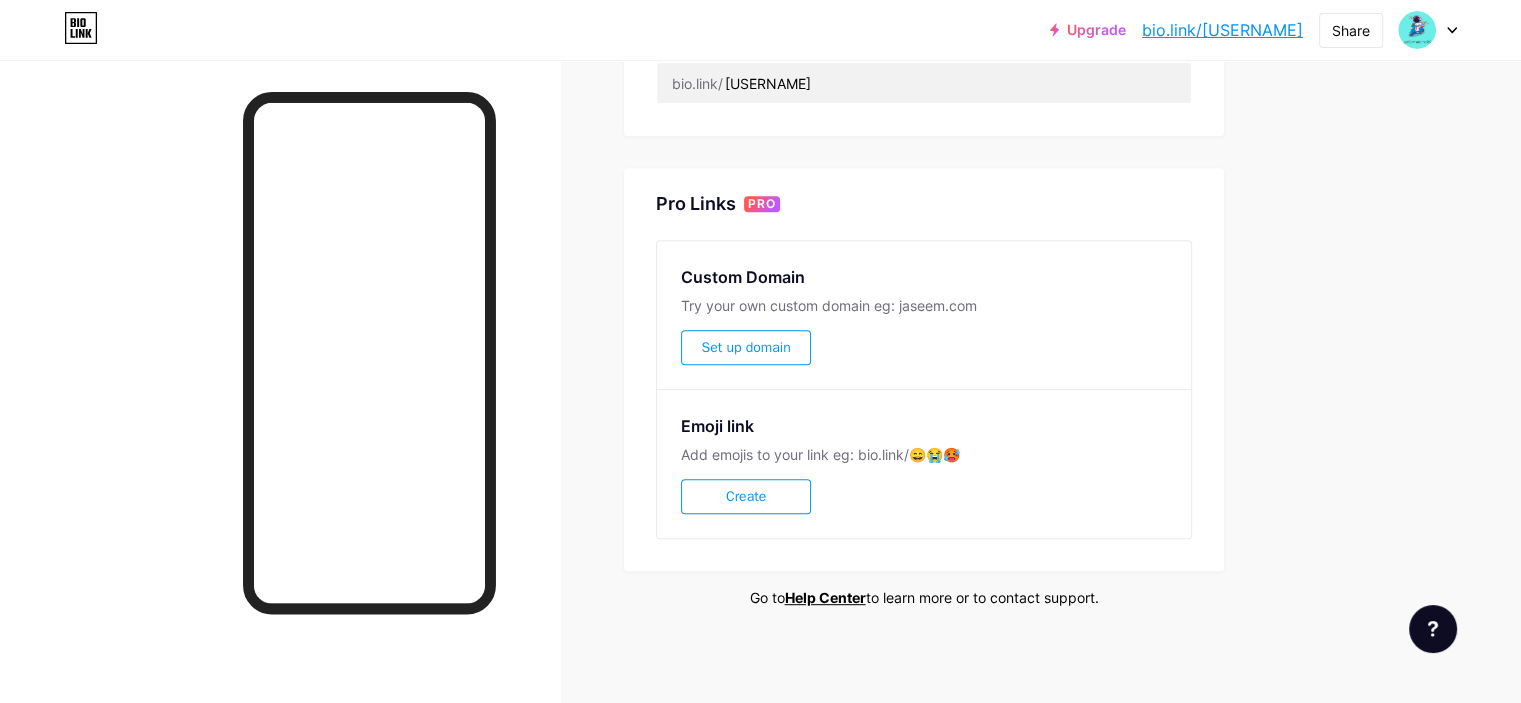 click on "Set
up domain" at bounding box center (745, 347) 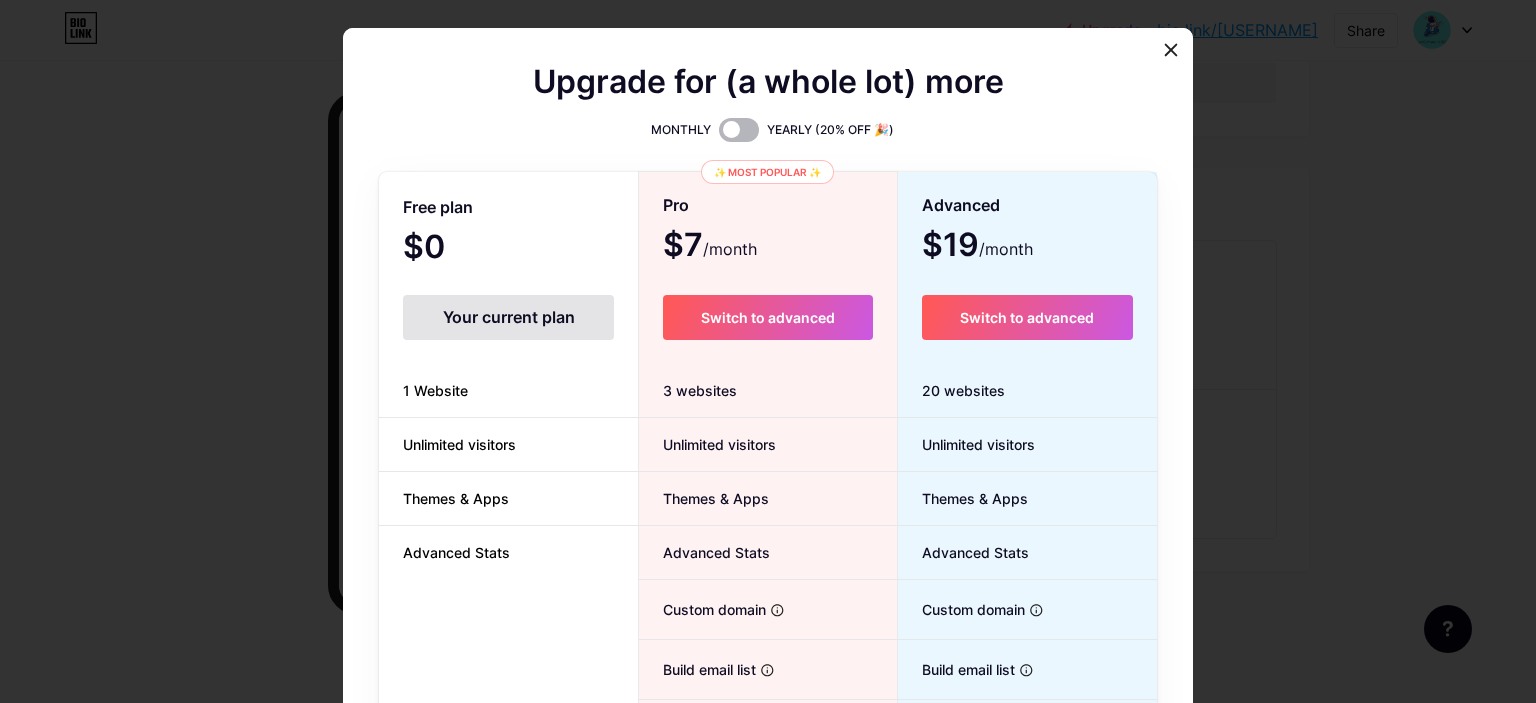 click at bounding box center (739, 130) 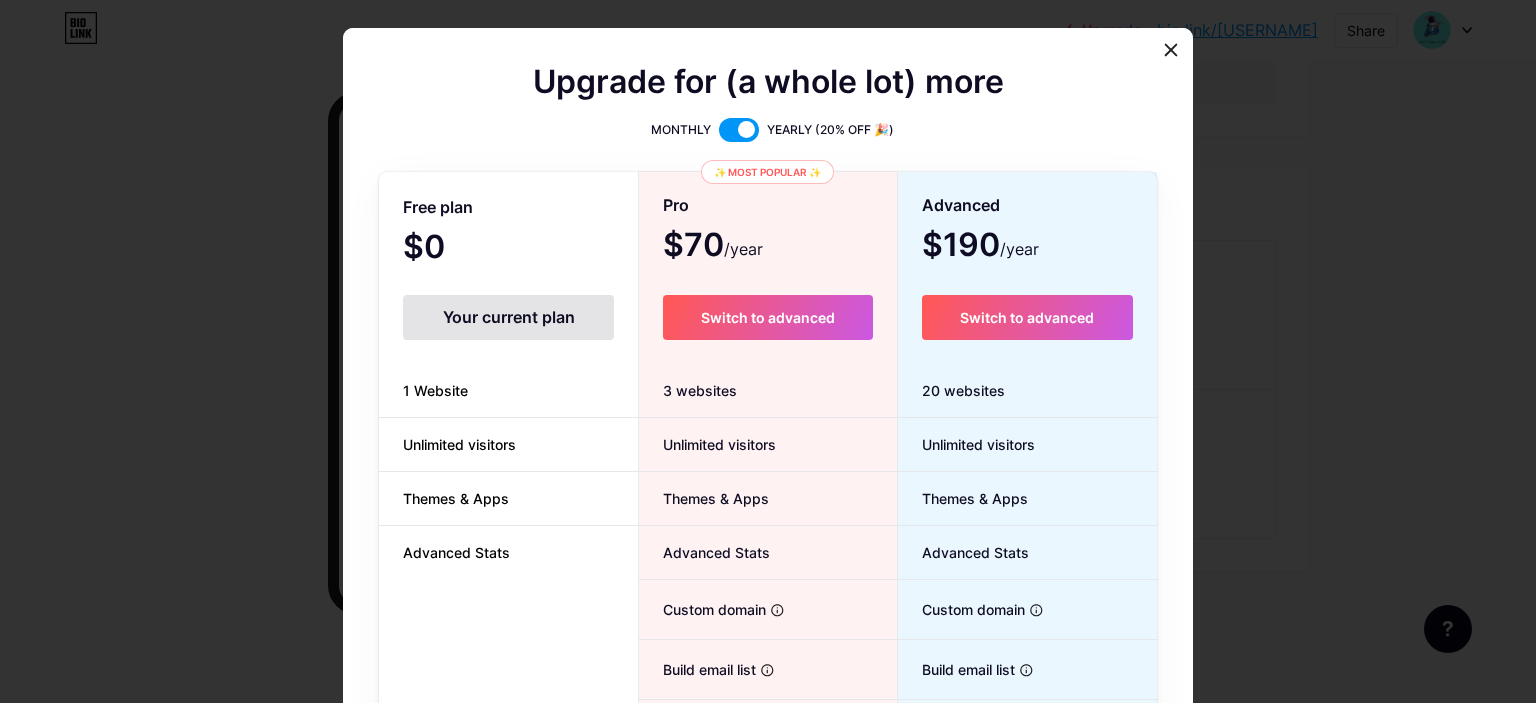 click at bounding box center (739, 130) 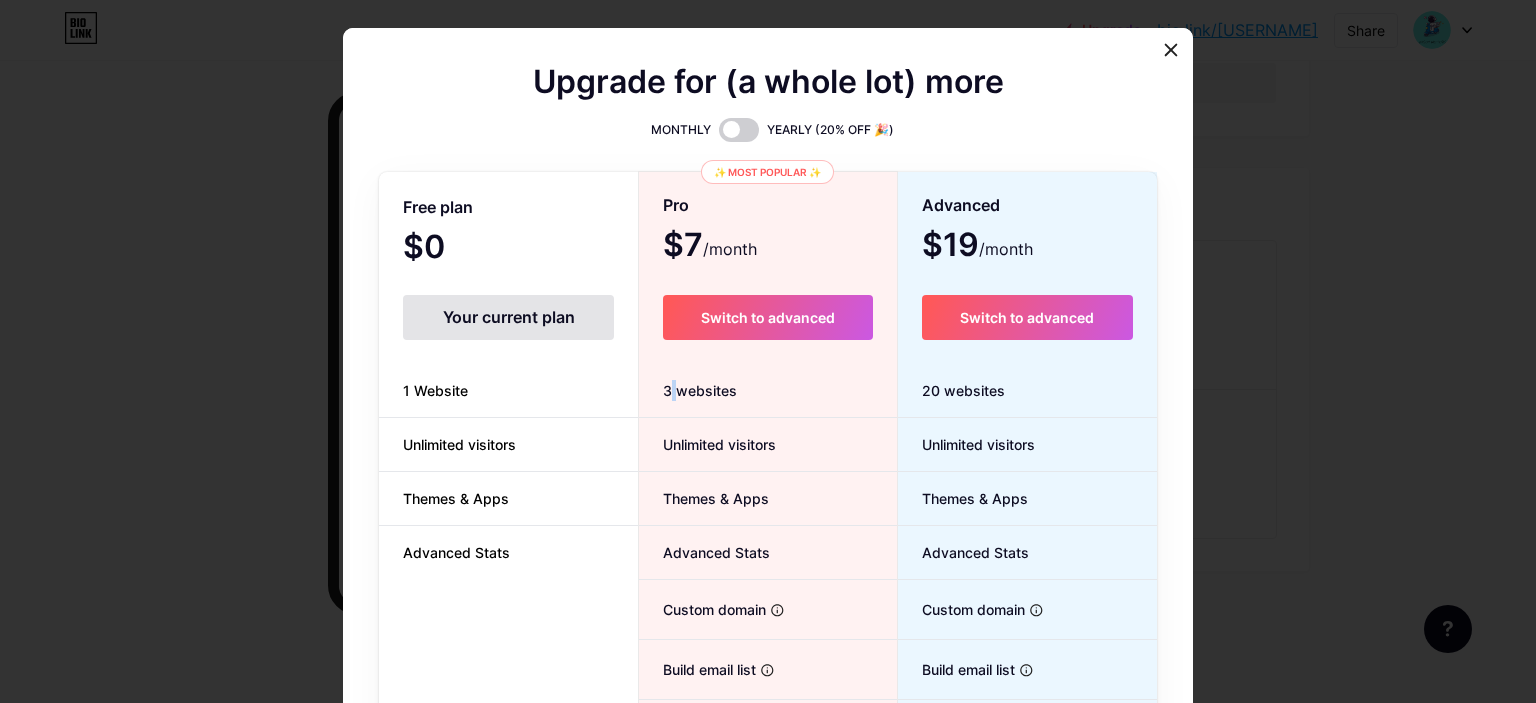 drag, startPoint x: 647, startPoint y: 395, endPoint x: 714, endPoint y: 395, distance: 67 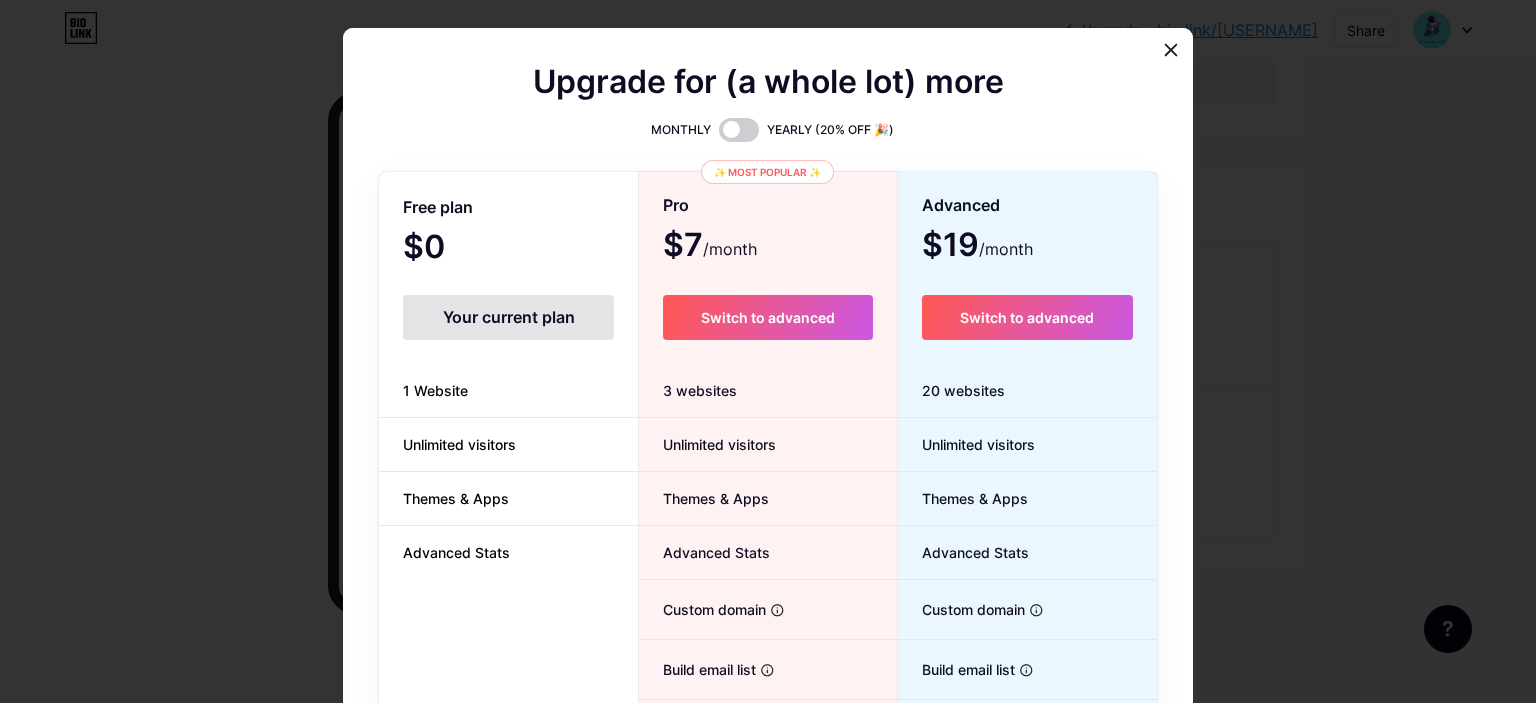 drag, startPoint x: 714, startPoint y: 395, endPoint x: 742, endPoint y: 391, distance: 28.284271 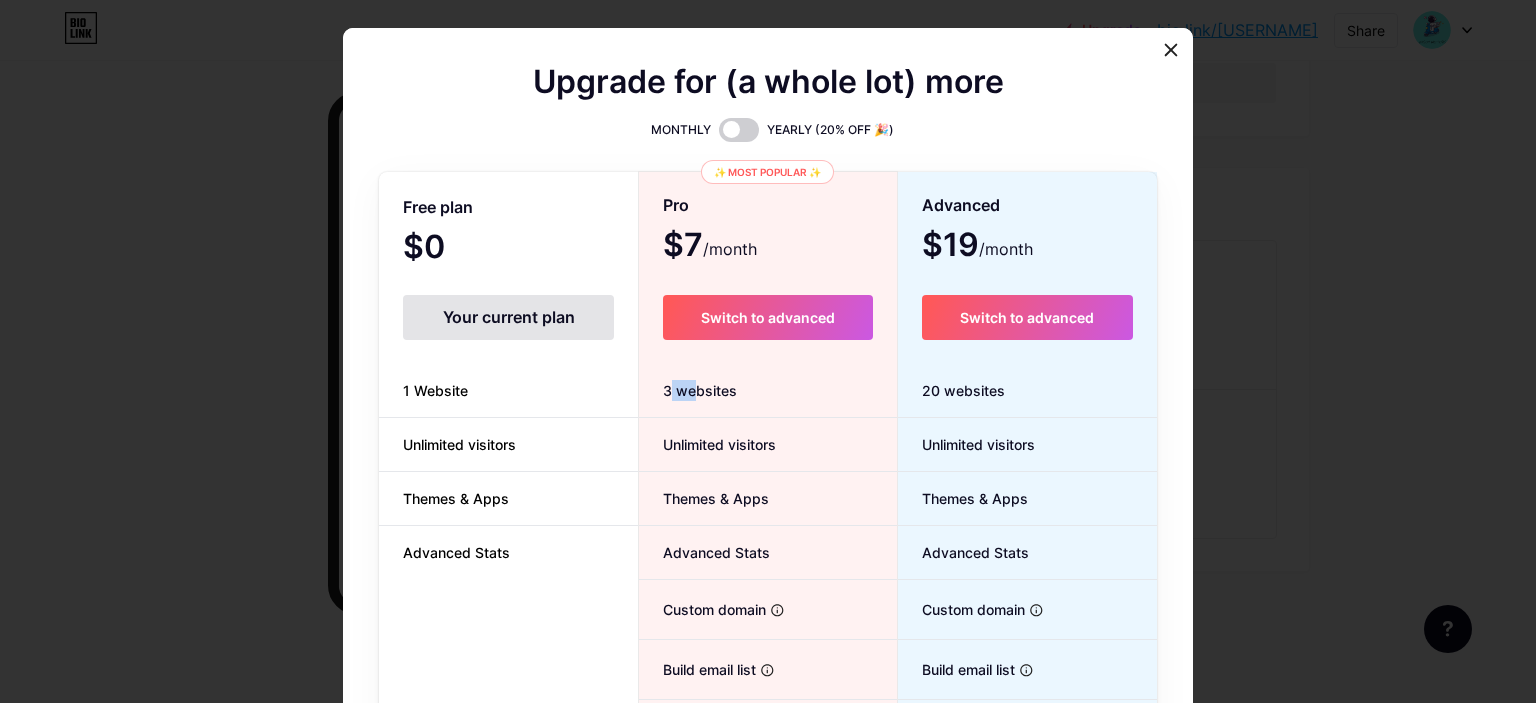 drag, startPoint x: 660, startPoint y: 396, endPoint x: 716, endPoint y: 395, distance: 56.008926 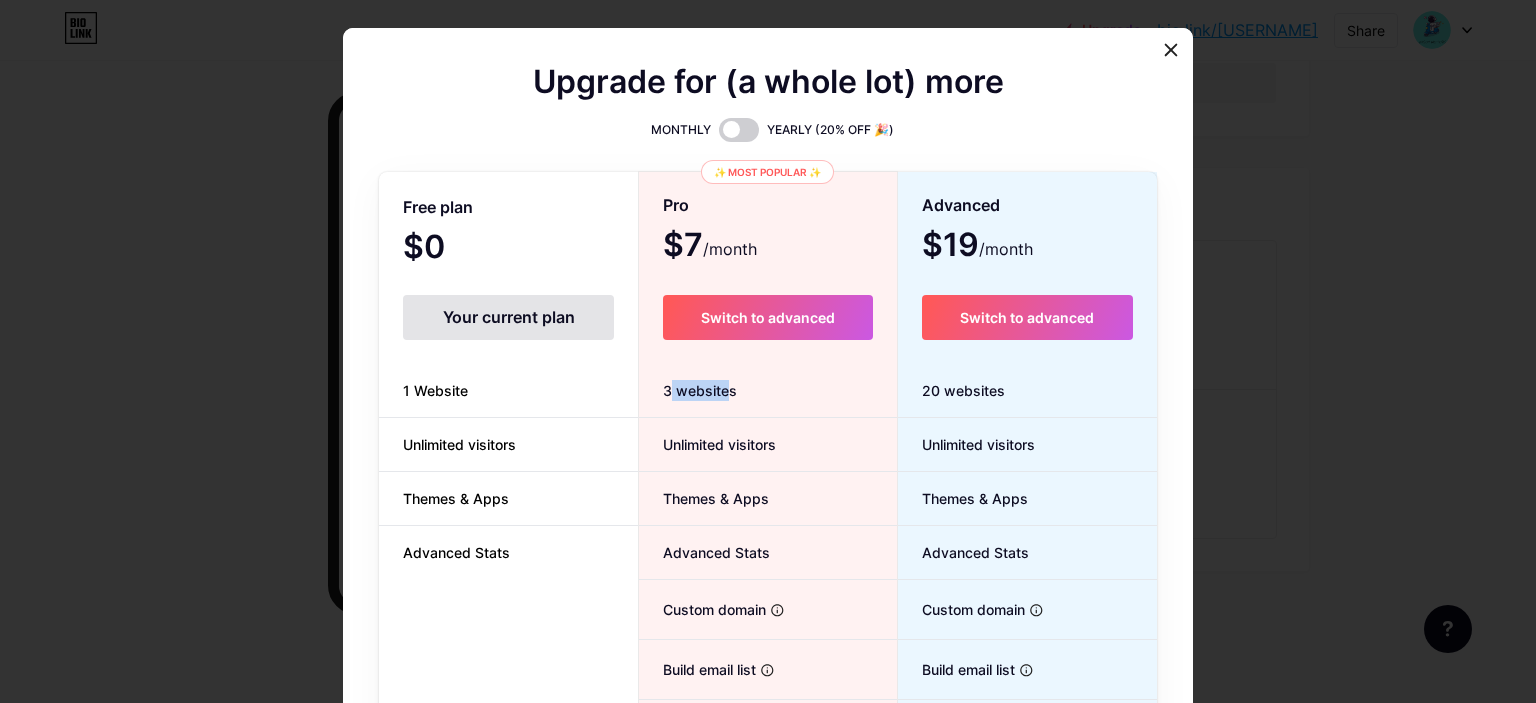 click on "3 websites" at bounding box center (767, 391) 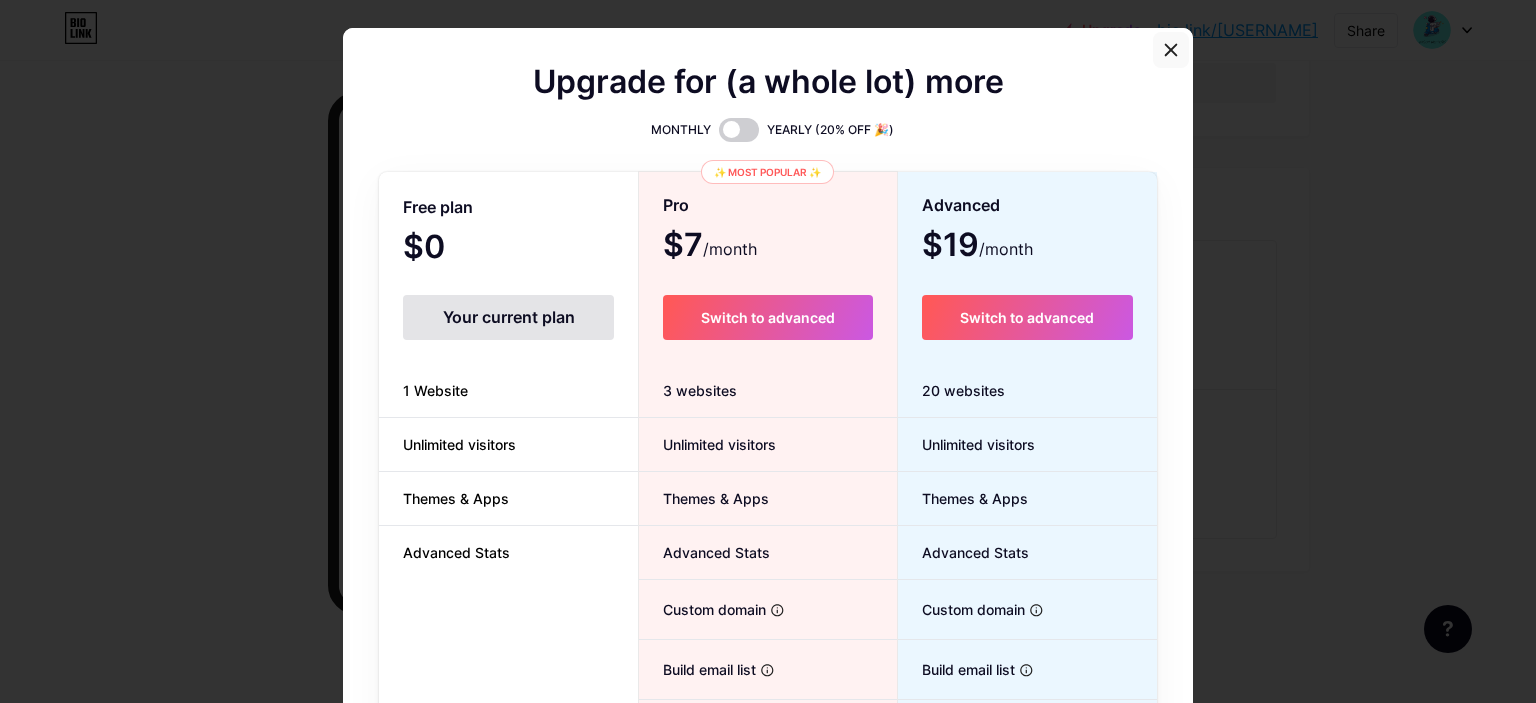 click 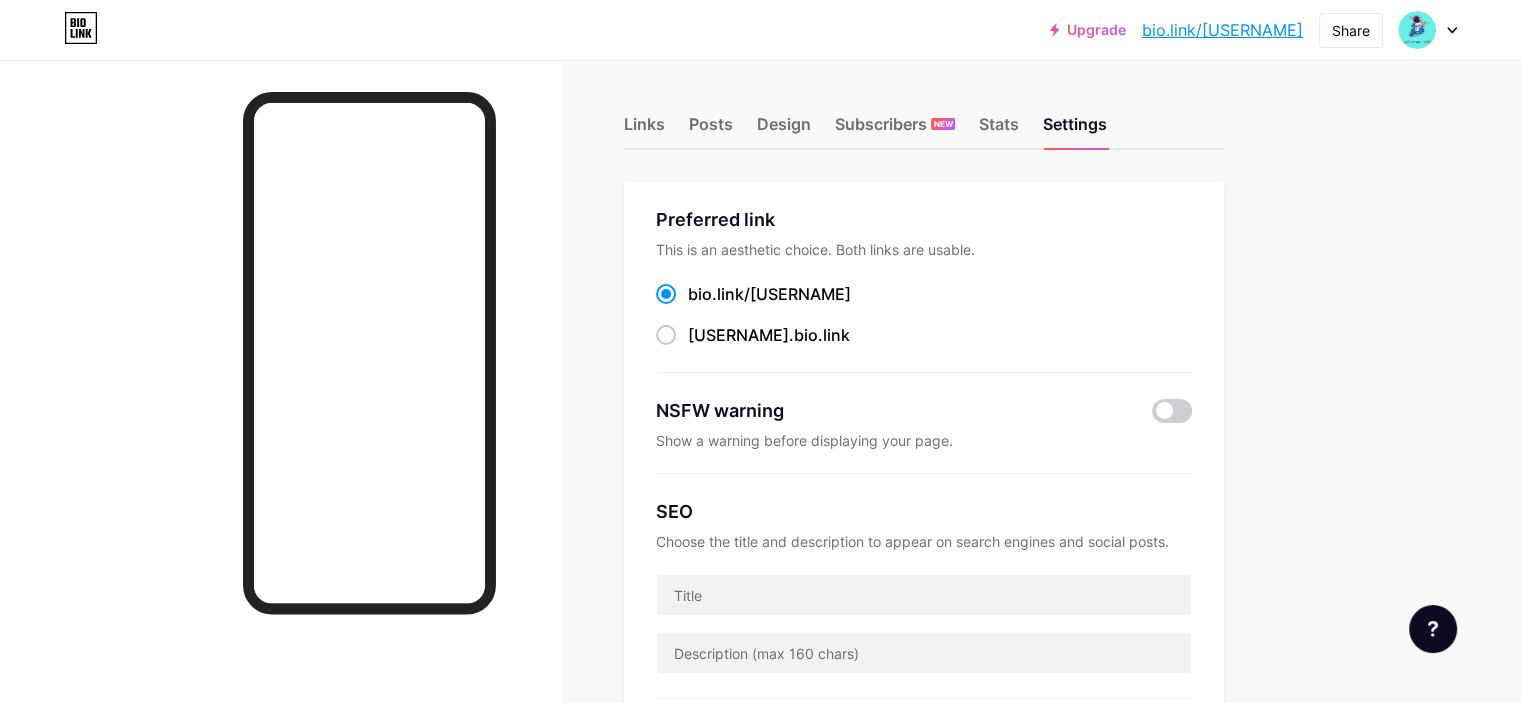 scroll, scrollTop: 0, scrollLeft: 0, axis: both 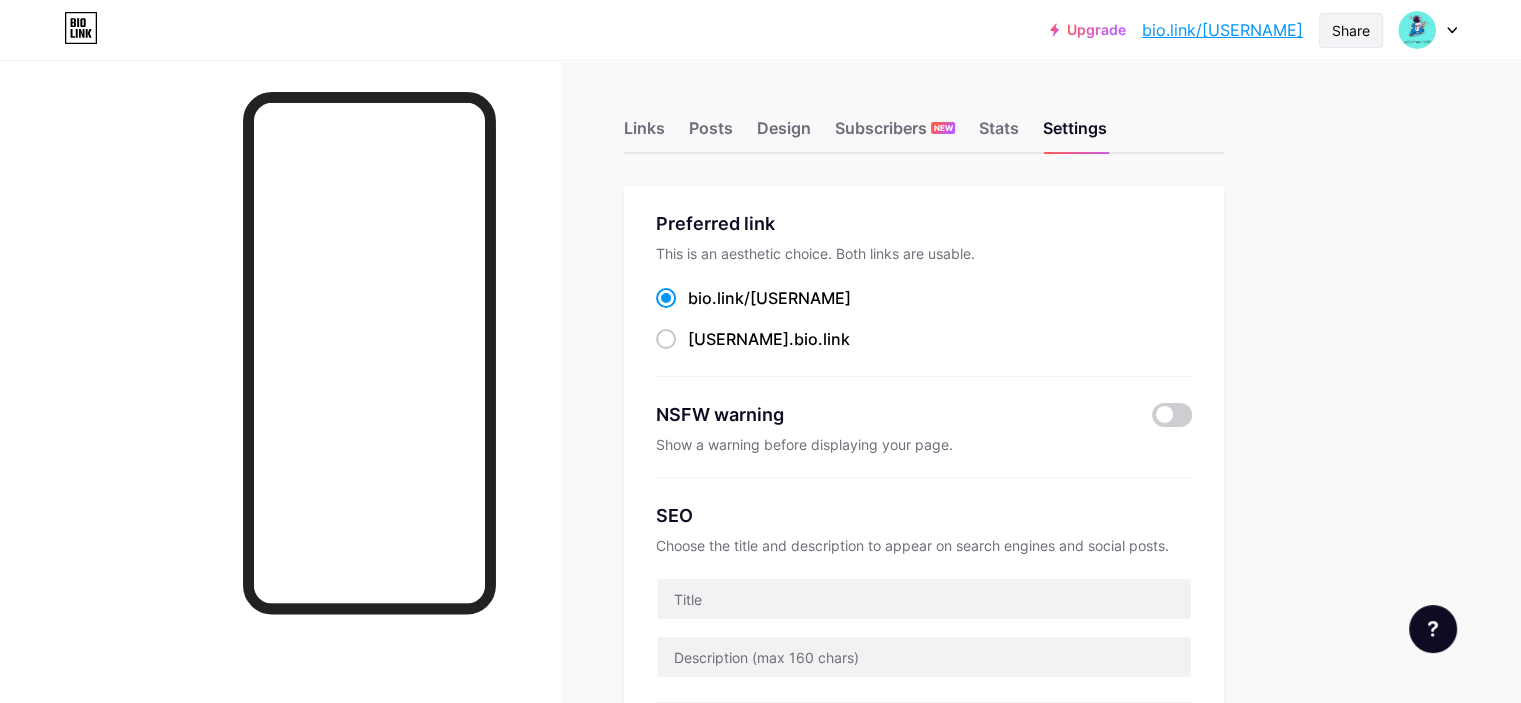 click on "Share" at bounding box center [1351, 30] 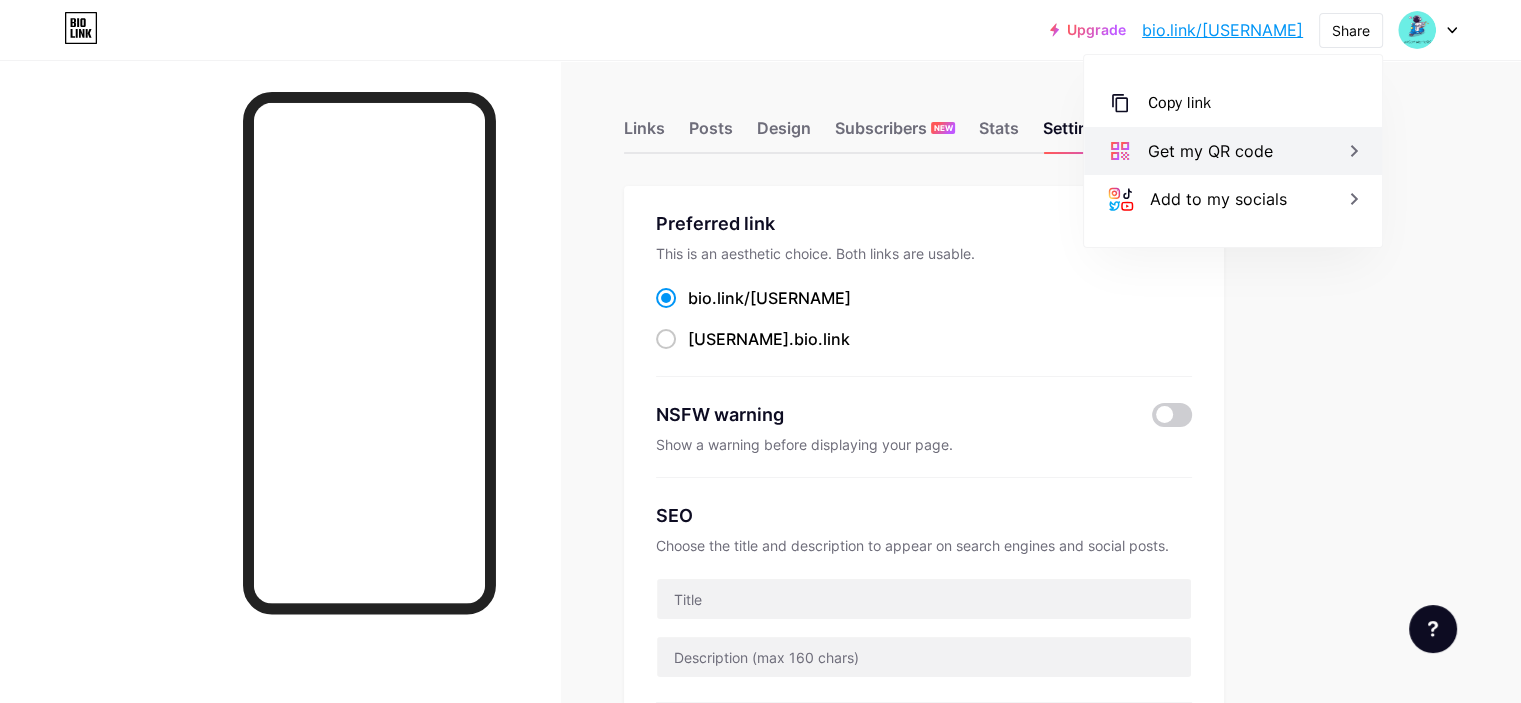 click on "Get my QR code" at bounding box center (1233, 151) 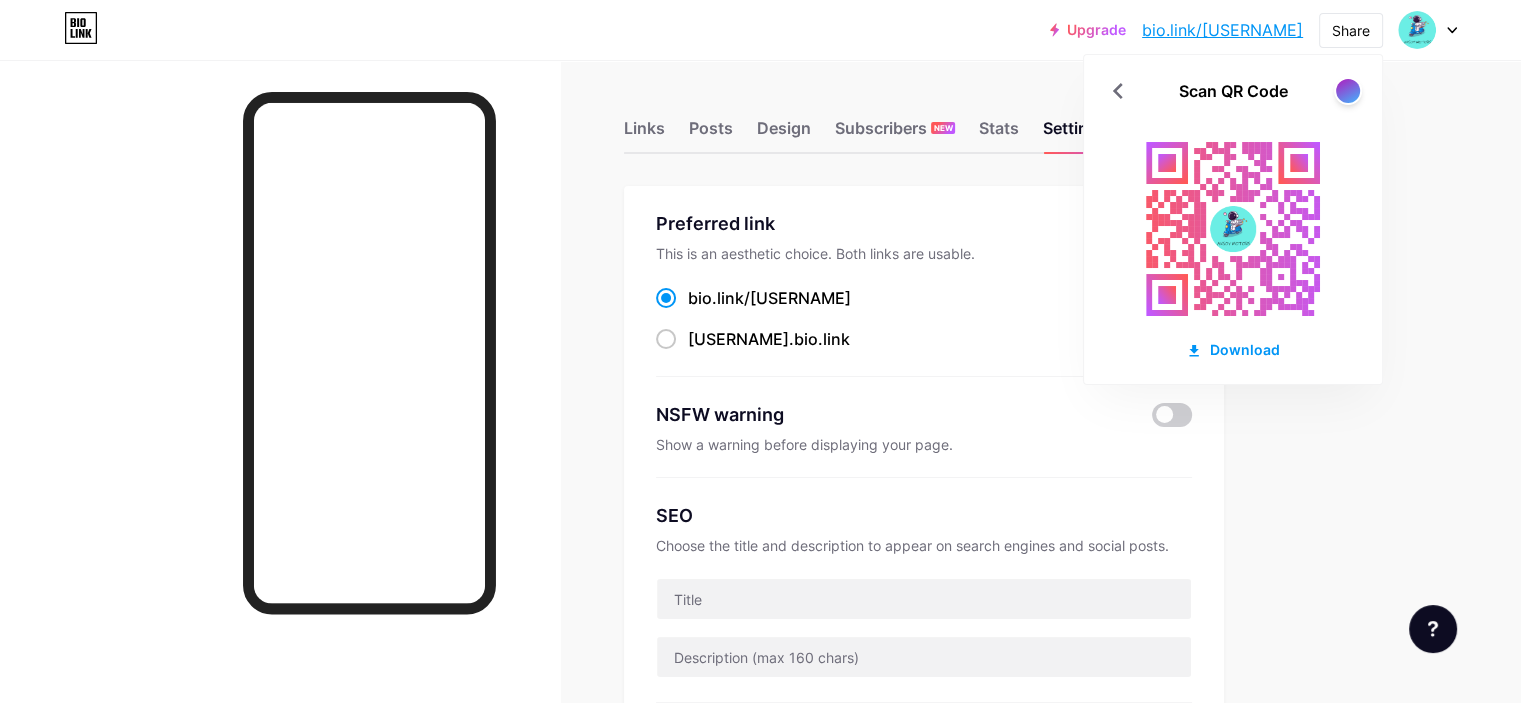 click on "Upgrade   bio.link/aksoym...   bio.link/aksoymotor   Share       Scan QR Code
Download               Switch accounts     AKSOY MOTORS   bio.link/aksoymotor       + Add a new page        Account settings   Logout   Link Copied
Links
Posts
Design
Subscribers
NEW
Stats
Settings     Preferred link   This is an aesthetic choice. Both links are usable.
bio.link/ aksoymotor       aksoymotor .bio.link
NSFW warning       Show a warning before displaying your page.     SEO   Choose the title and description to appear on search engines and social posts.           Google Analytics       My username   bio.link/   aksoymotor           Pro Links   PRO   Custom Domain   Try your own custom domain eg: jaseem.com   Set
up domain             Emoji link   Add emojis to your link eg: bio.link/😄😭🥵   Create
Go to  Help Center   Changes saved" at bounding box center (760, 783) 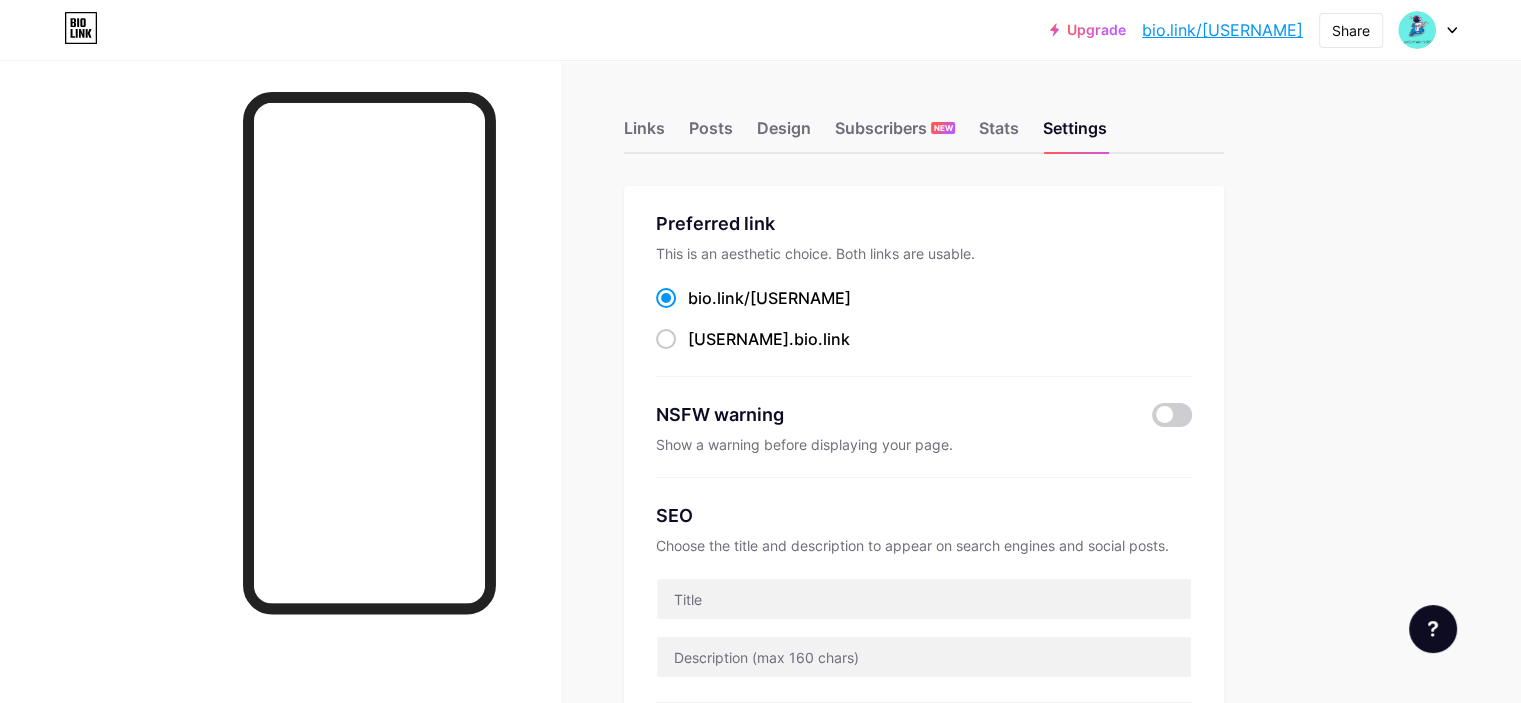 click on "Upgrade" at bounding box center (1088, 30) 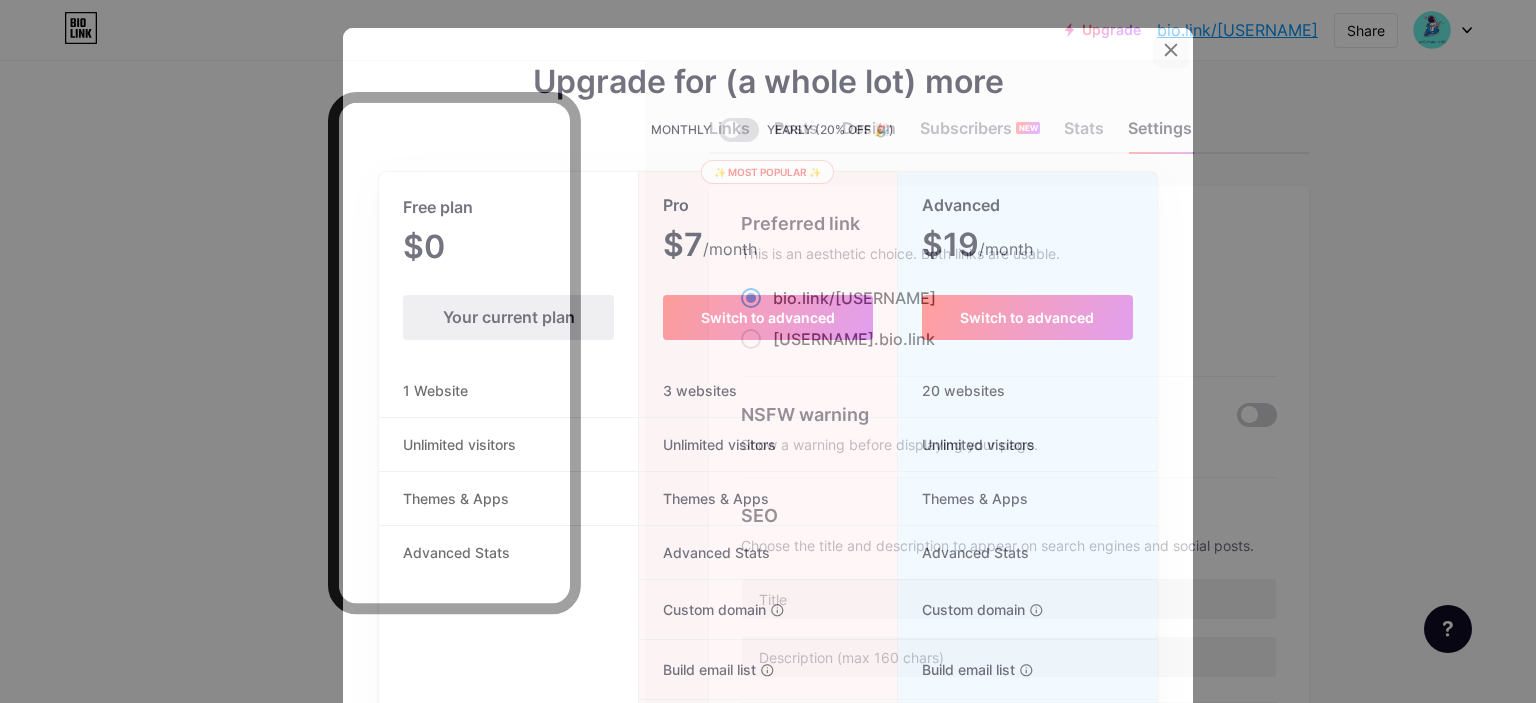 click 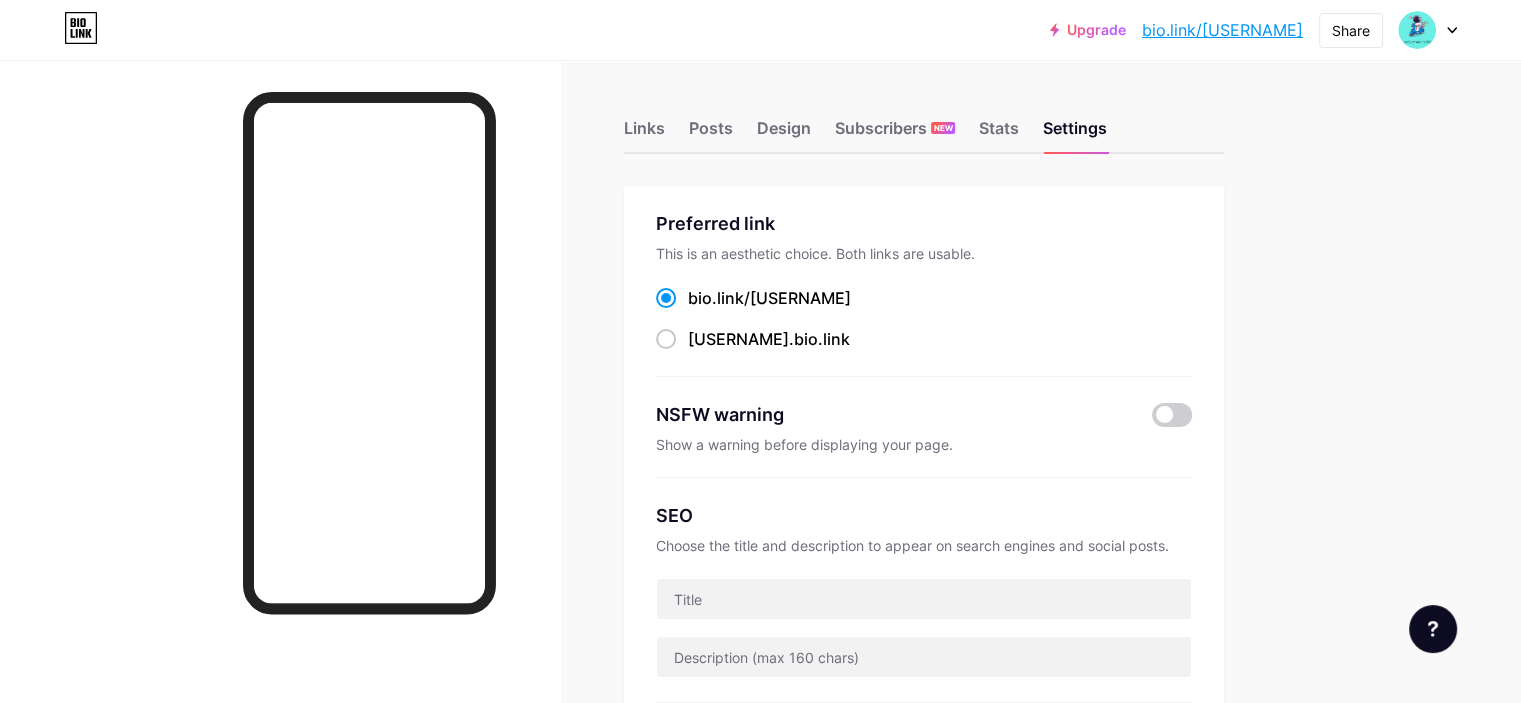 click on "Upgrade   bio.link/aksoym...   bio.link/aksoymotor   Share               Switch accounts     AKSOY MOTORS   bio.link/aksoymotor       + Add a new page        Account settings   Logout" at bounding box center [760, 30] 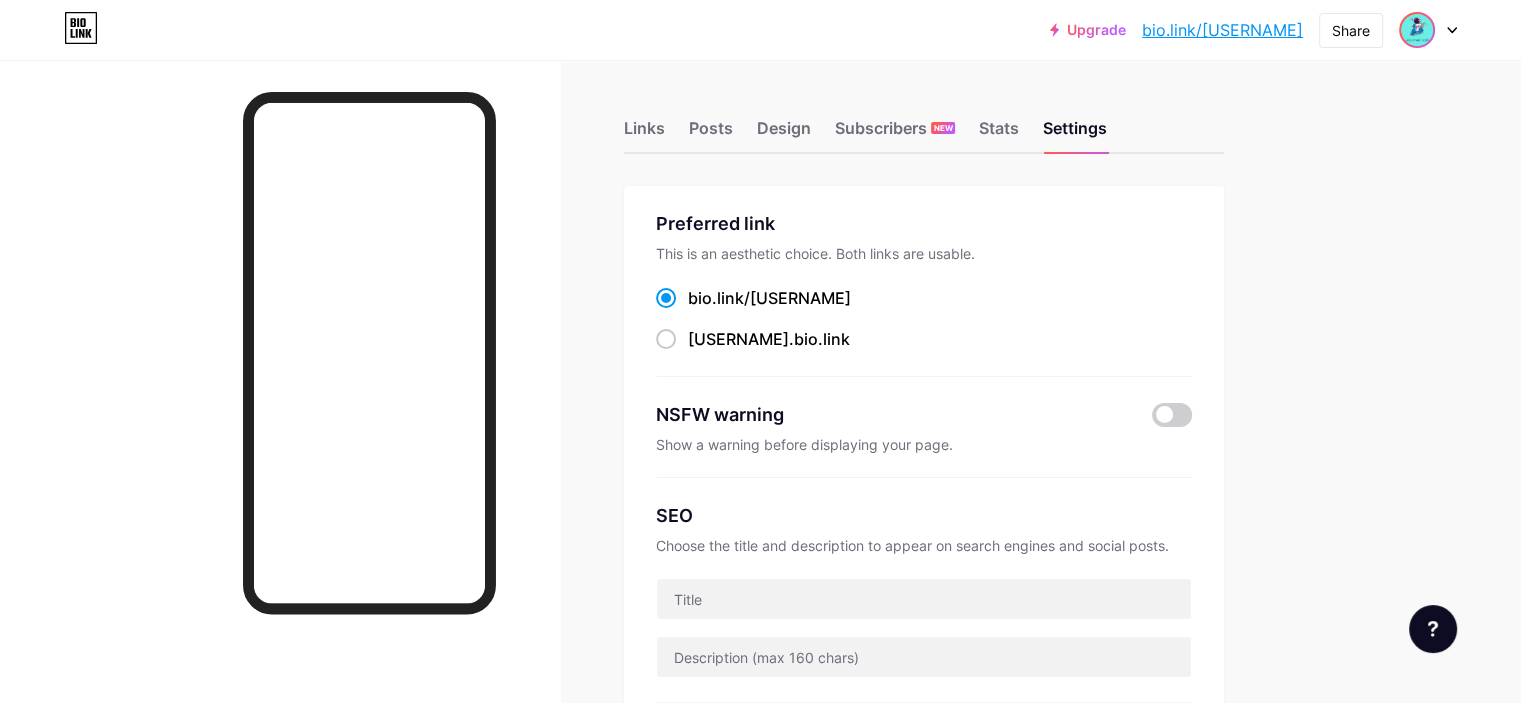 click at bounding box center [1417, 30] 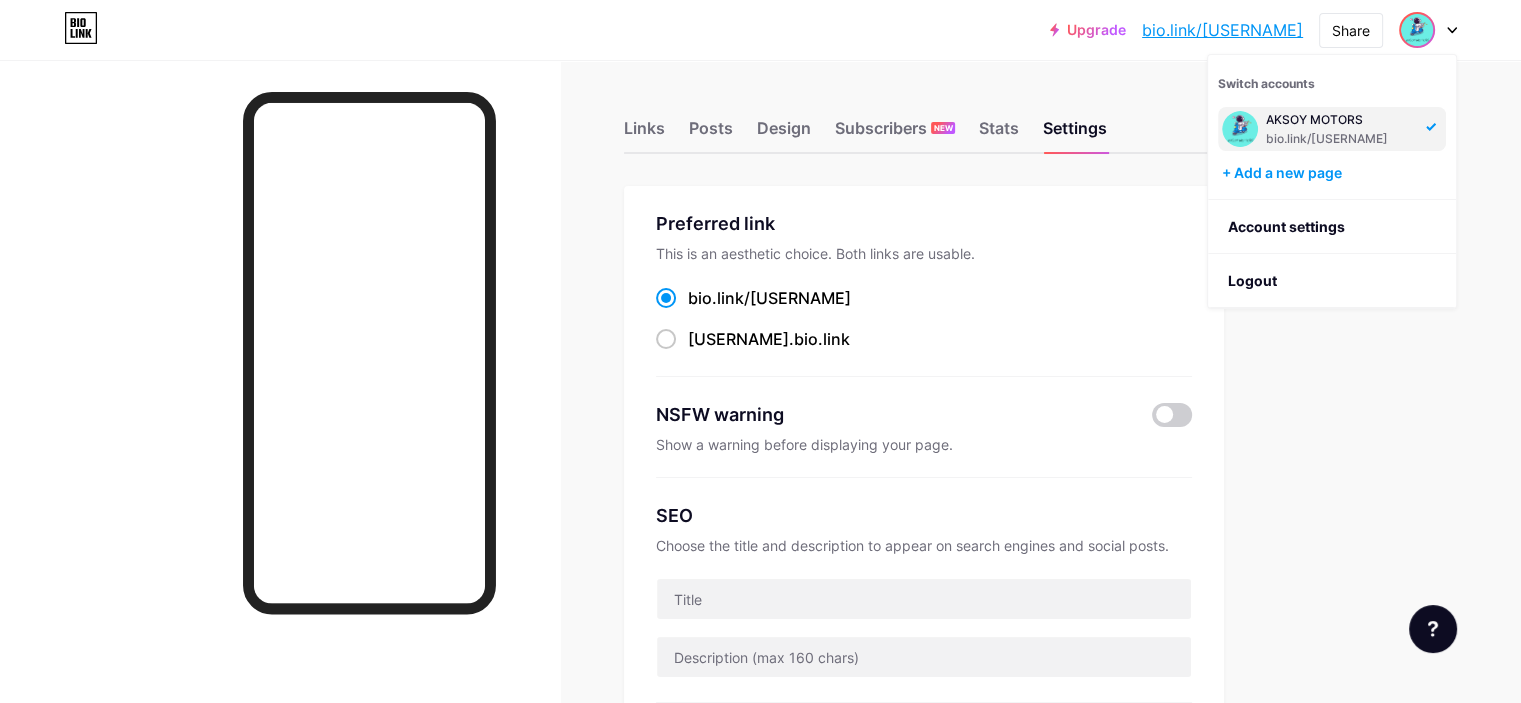 click on "bio.link/aksoymotor" at bounding box center [1340, 139] 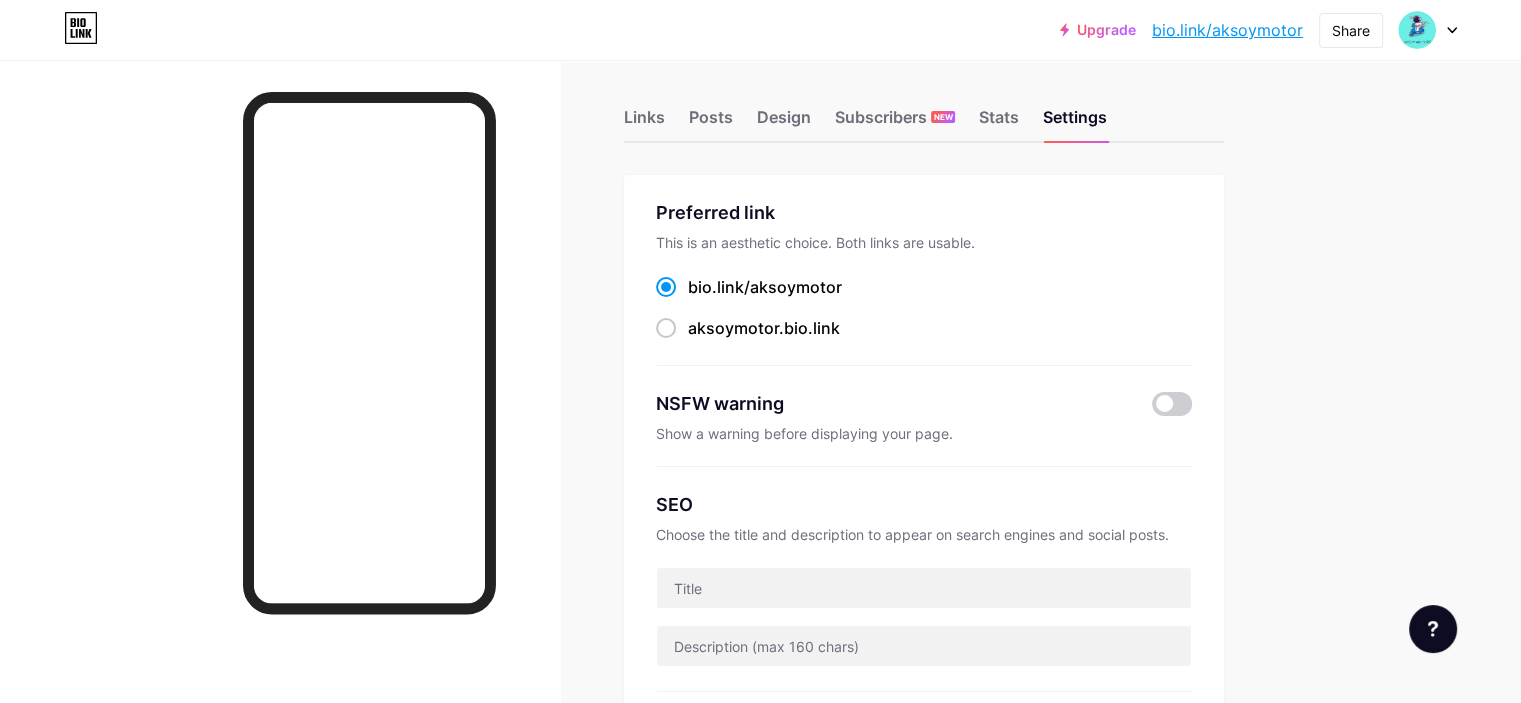 scroll, scrollTop: 0, scrollLeft: 0, axis: both 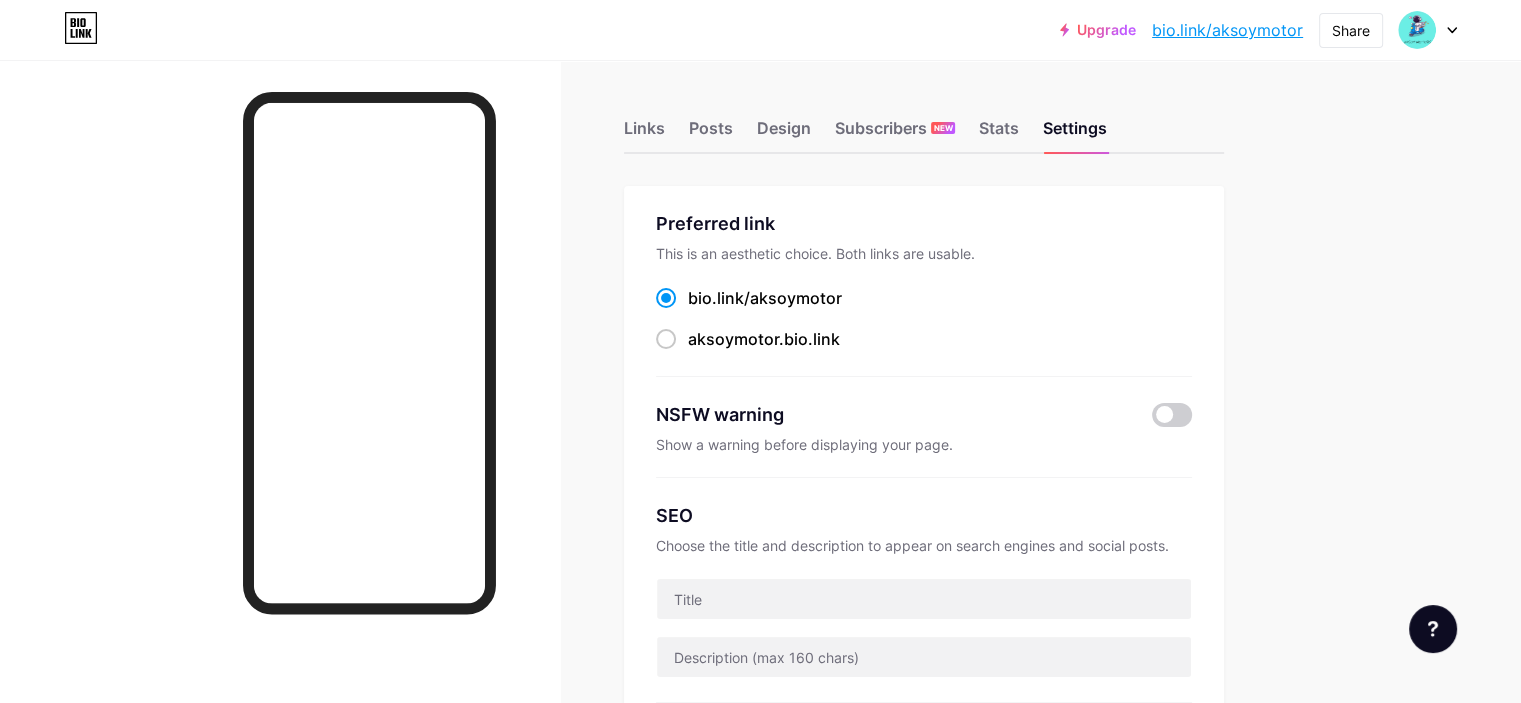 click on "Upgrade   bio.link/aksoym...   bio.link/aksoymotor   Share               Switch accounts     AKSOY MOTORS   bio.link/aksoymotor       + Add a new page        Account settings   Logout" at bounding box center (760, 30) 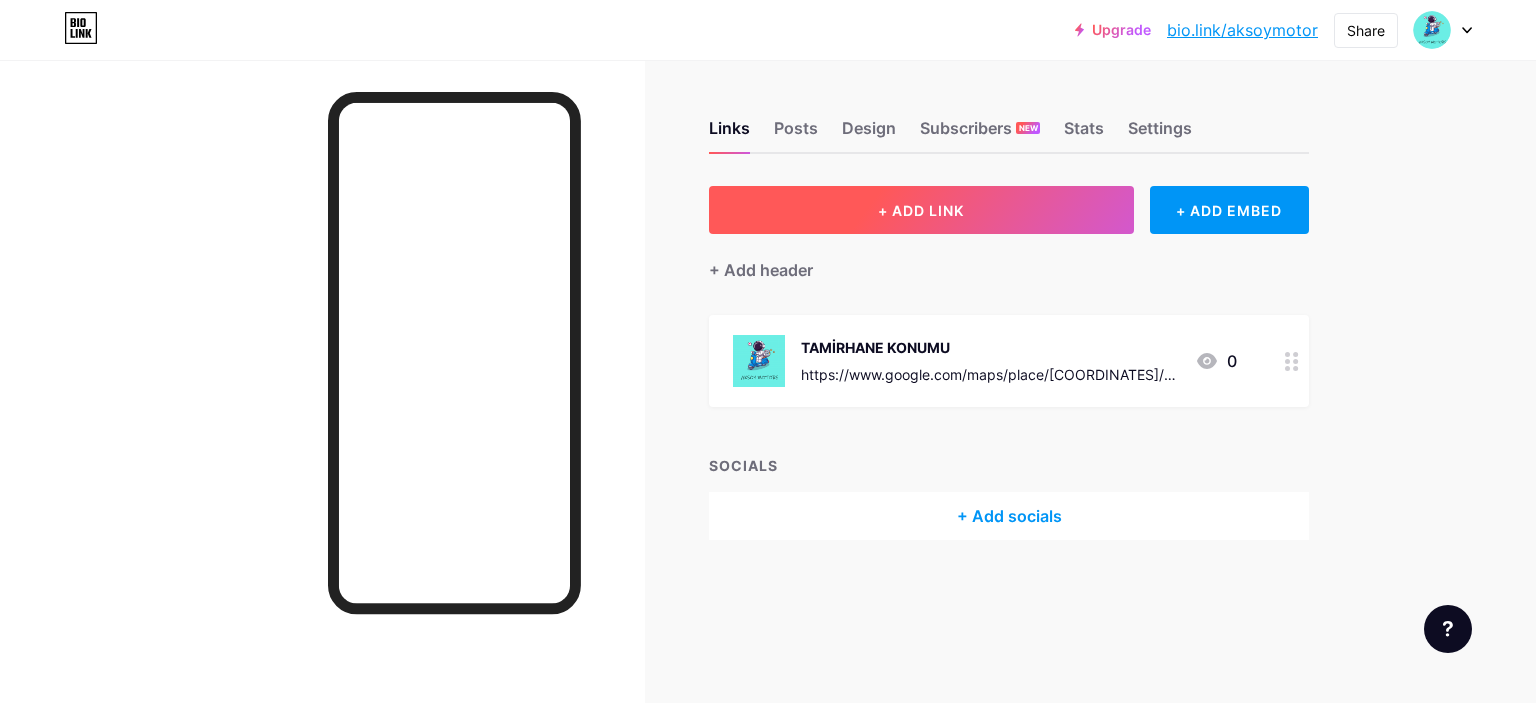 click on "+ ADD LINK" at bounding box center [921, 210] 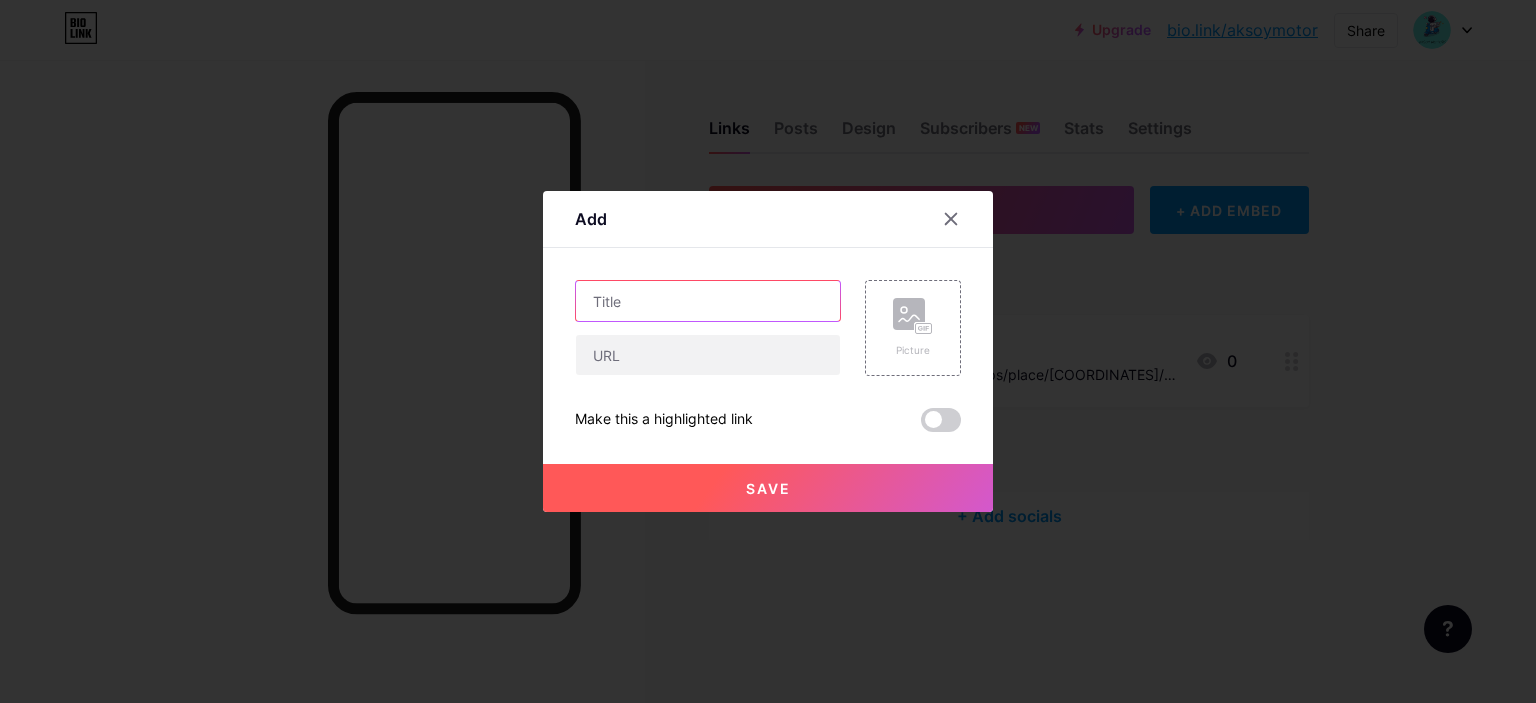 click at bounding box center [708, 301] 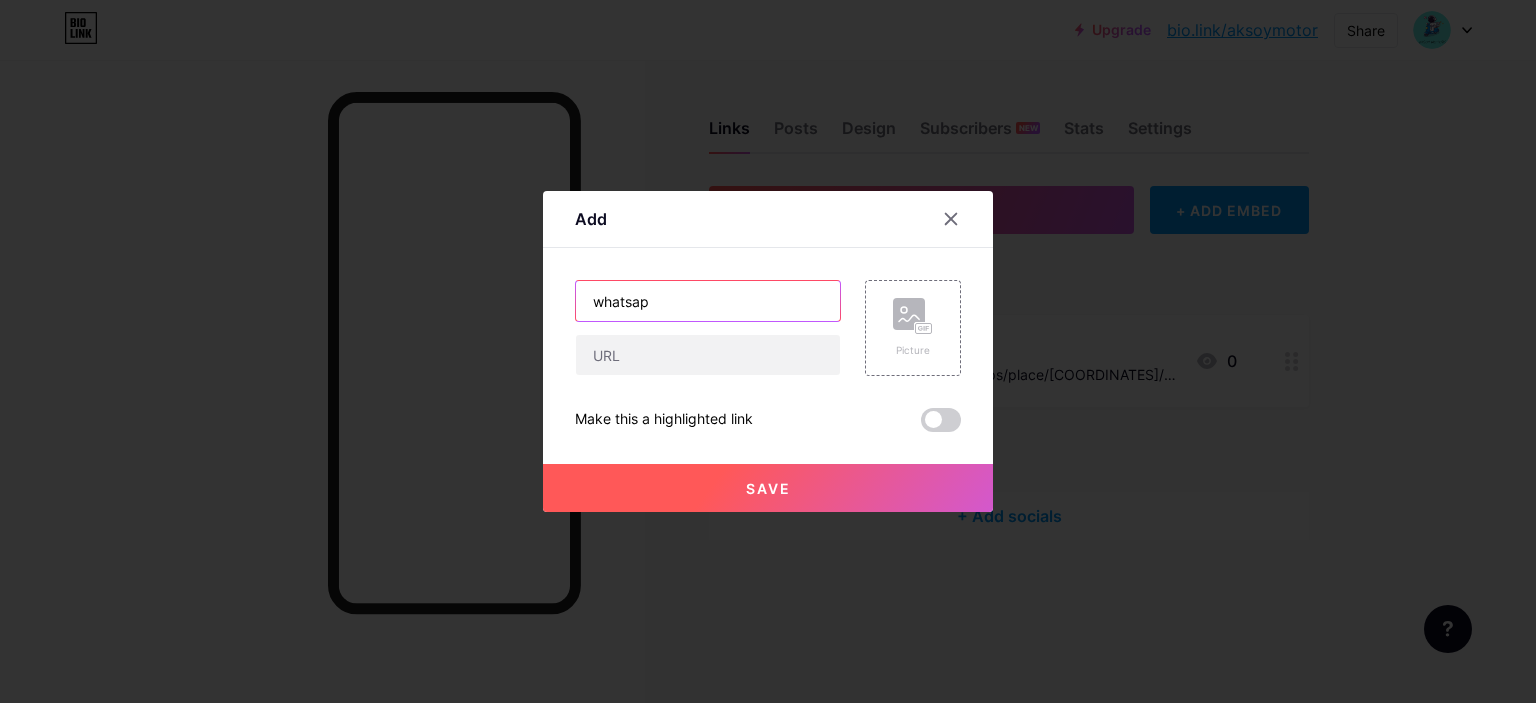 type on "whatsap" 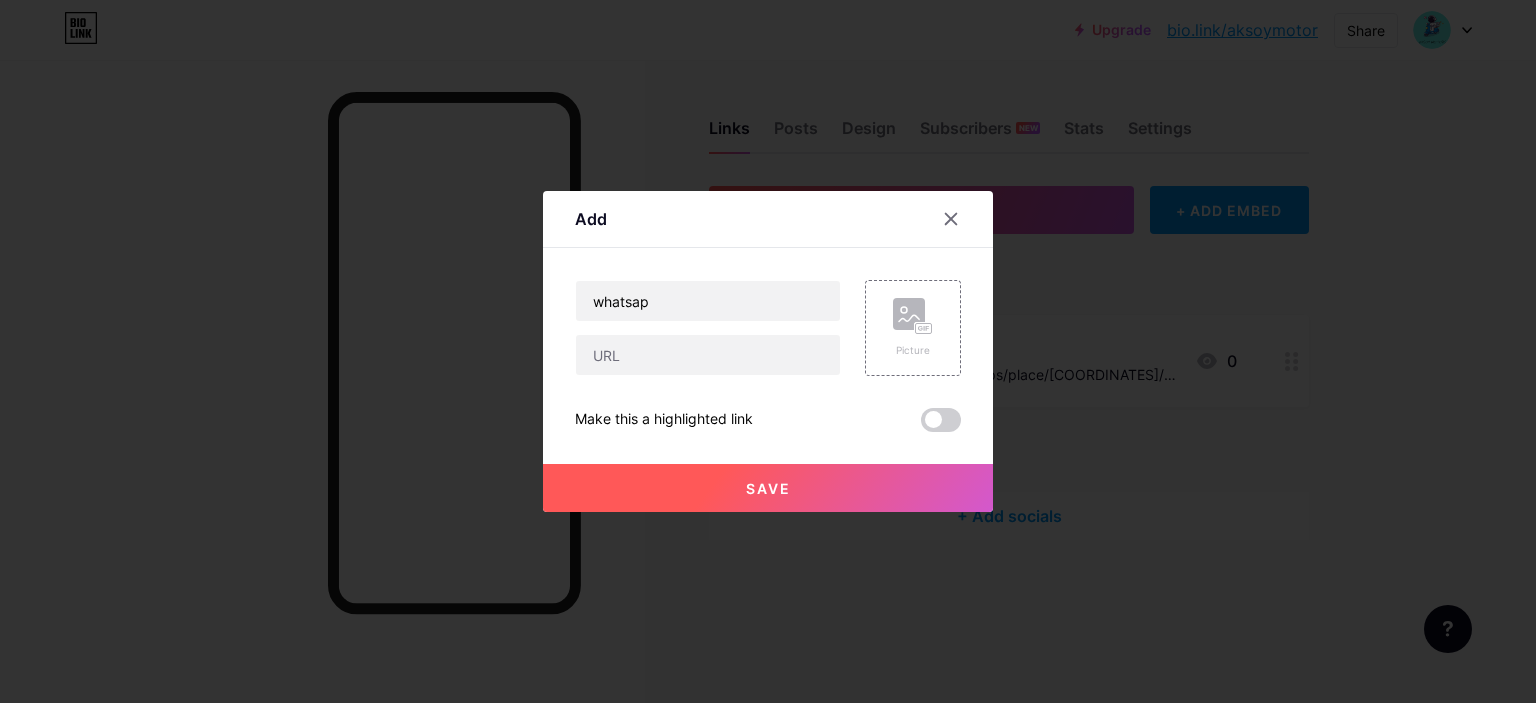 click at bounding box center (708, 355) 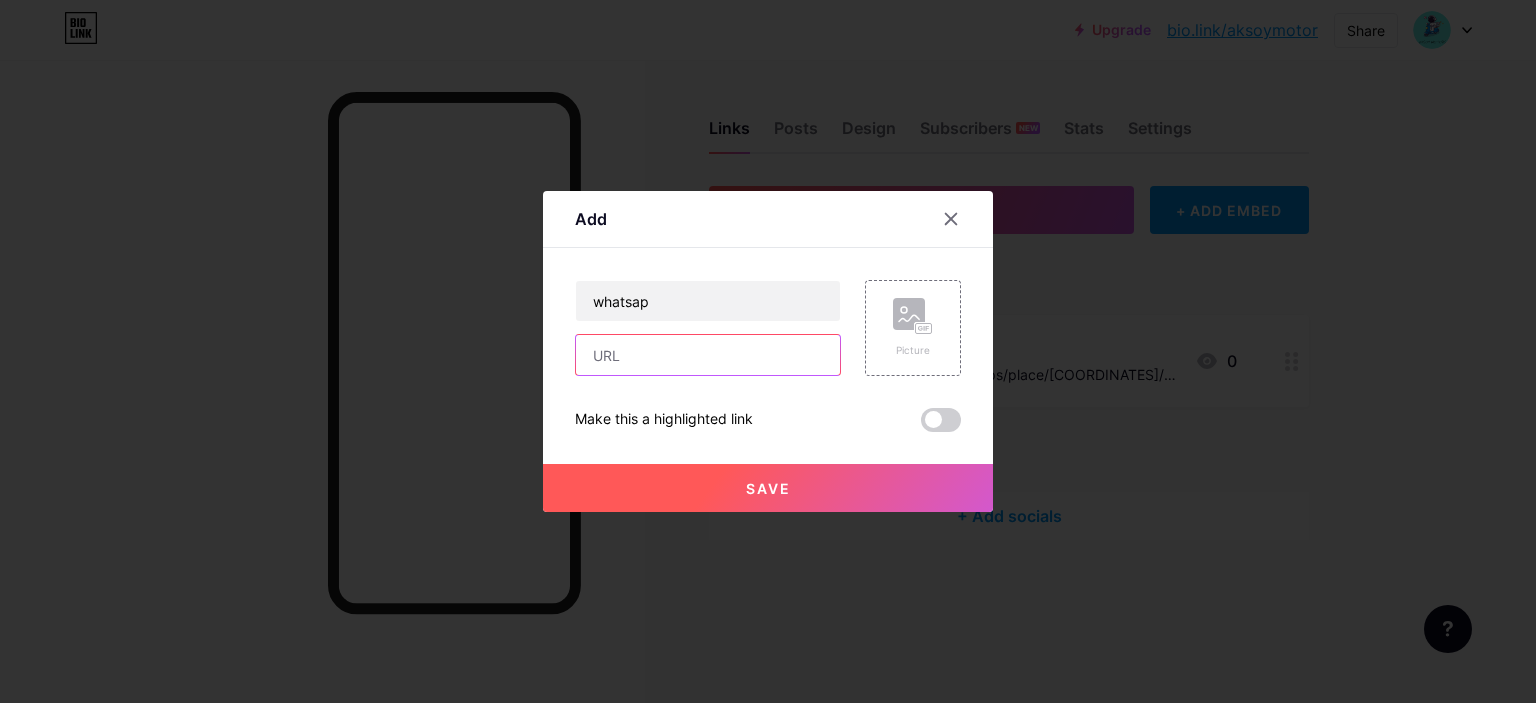 click at bounding box center (708, 355) 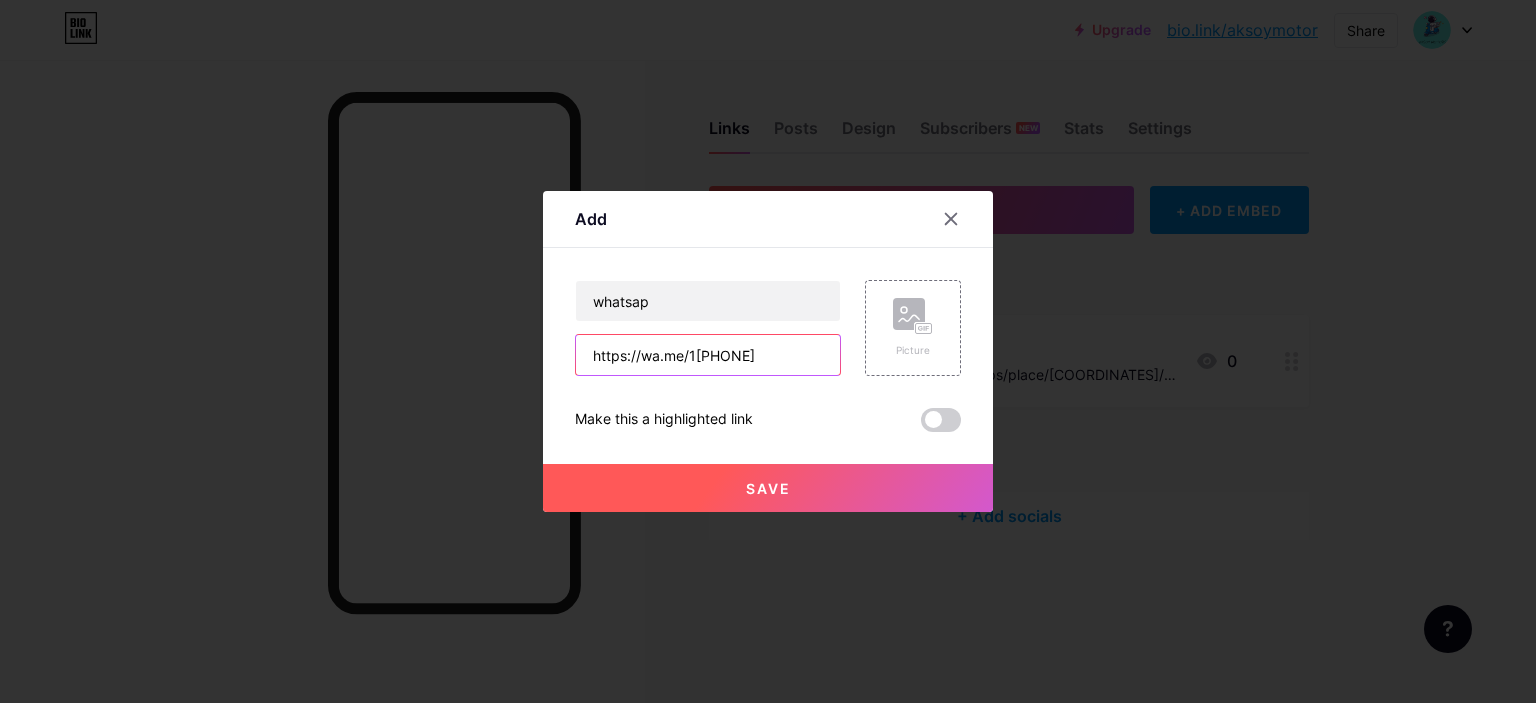 drag, startPoint x: 683, startPoint y: 354, endPoint x: 797, endPoint y: 355, distance: 114.00439 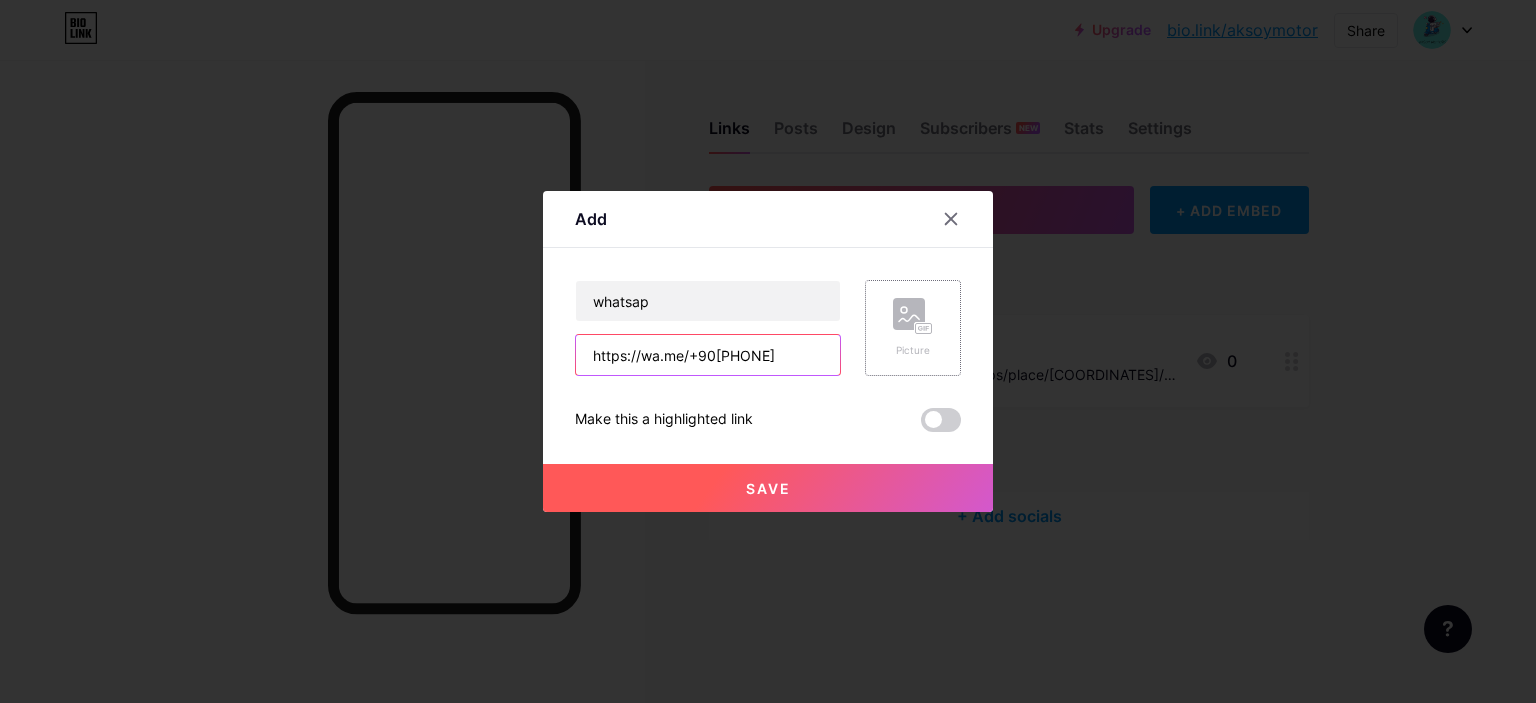 type on "https://wa.me/+90[PHONE]" 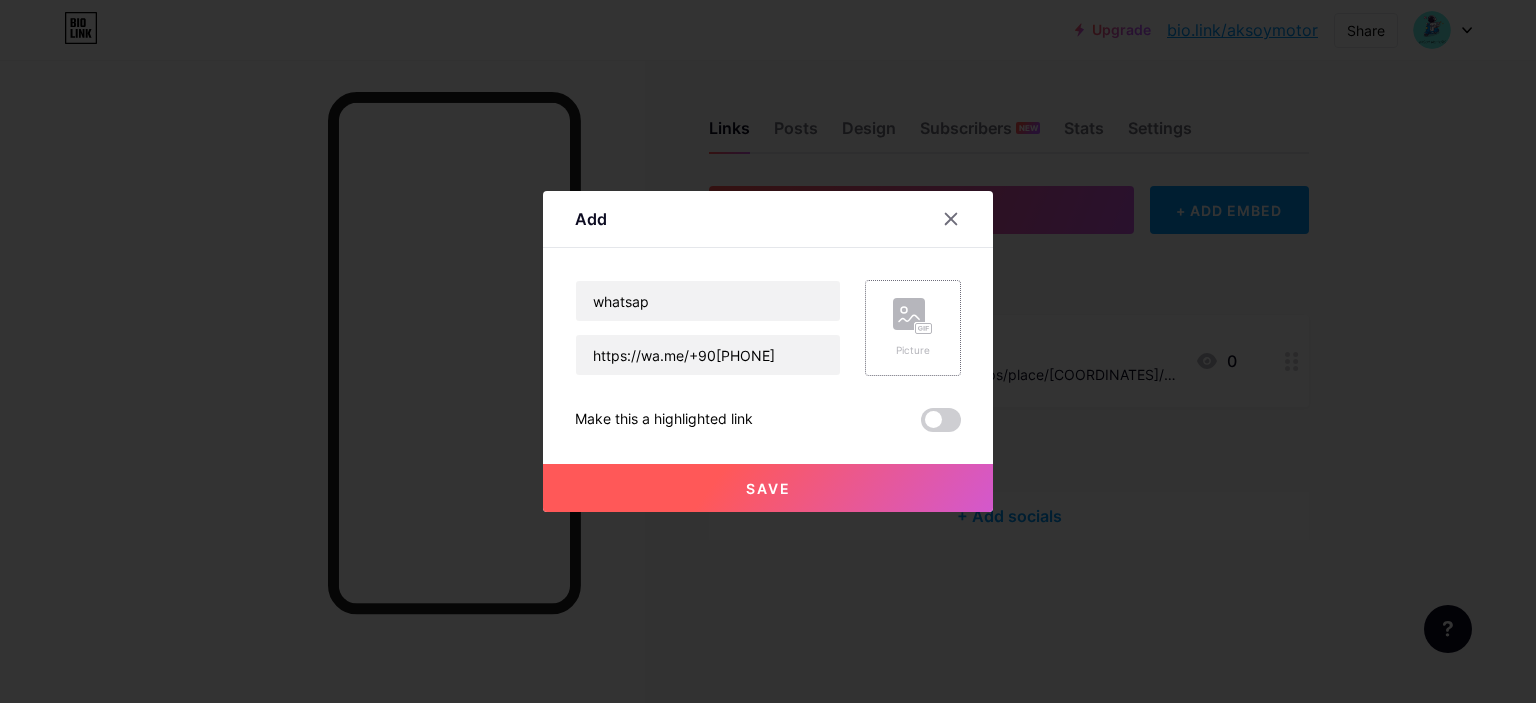 click 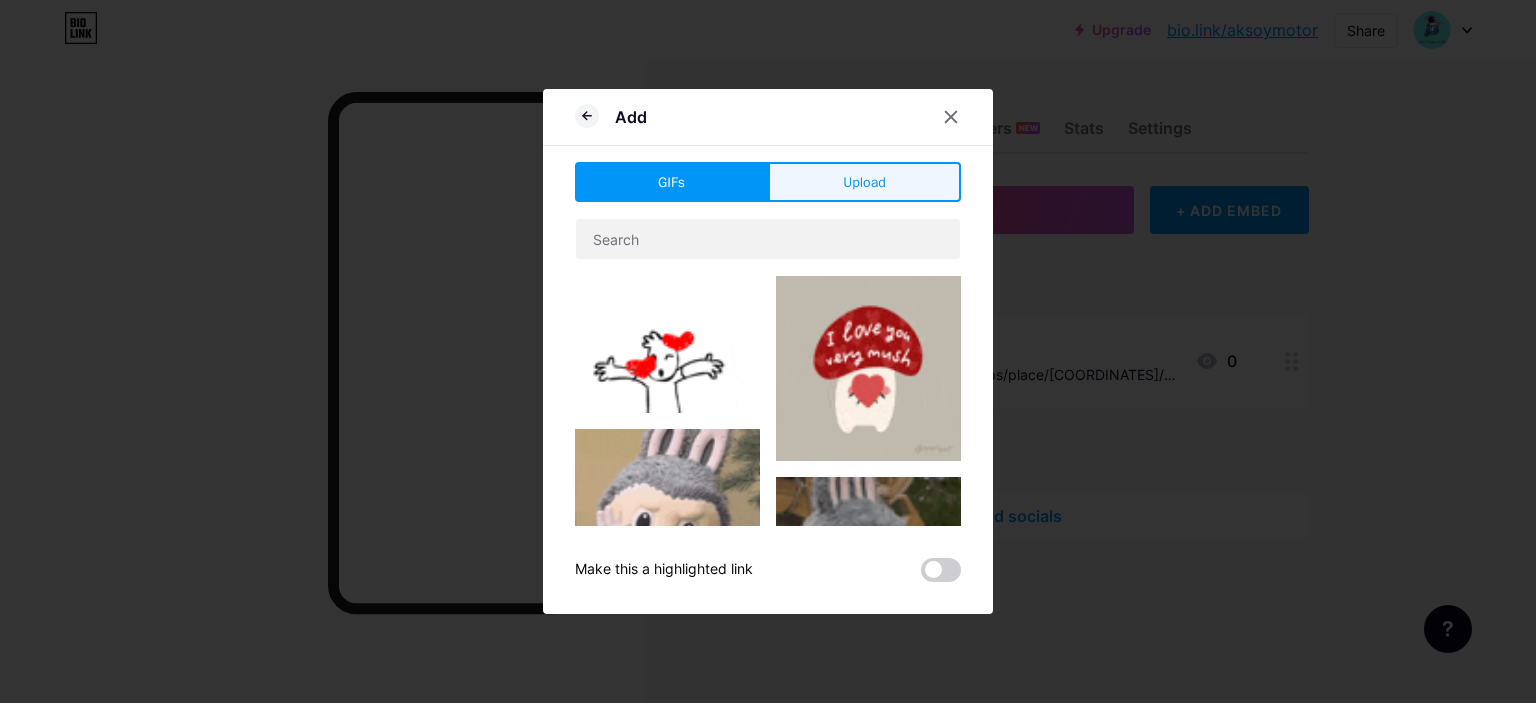 click on "Upload" at bounding box center [864, 182] 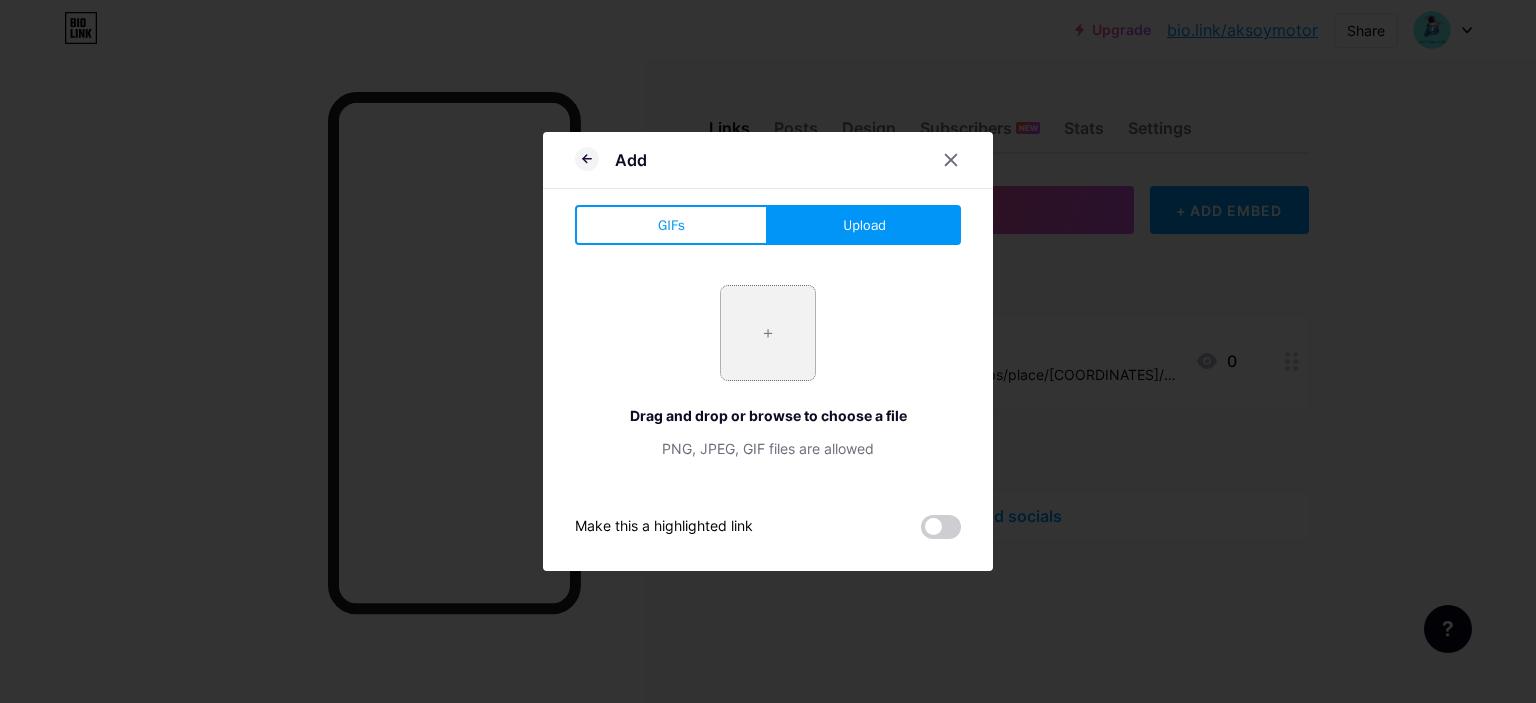 click at bounding box center (768, 333) 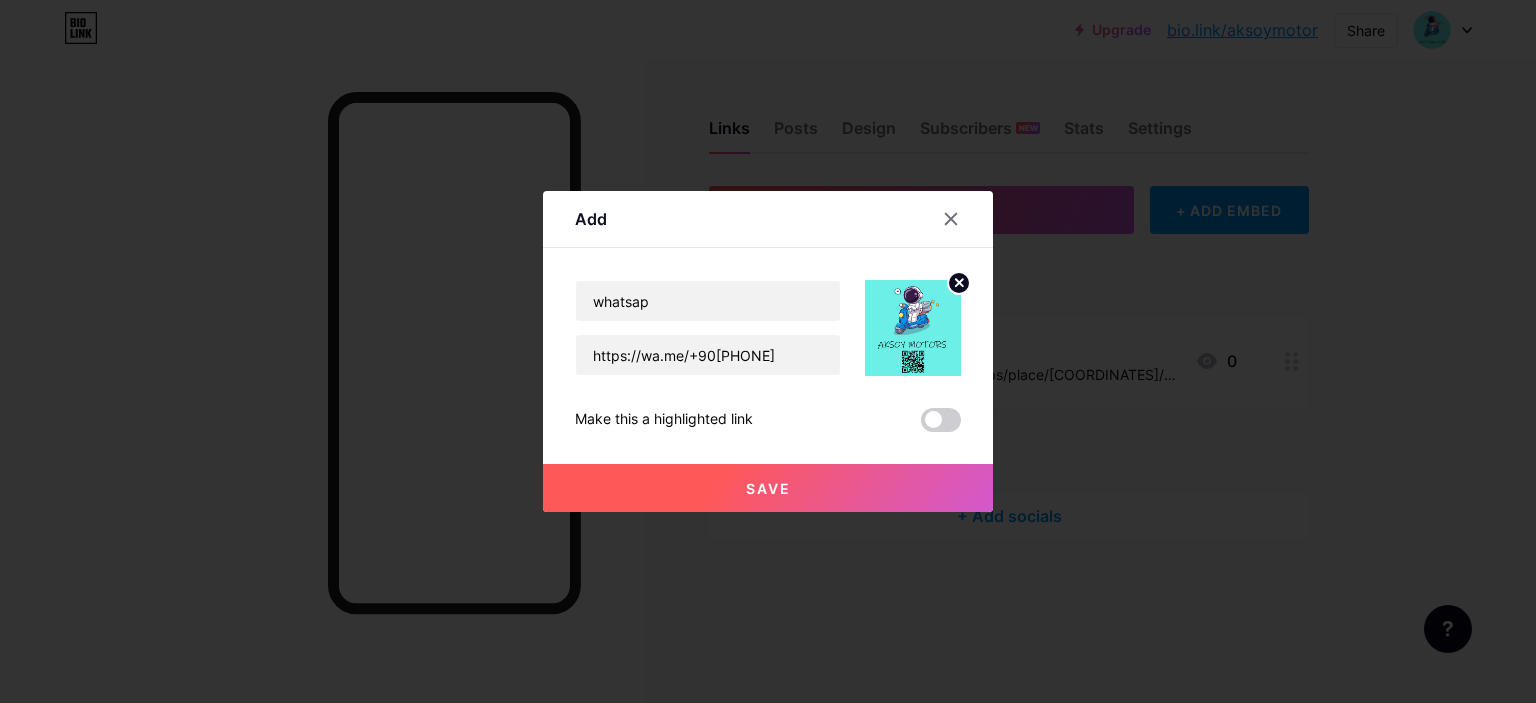 click on "Save" at bounding box center (768, 488) 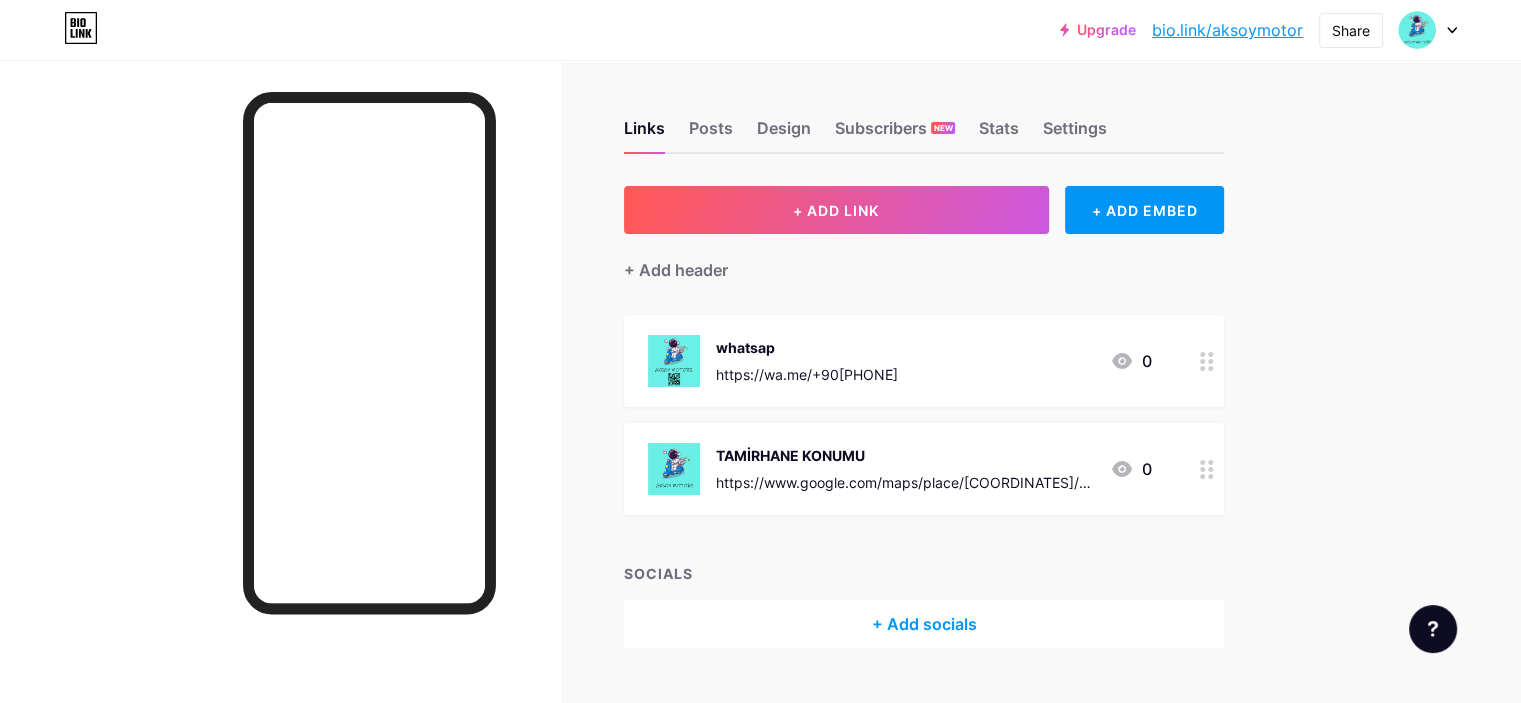 click on "Upgrade   bio.link/aksoym...   bio.link/aksoymotor   Share               Switch accounts     AKSOY MOTORS   bio.link/aksoymotor       + Add a new page        Account settings   Logout   Link Copied
Links
Posts
Design
Subscribers
NEW
Stats
Settings       + ADD LINK     + ADD EMBED
+ Add header
whatsap
https://wa.me/+90[PHONE]
0
TAMİRHANE KONUMU
https://www.google.com/maps/place/[COORDINATES]/@41.026588,28.7951413,19z/data=!3m1!4b1!4m4!3m3!8m2!3d41.026587!4d28.795785?entry=ttu&g_ep=EgoyMDI1MDczMC4wIKXMDSoASAFQAw%3D%3D
0
SOCIALS     + Add socials                       Feature requests             Help center         Contact support" at bounding box center (760, 374) 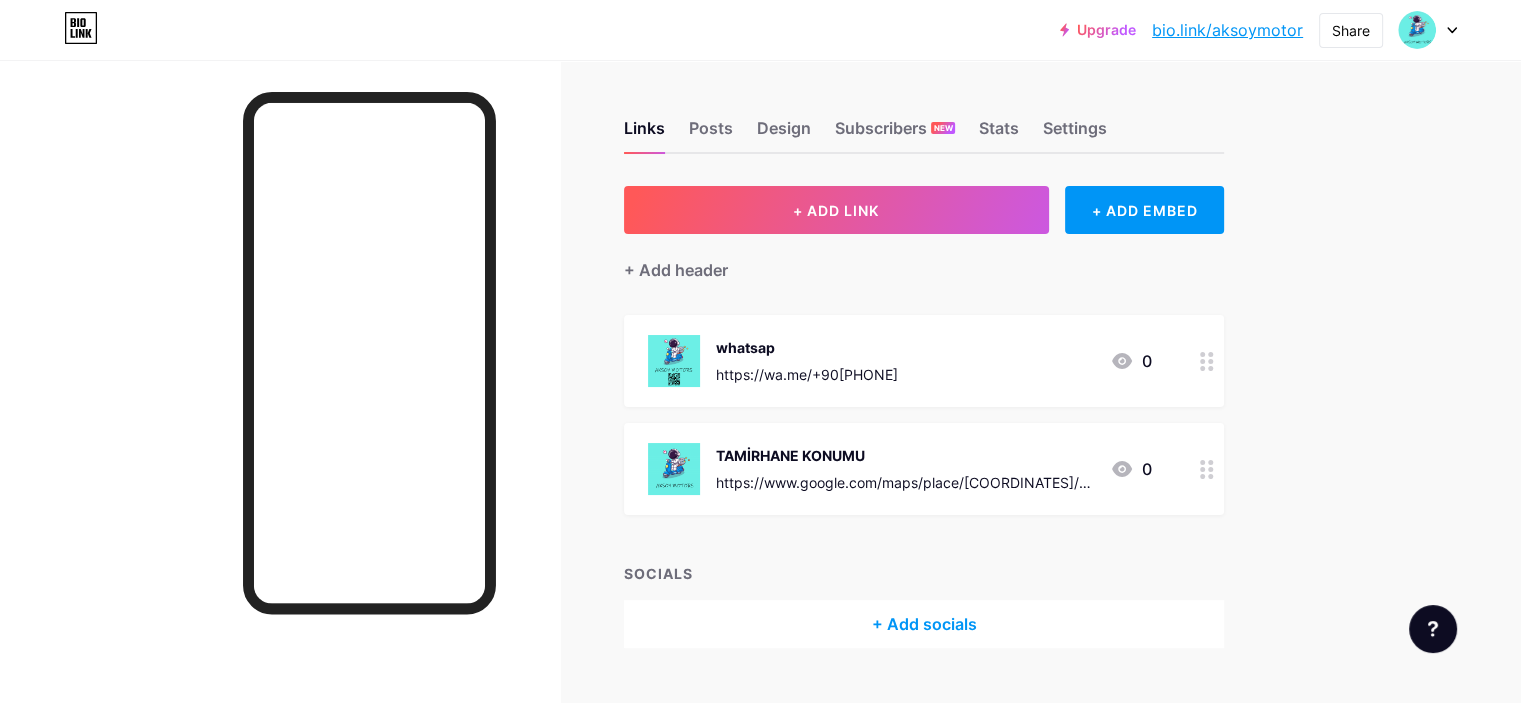 click on "whatsap
https://wa.me/+90[PHONE]
0" at bounding box center [924, 361] 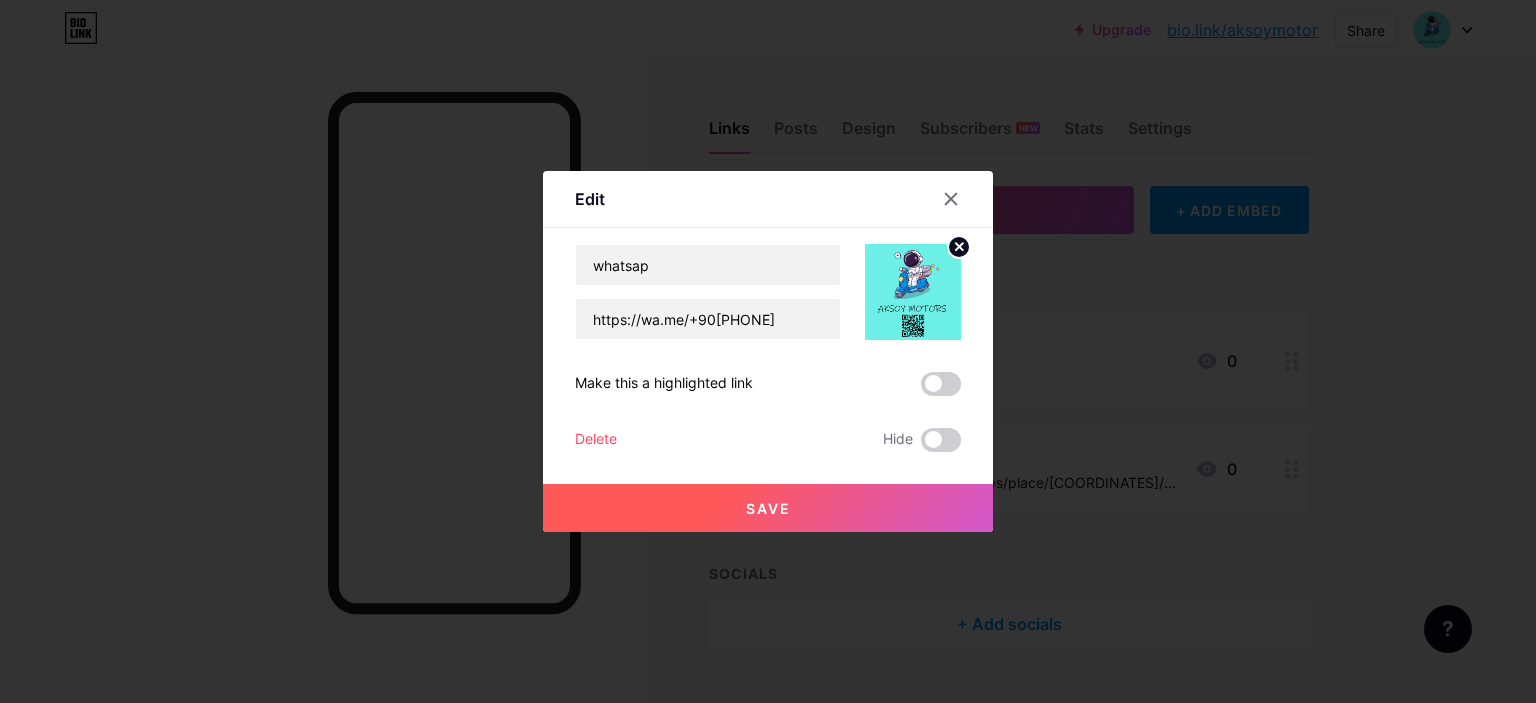 click at bounding box center [941, 384] 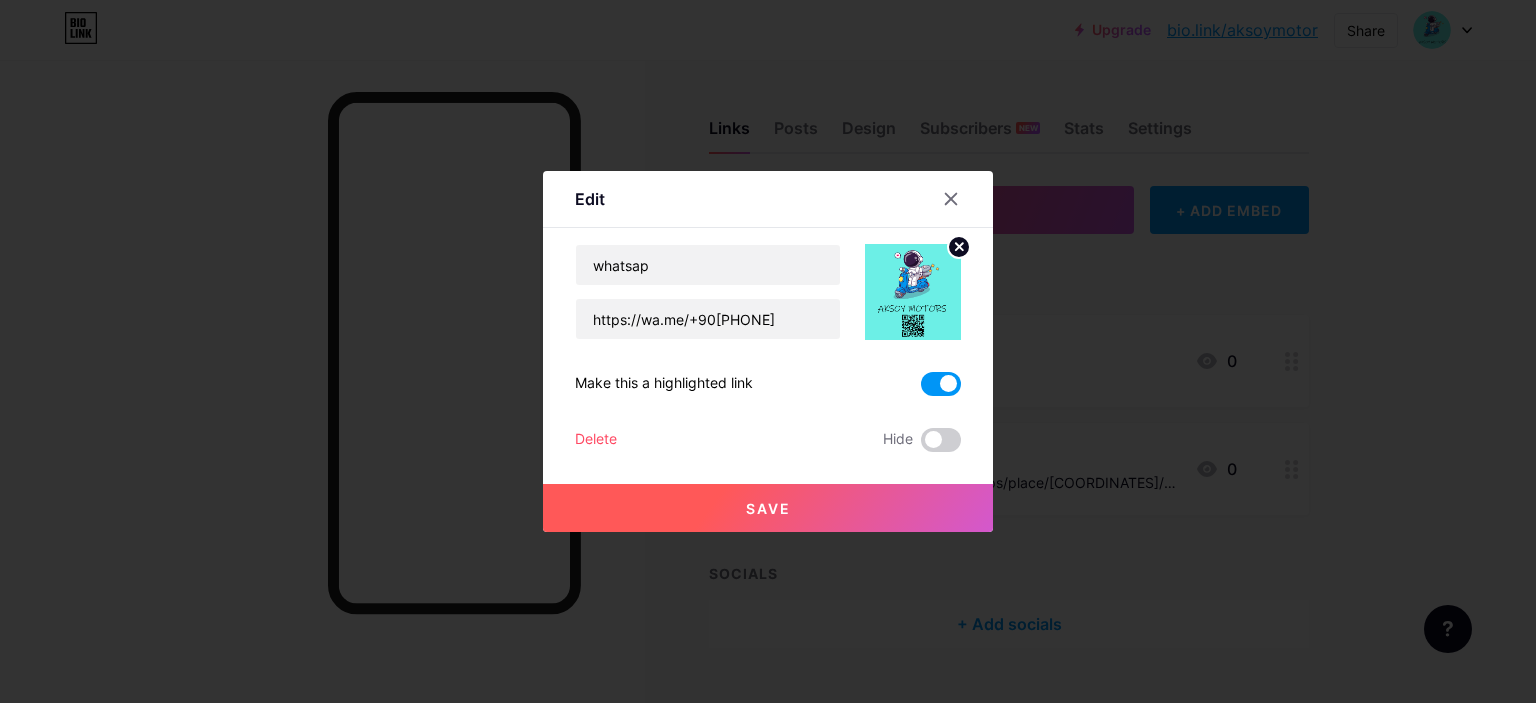 click 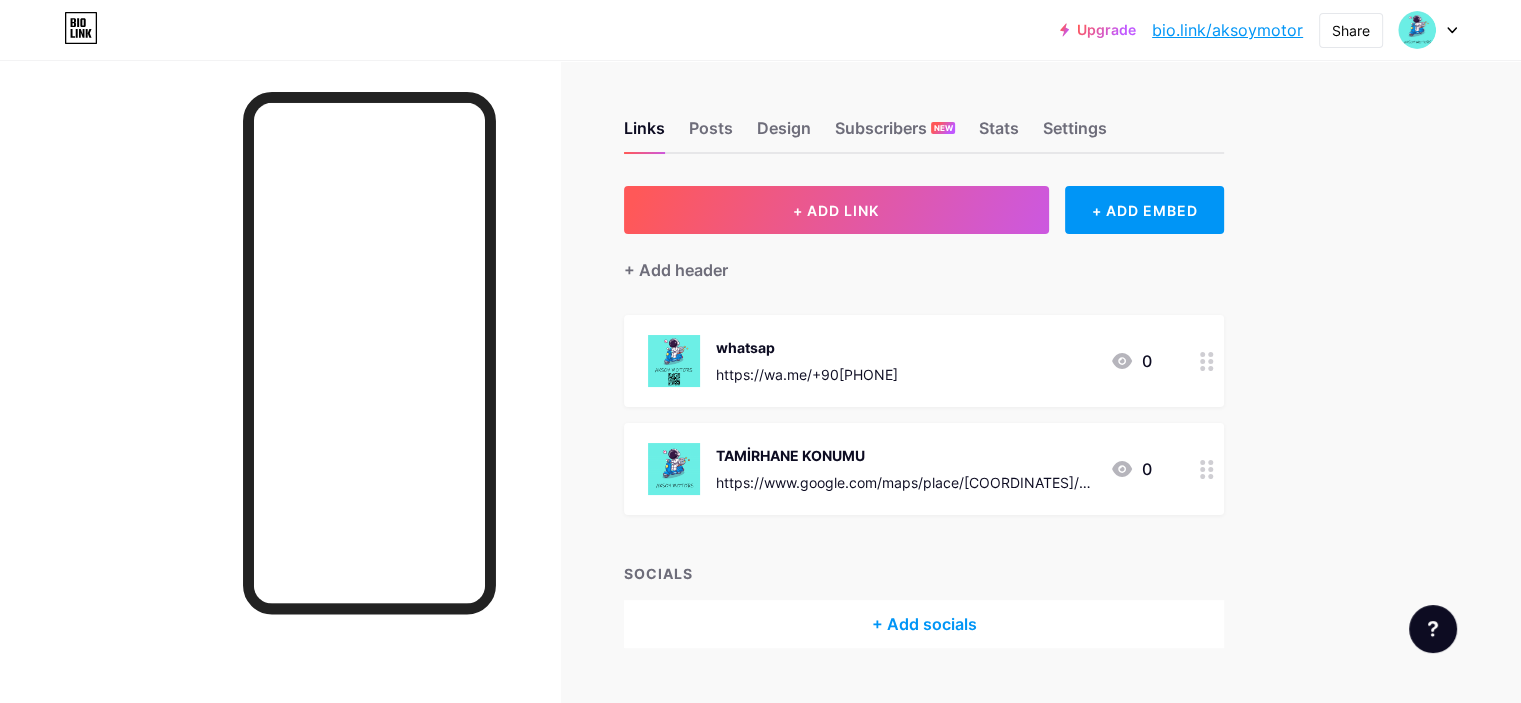 click on "https://wa.me/+90[PHONE]" at bounding box center (807, 374) 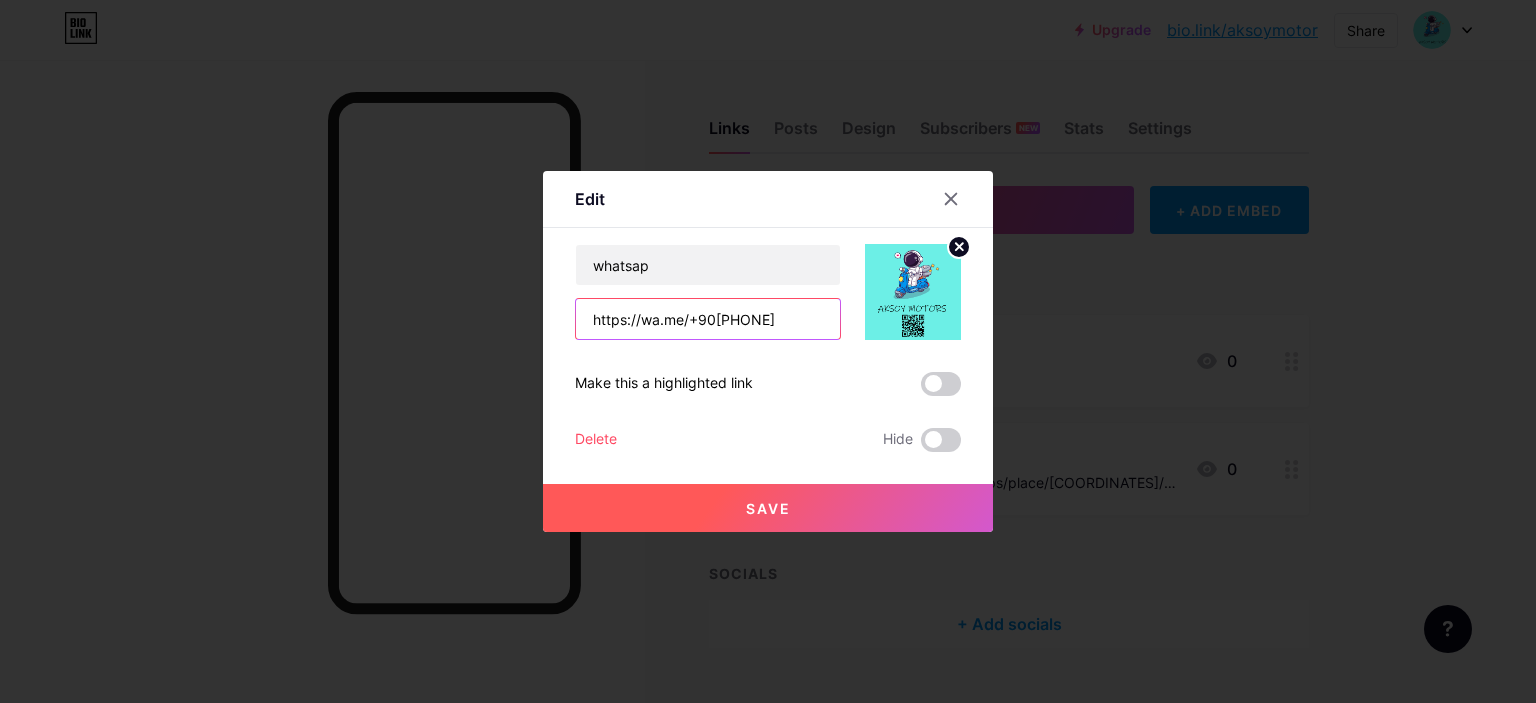 drag, startPoint x: 822, startPoint y: 325, endPoint x: 626, endPoint y: 310, distance: 196.57314 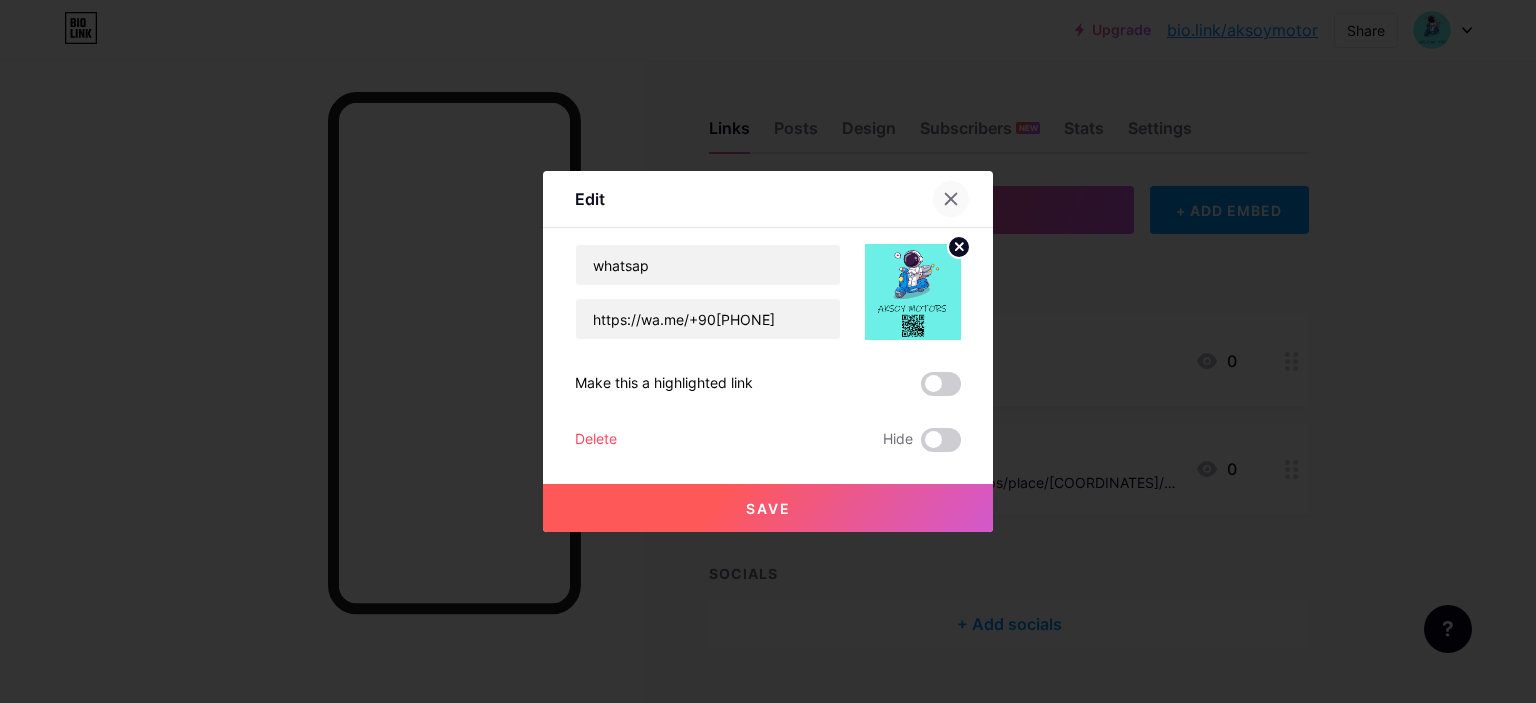 click at bounding box center (951, 199) 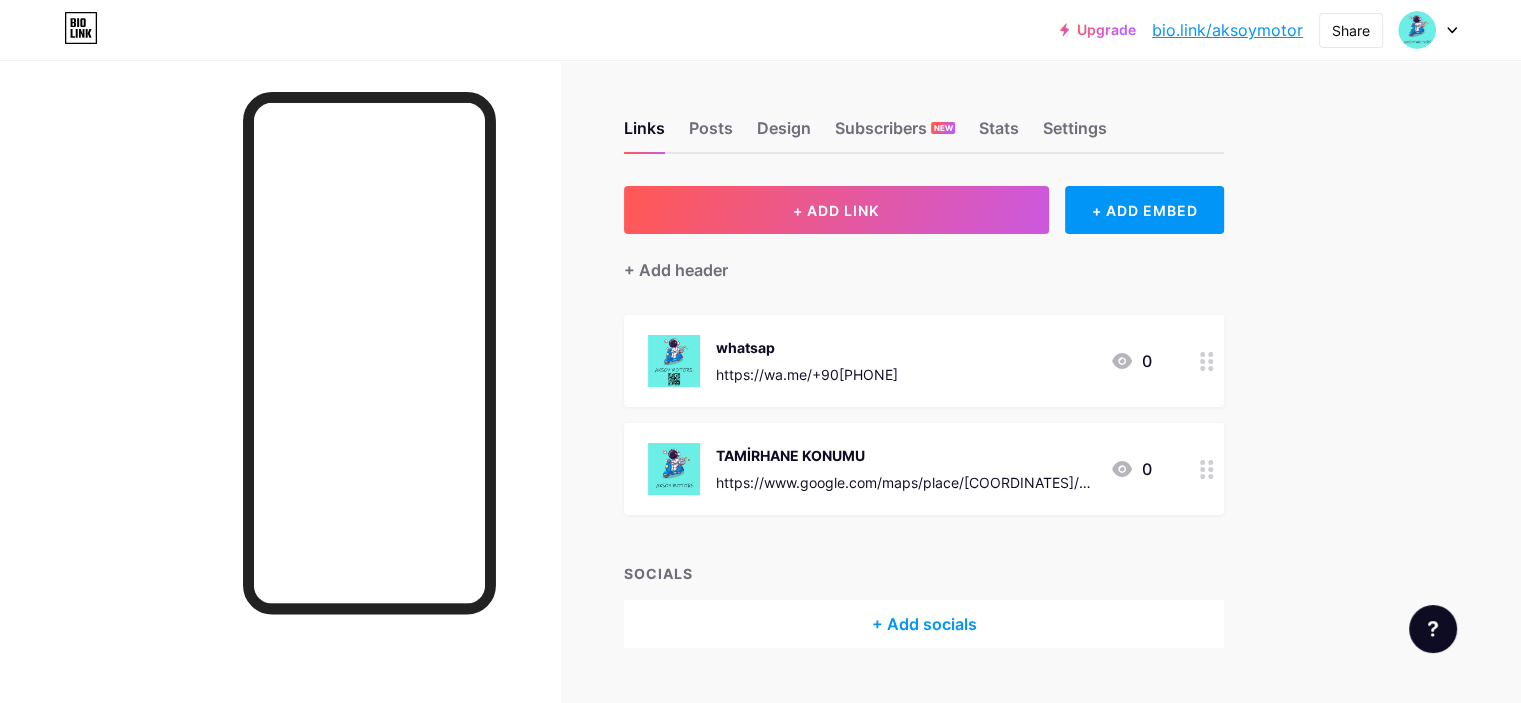 click at bounding box center (280, 411) 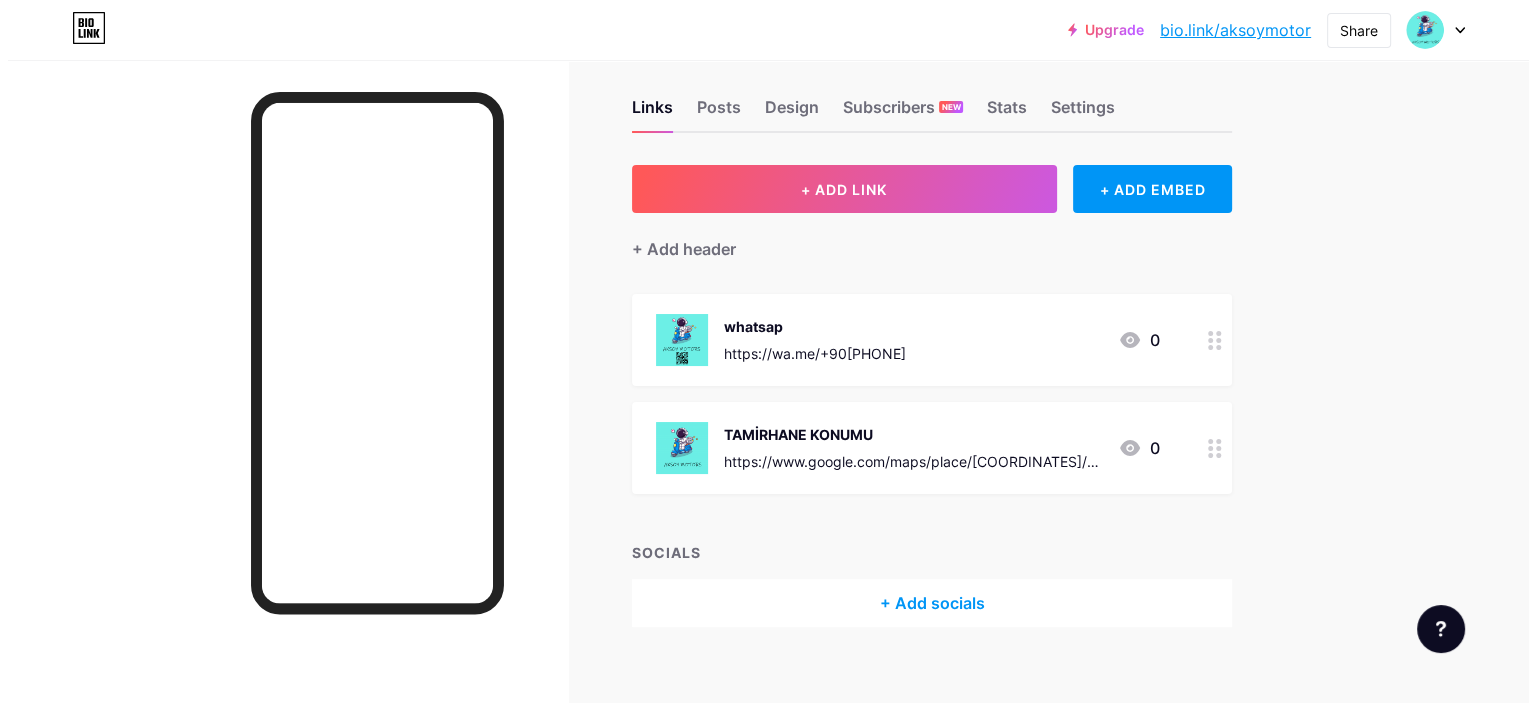 scroll, scrollTop: 0, scrollLeft: 0, axis: both 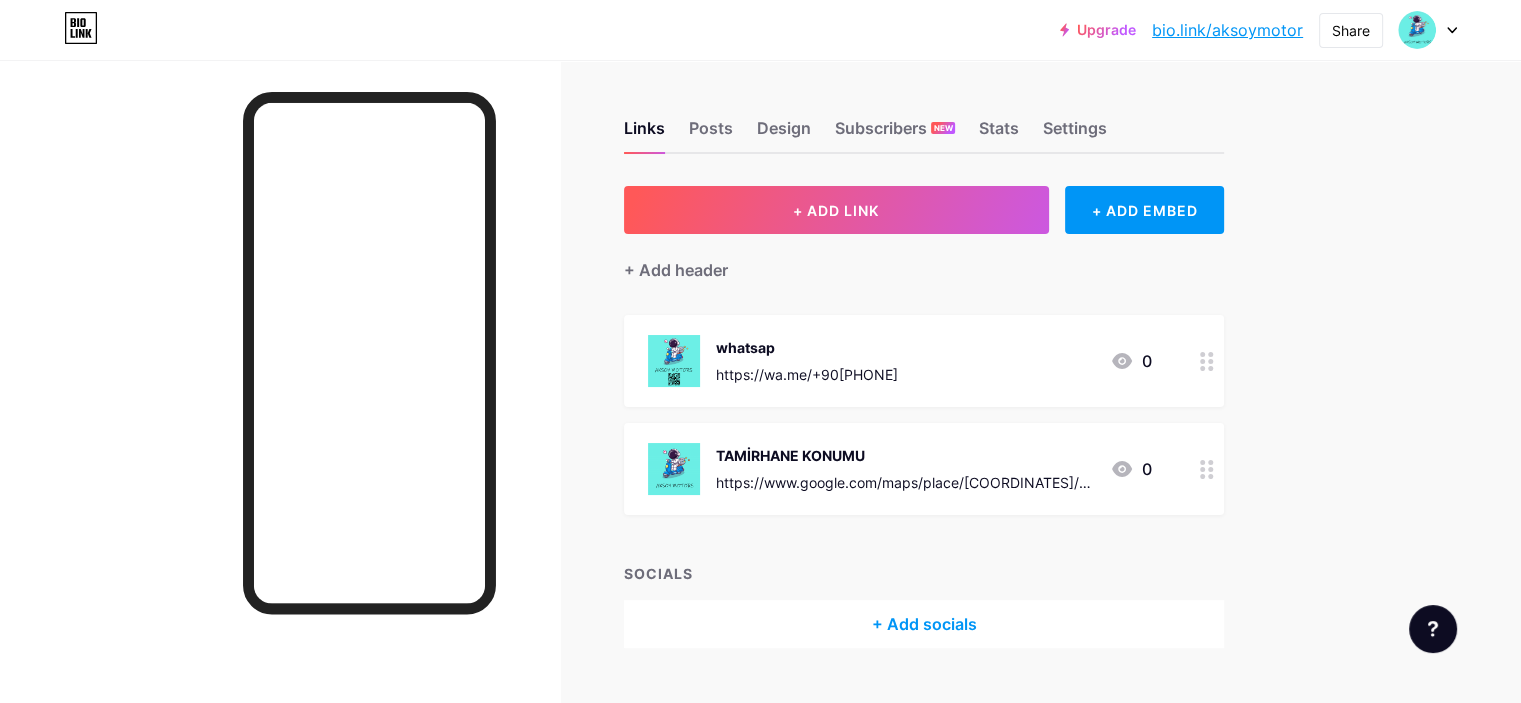 click on "Upgrade" at bounding box center (1098, 30) 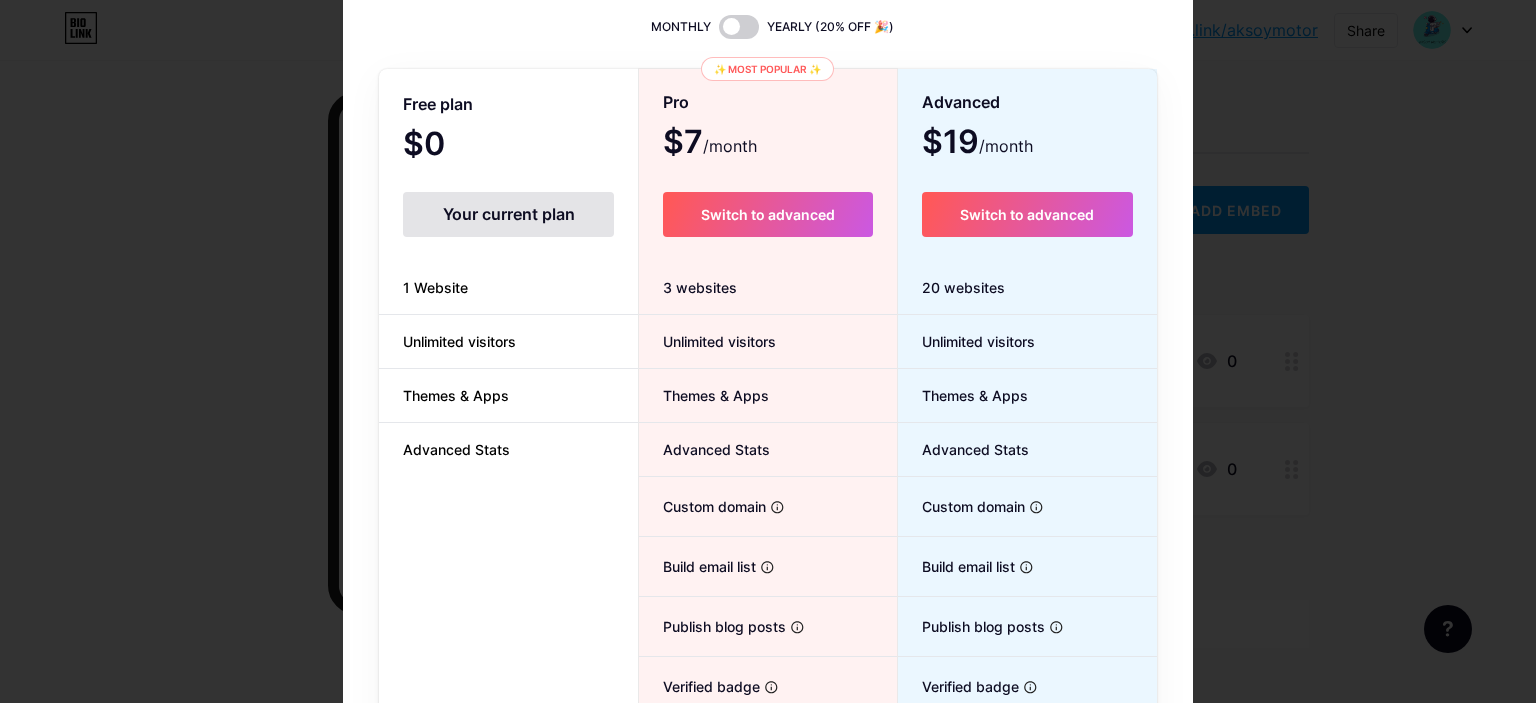 scroll, scrollTop: 0, scrollLeft: 0, axis: both 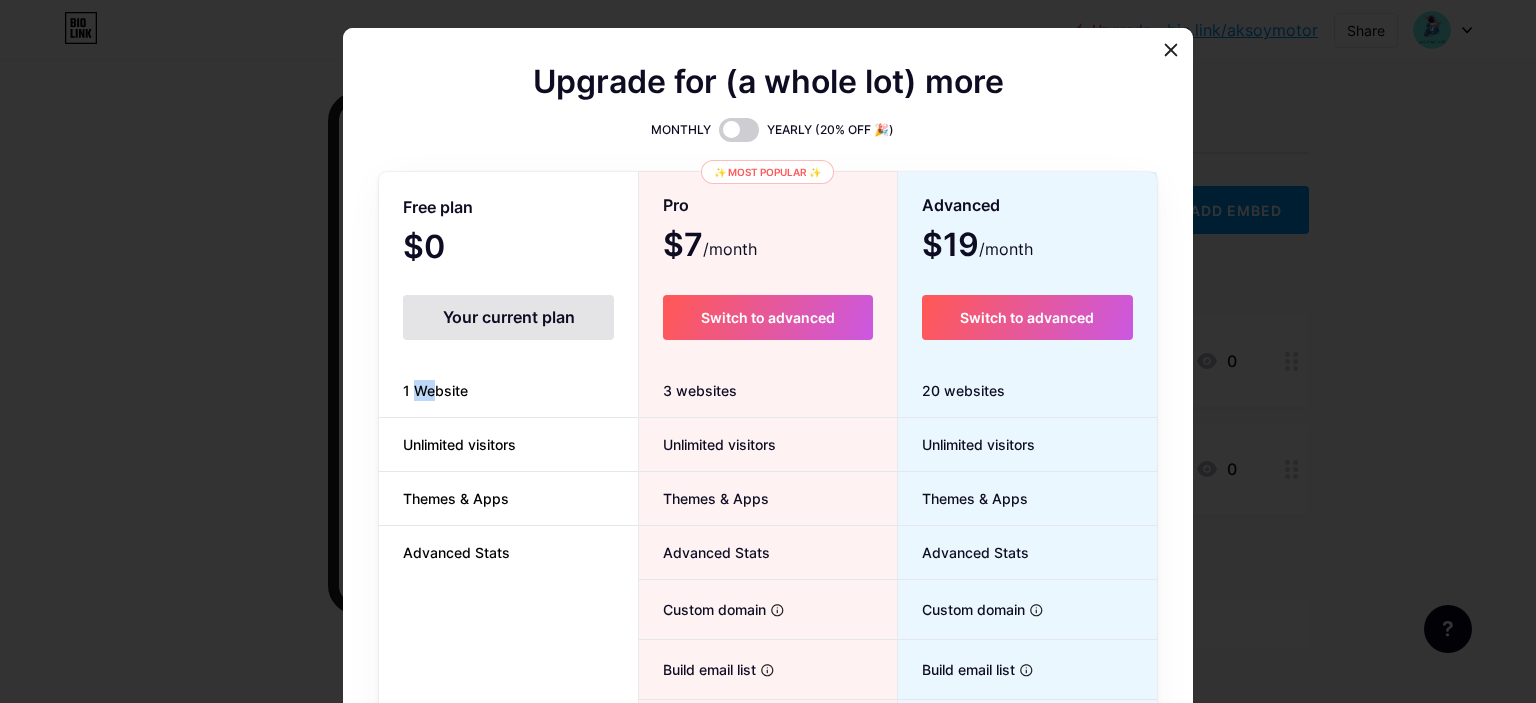 click on "1 Website" at bounding box center [435, 390] 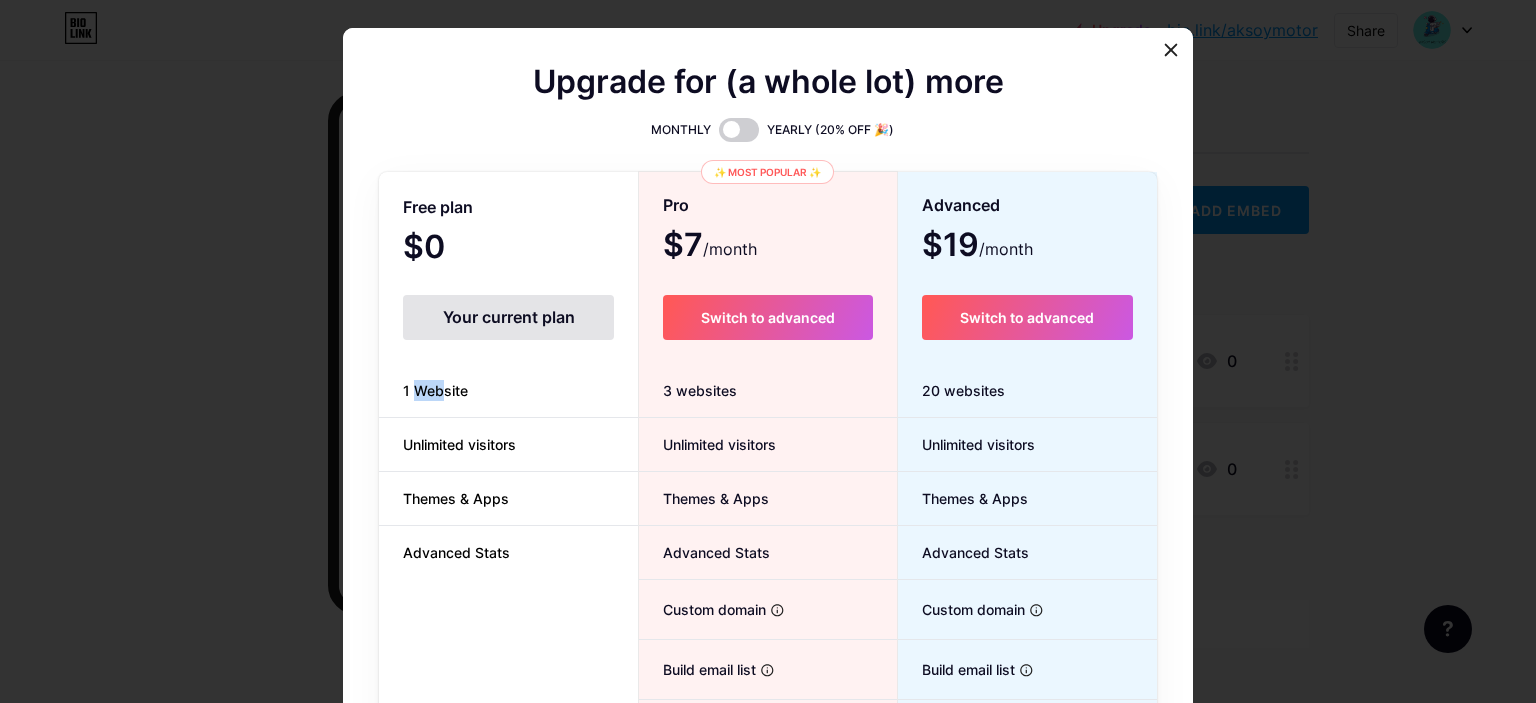 click on "1 Website" at bounding box center (435, 390) 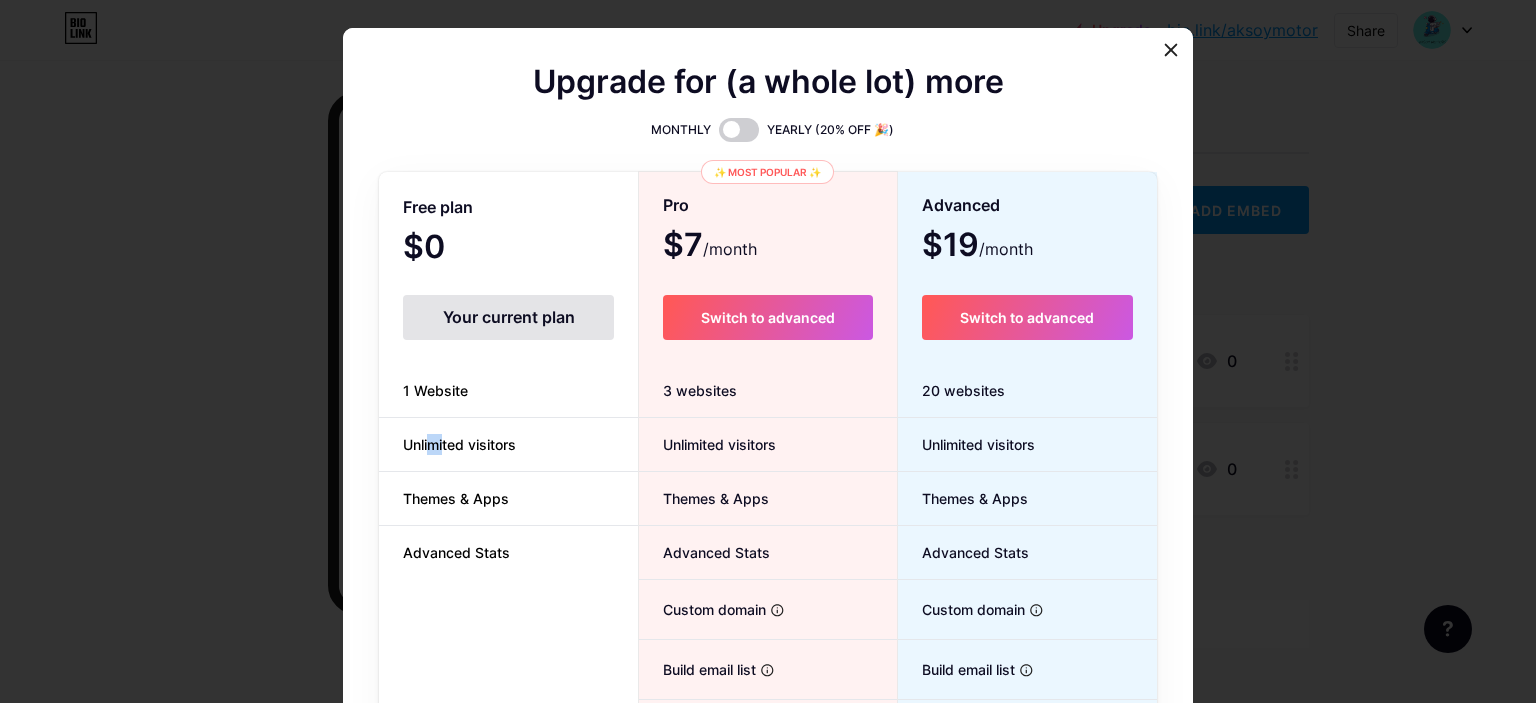 drag, startPoint x: 423, startPoint y: 453, endPoint x: 468, endPoint y: 455, distance: 45.044422 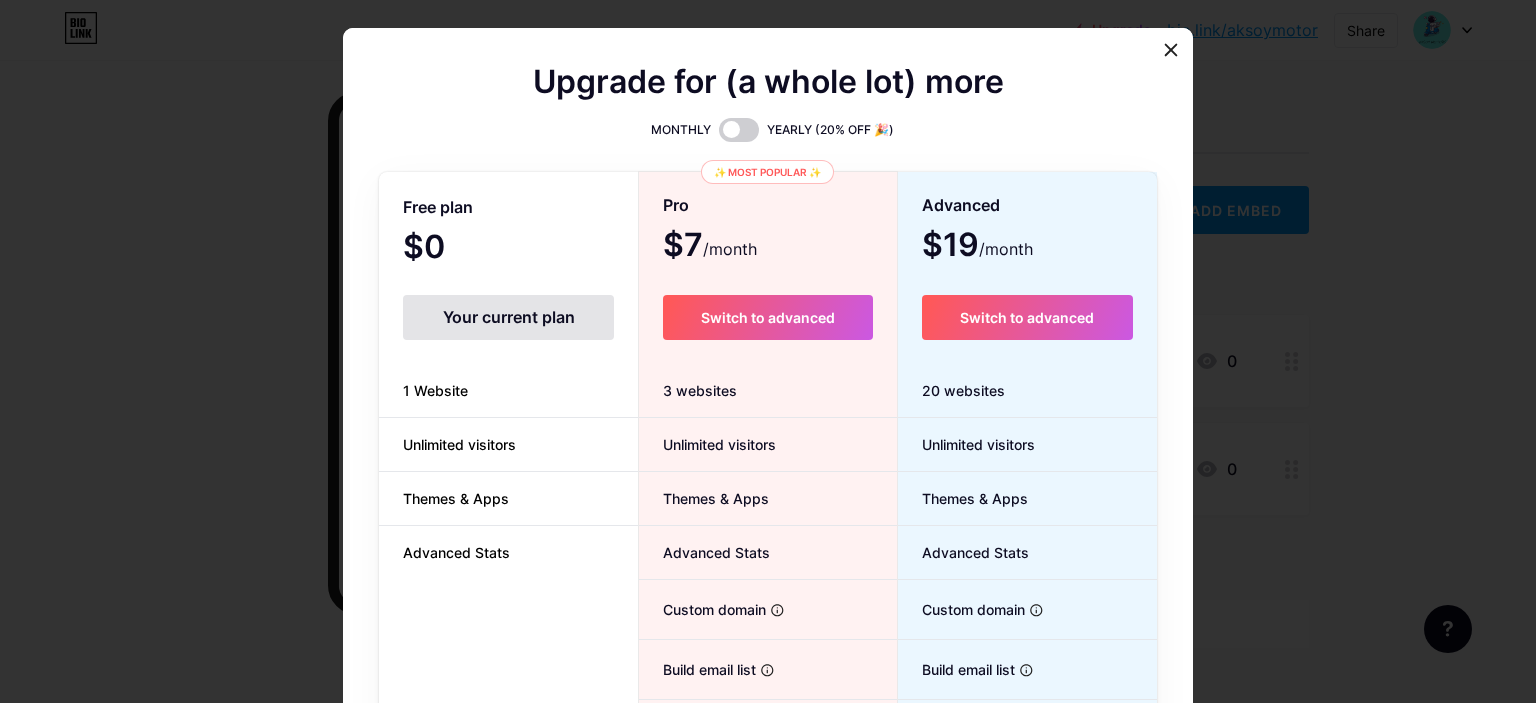 click on "Unlimited visitors" at bounding box center (508, 445) 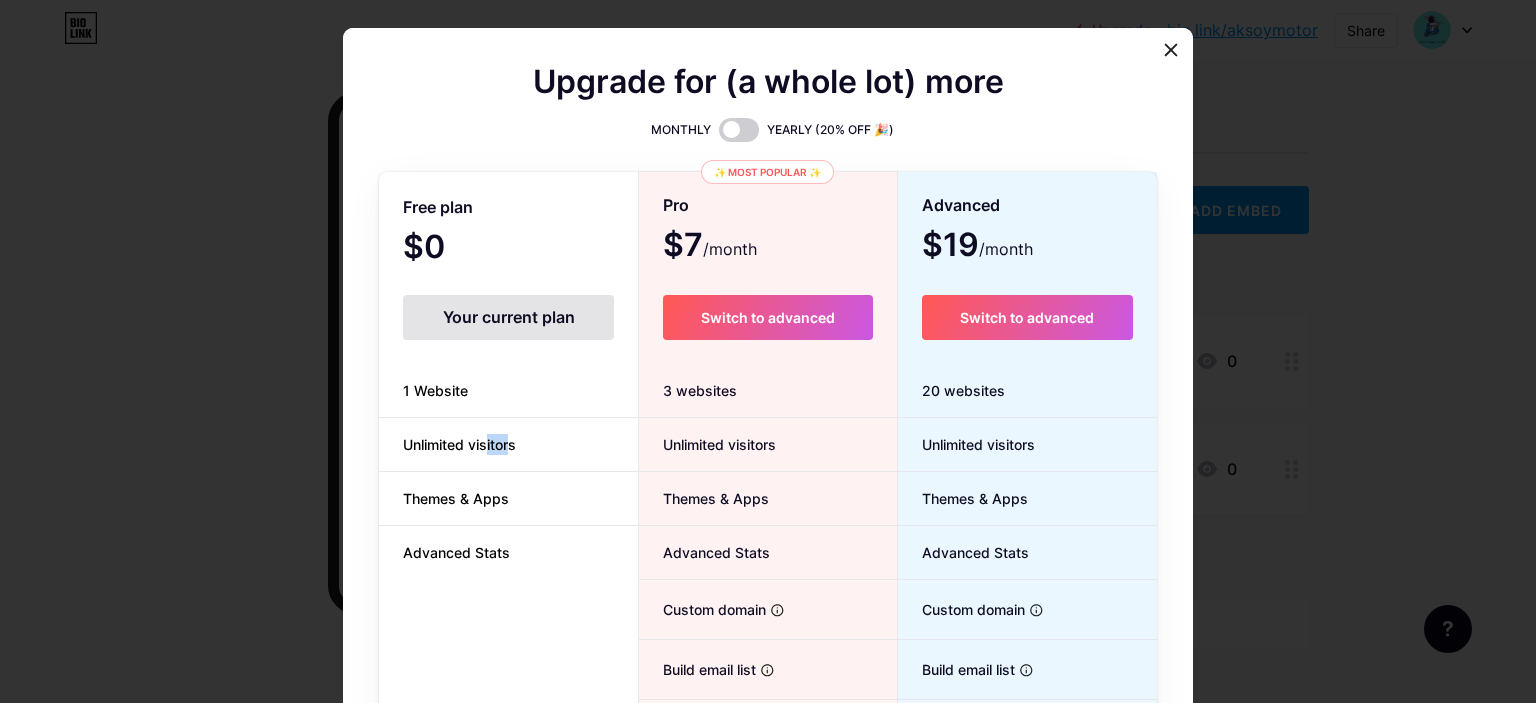 click on "Unlimited visitors" at bounding box center [459, 444] 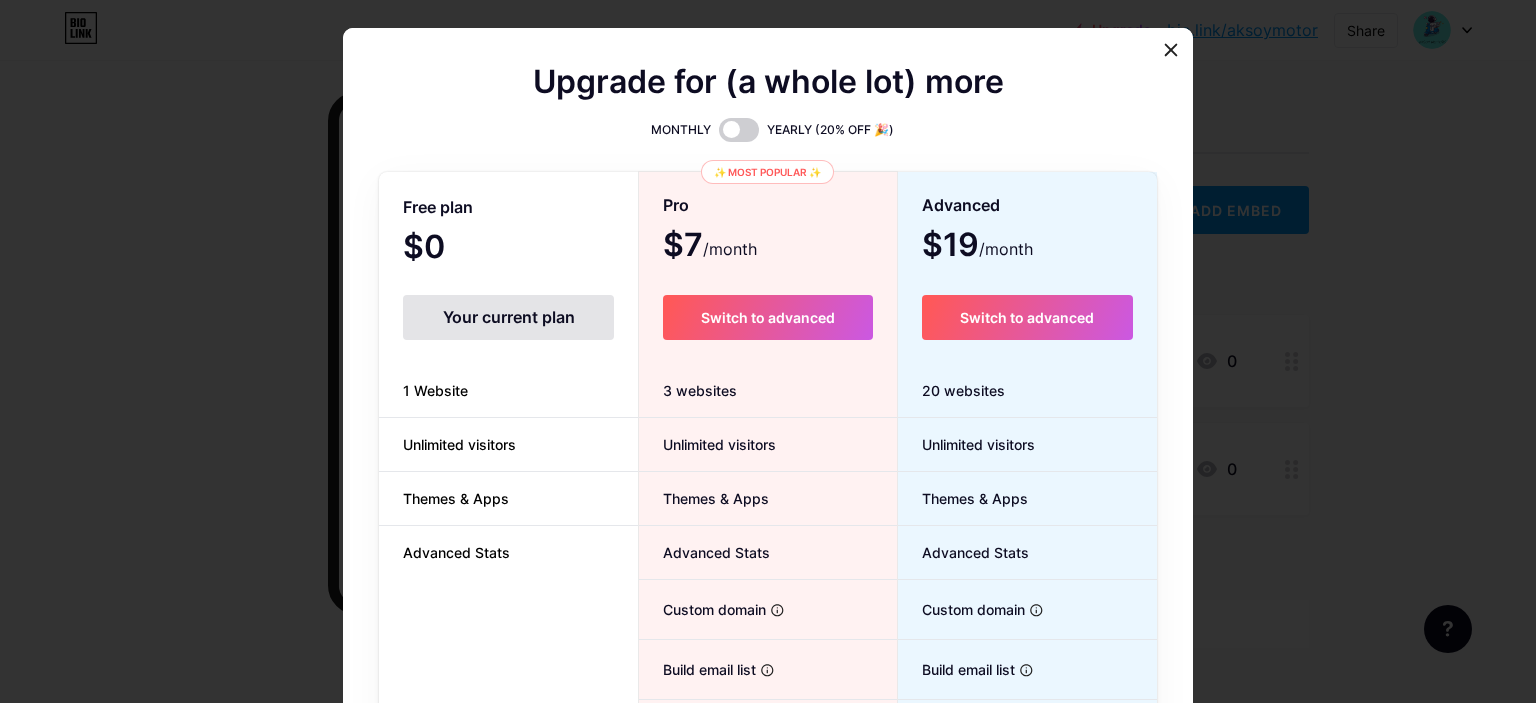 click on "Unlimited visitors" at bounding box center (459, 444) 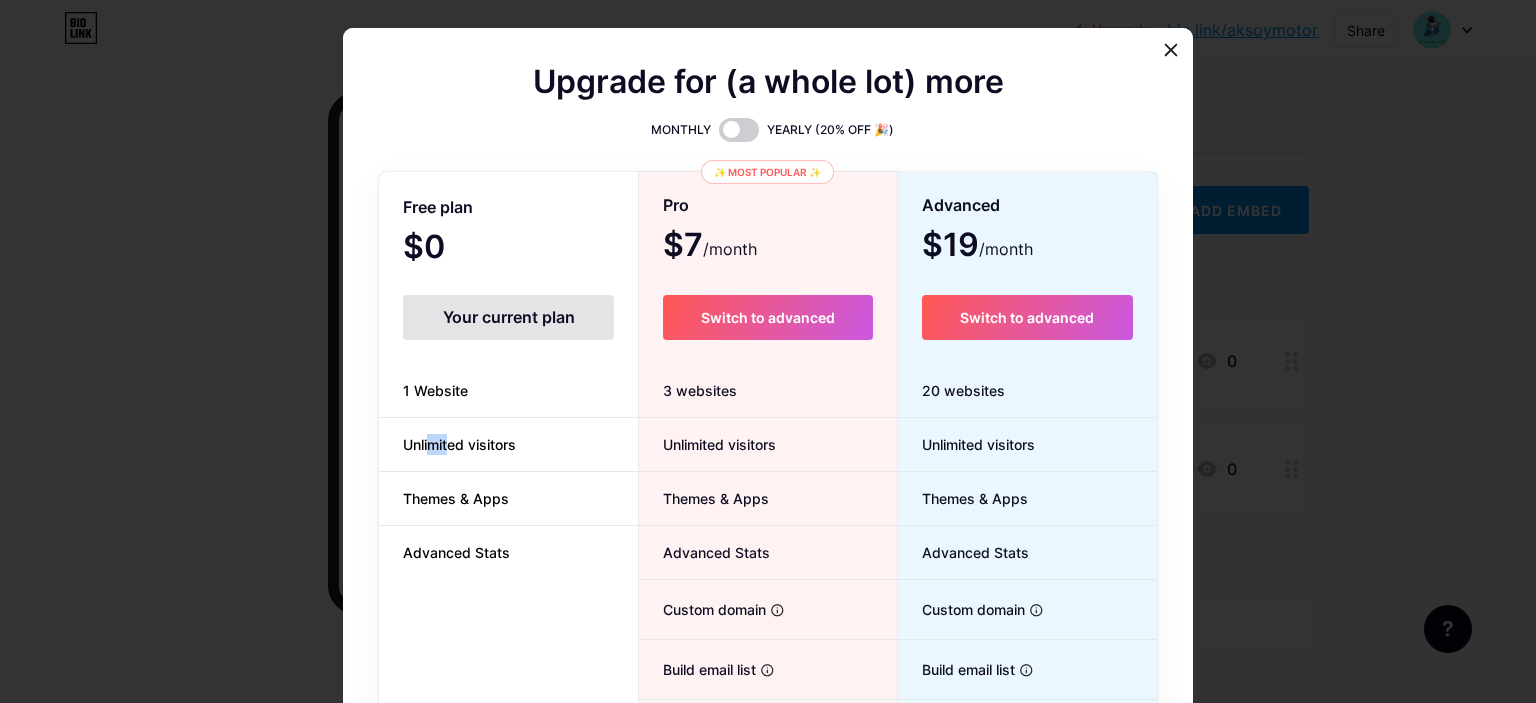 drag, startPoint x: 433, startPoint y: 443, endPoint x: 481, endPoint y: 445, distance: 48.04165 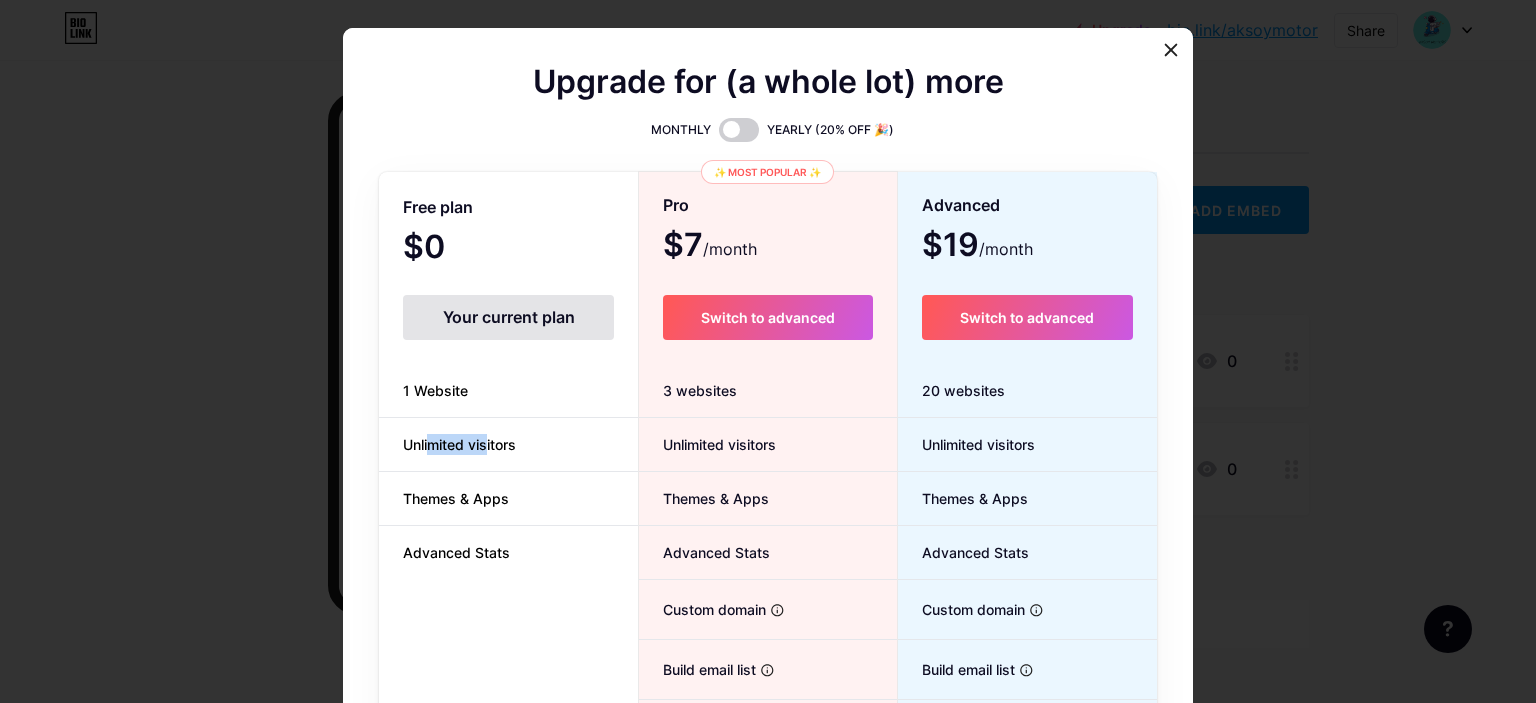 click on "Unlimited visitors" at bounding box center (459, 444) 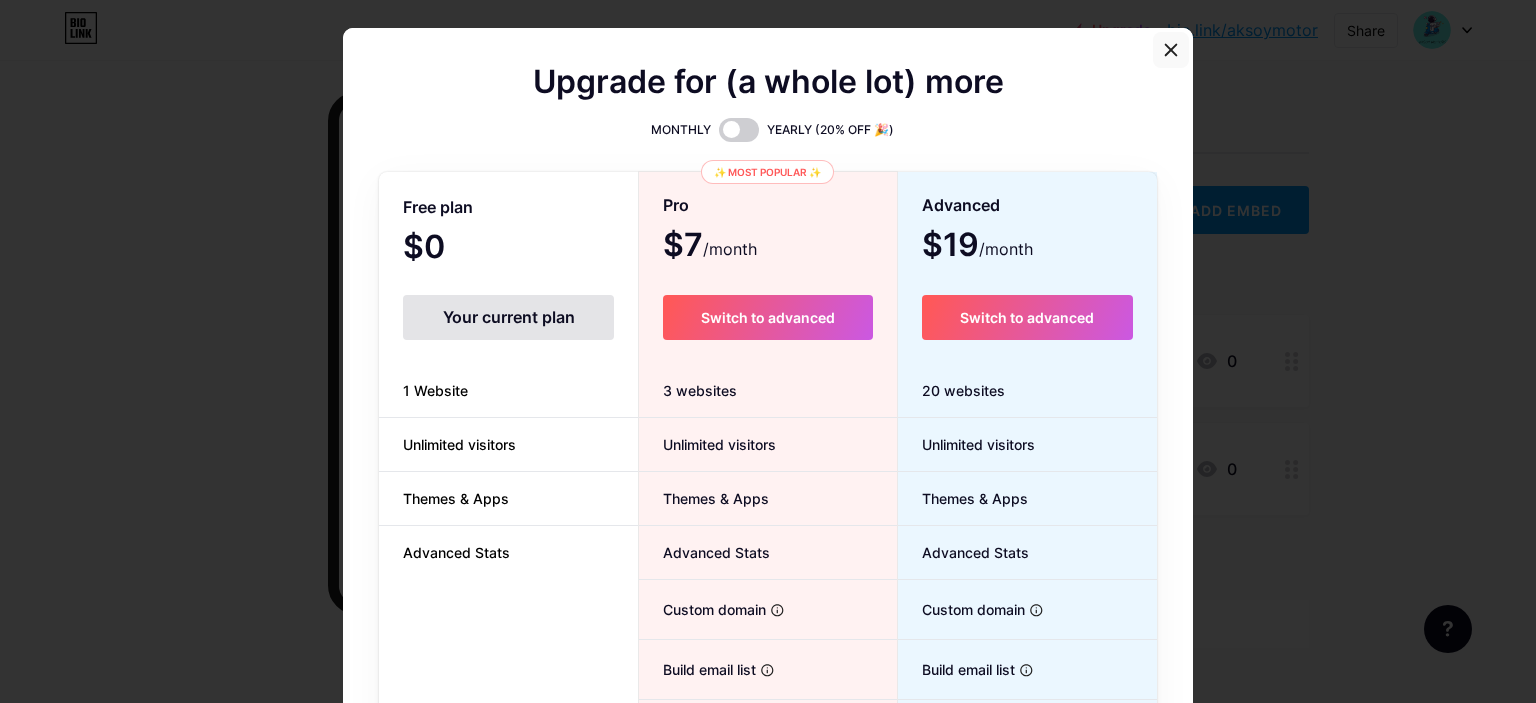 click 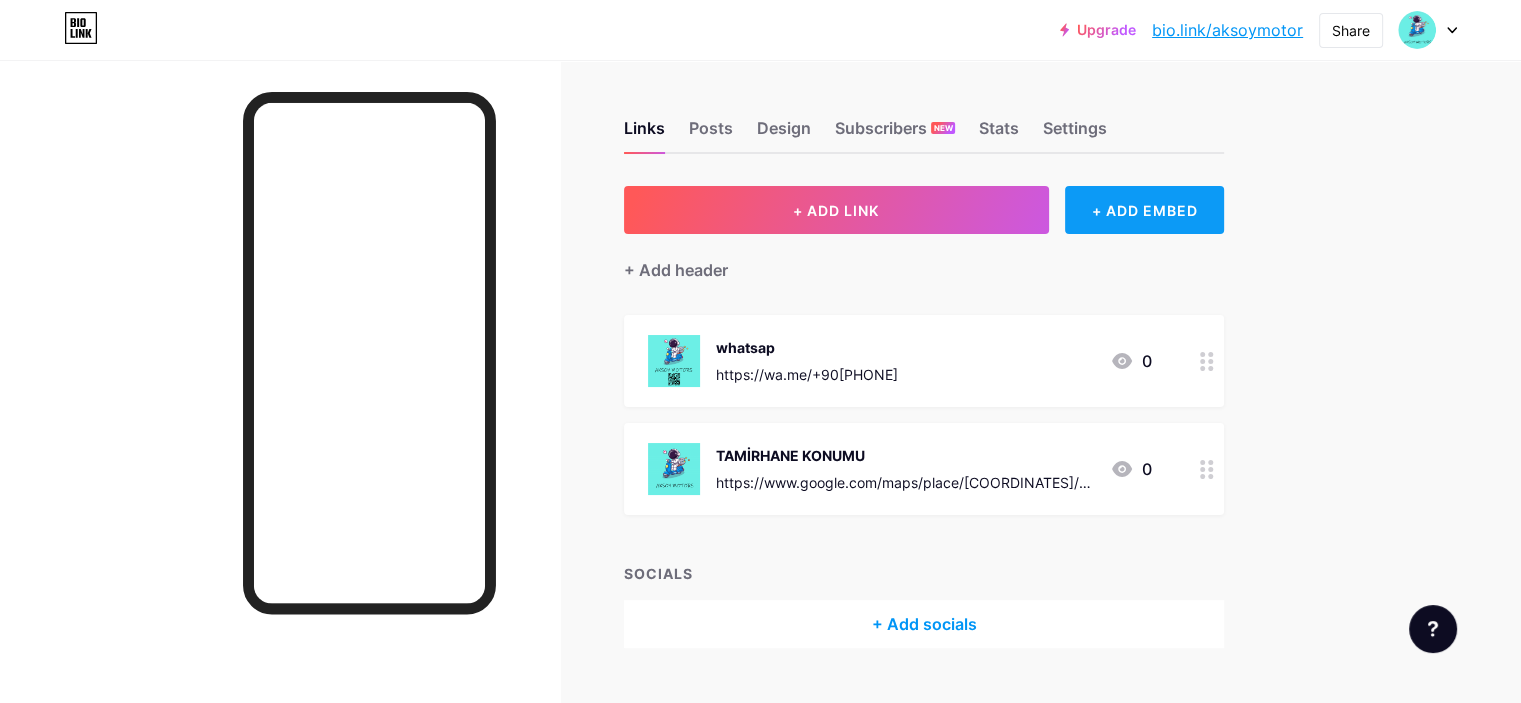click on "+ ADD EMBED" at bounding box center [1144, 210] 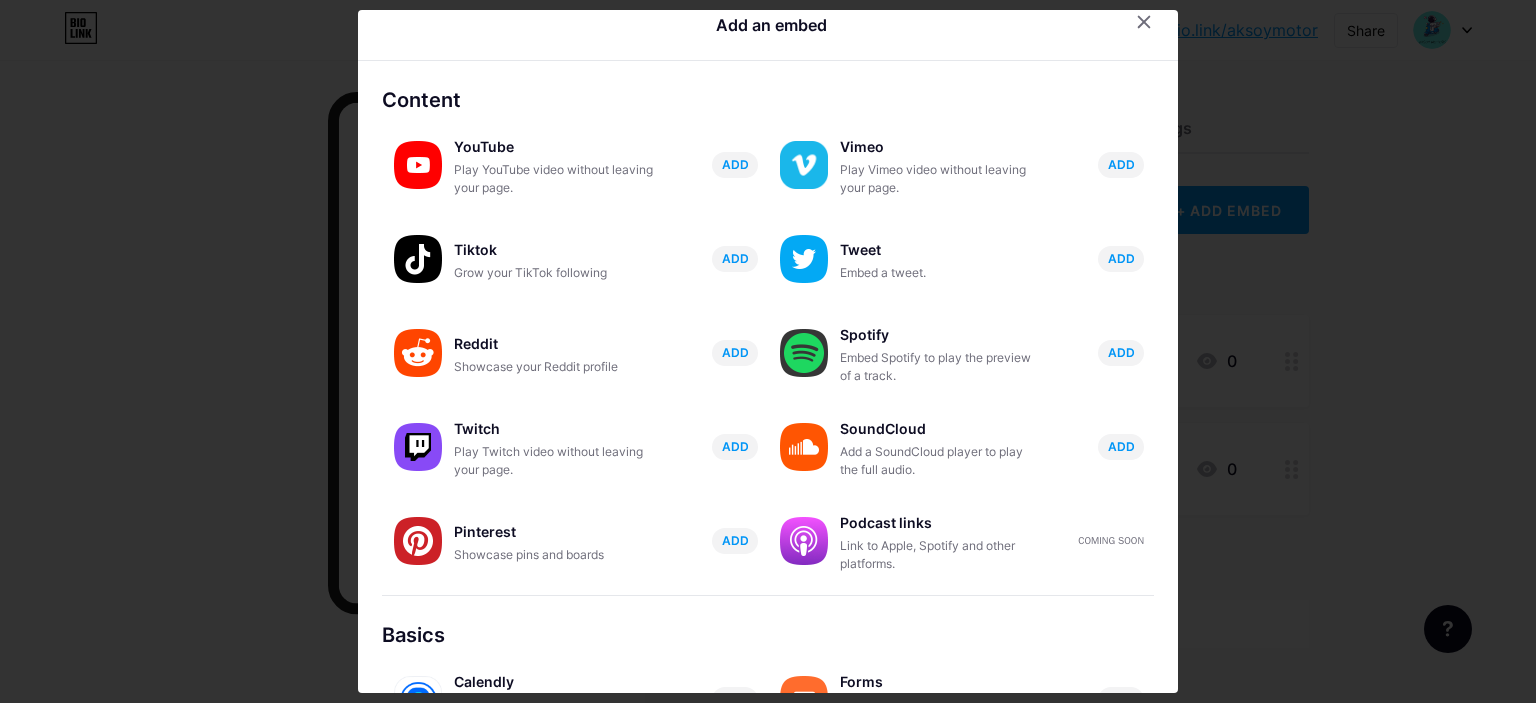 scroll, scrollTop: 0, scrollLeft: 0, axis: both 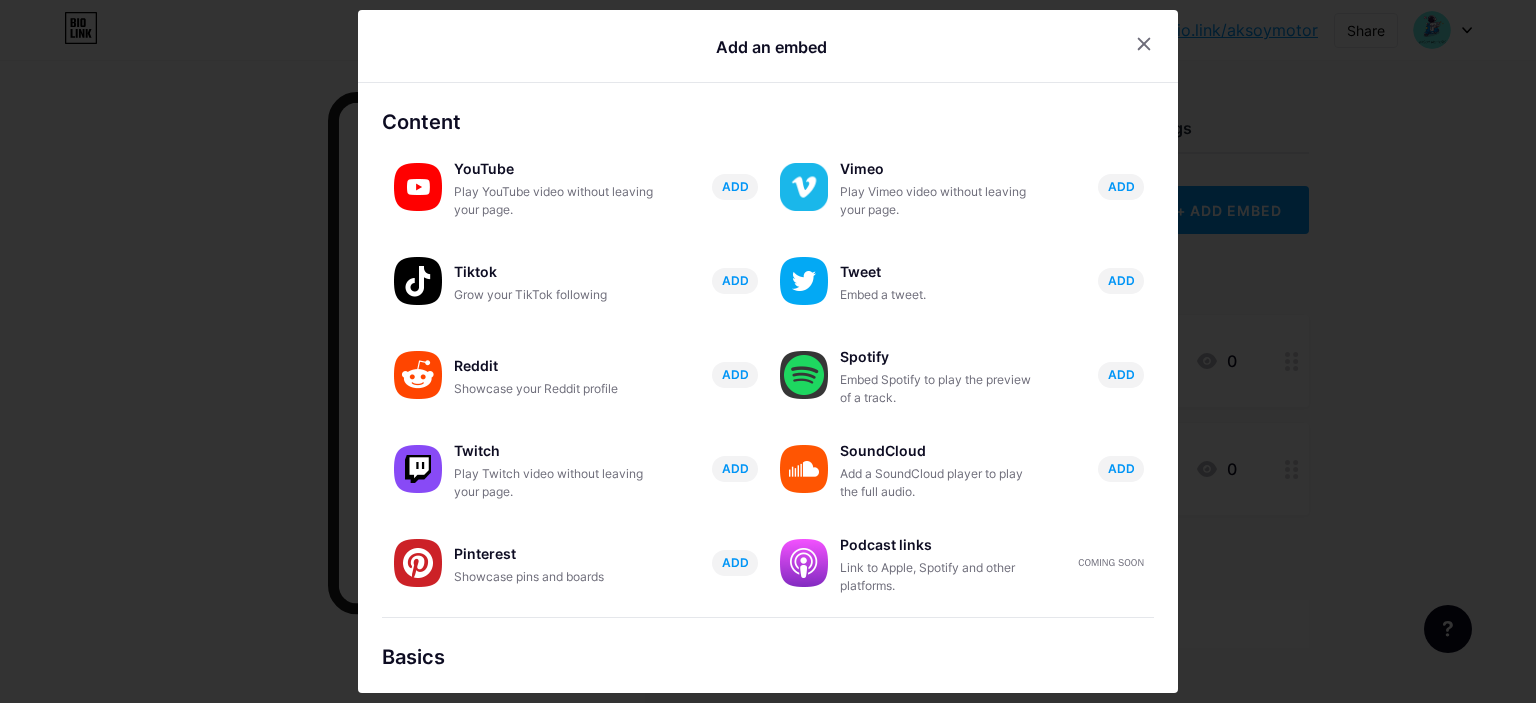 drag, startPoint x: 1138, startPoint y: 47, endPoint x: 1143, endPoint y: 118, distance: 71.17584 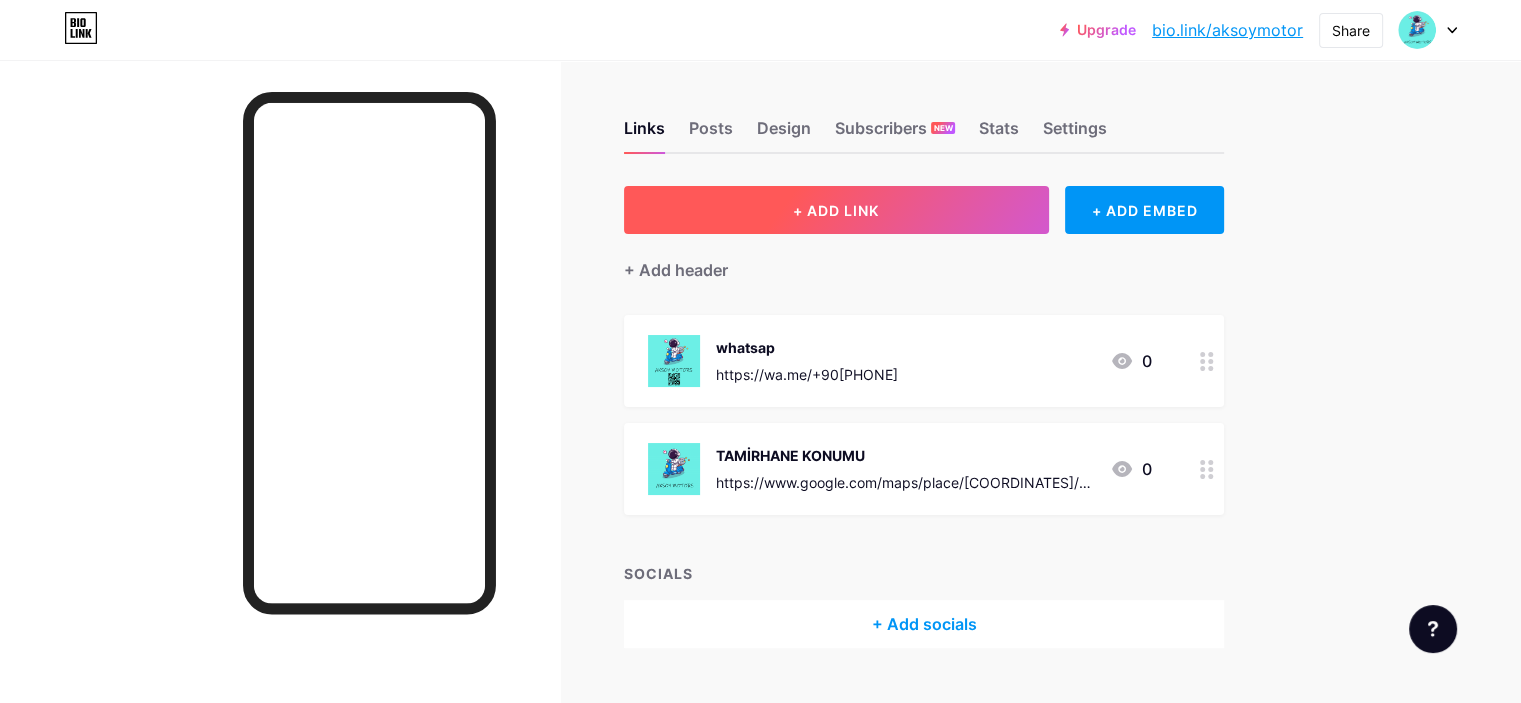 click on "+ ADD LINK" at bounding box center (836, 210) 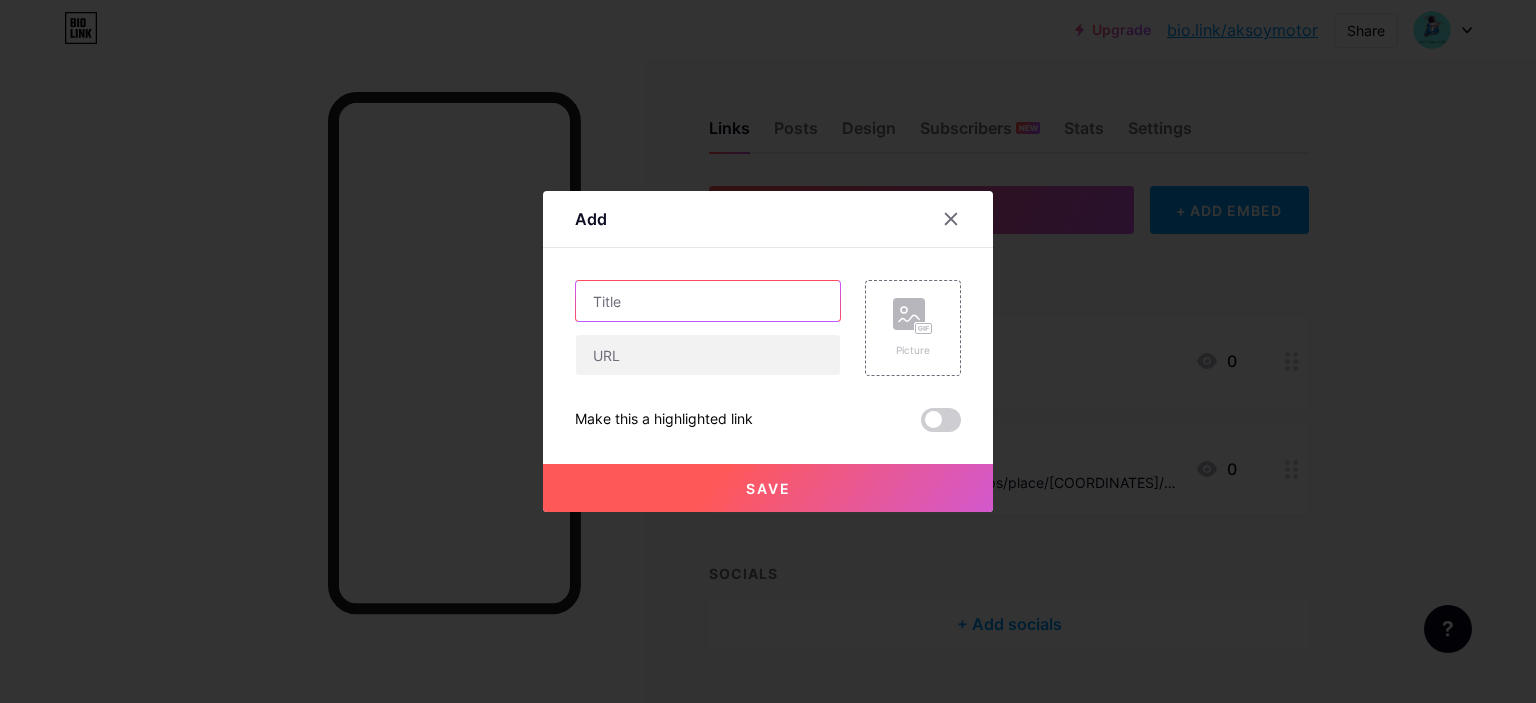 click at bounding box center [708, 301] 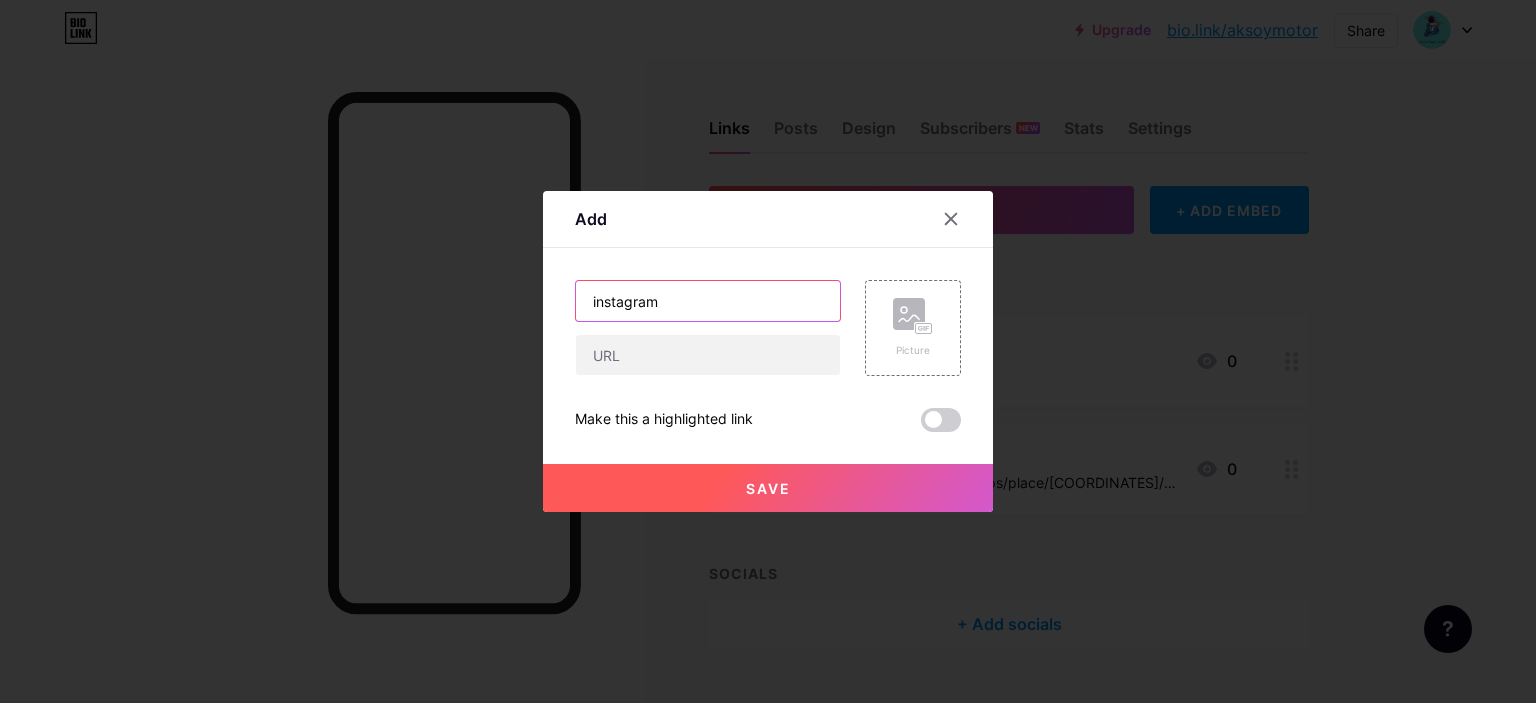 type on "instagram" 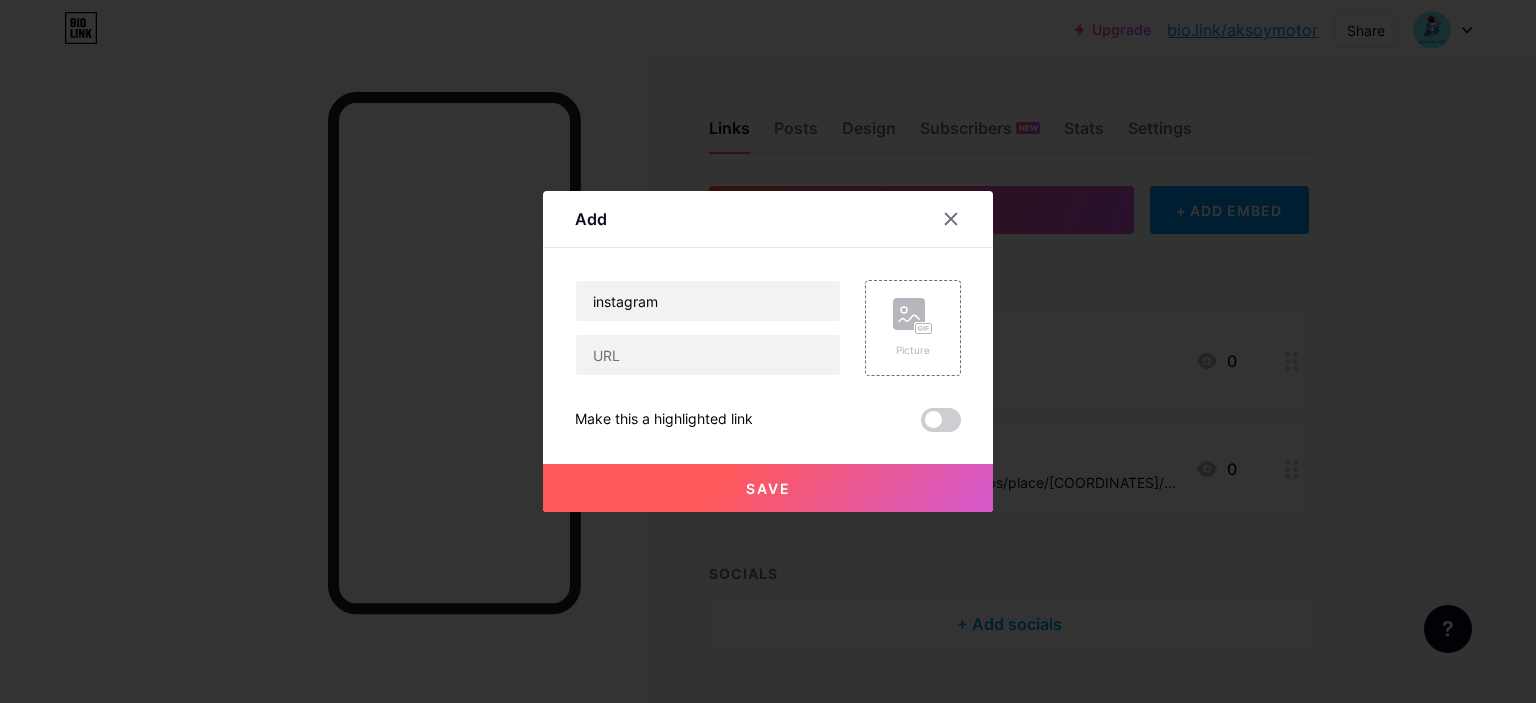 click on "instagram" at bounding box center (708, 328) 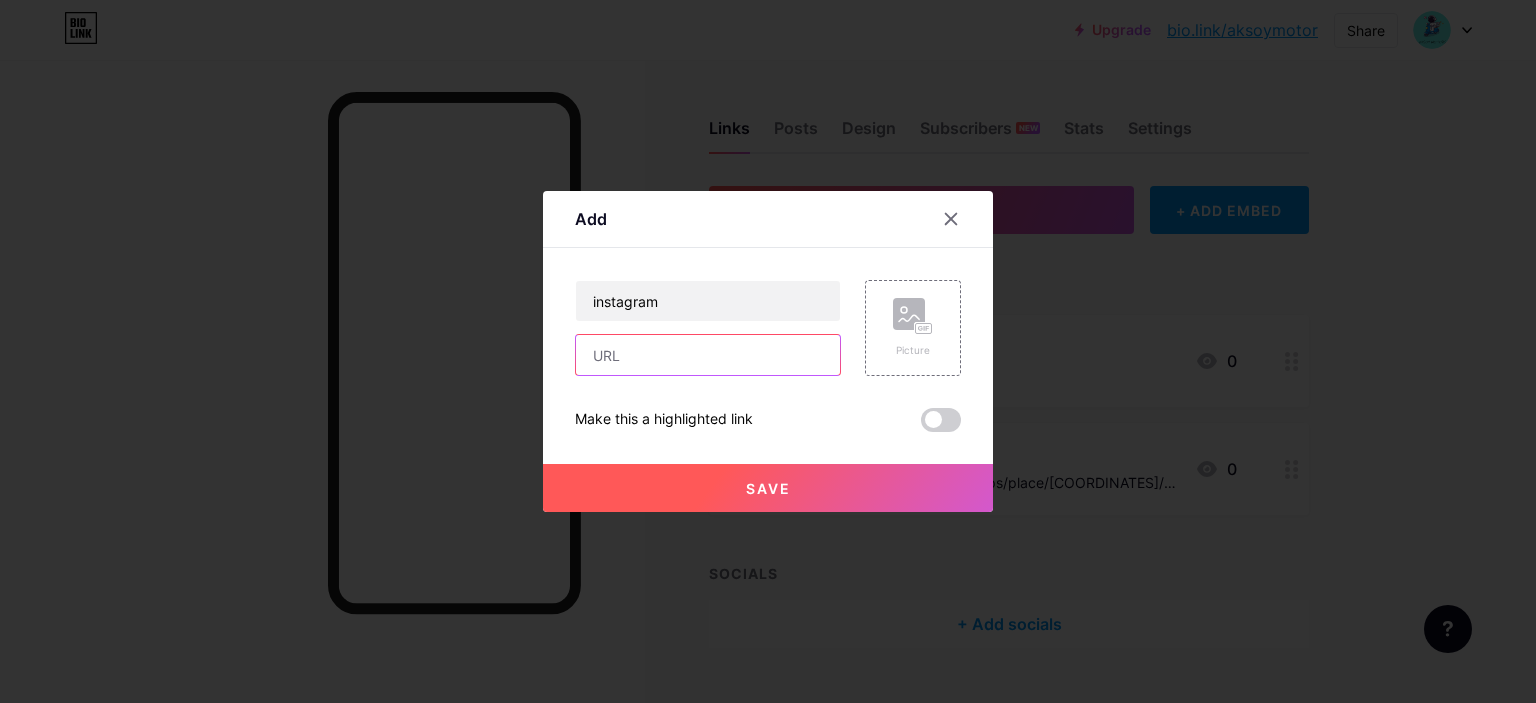 click at bounding box center (708, 355) 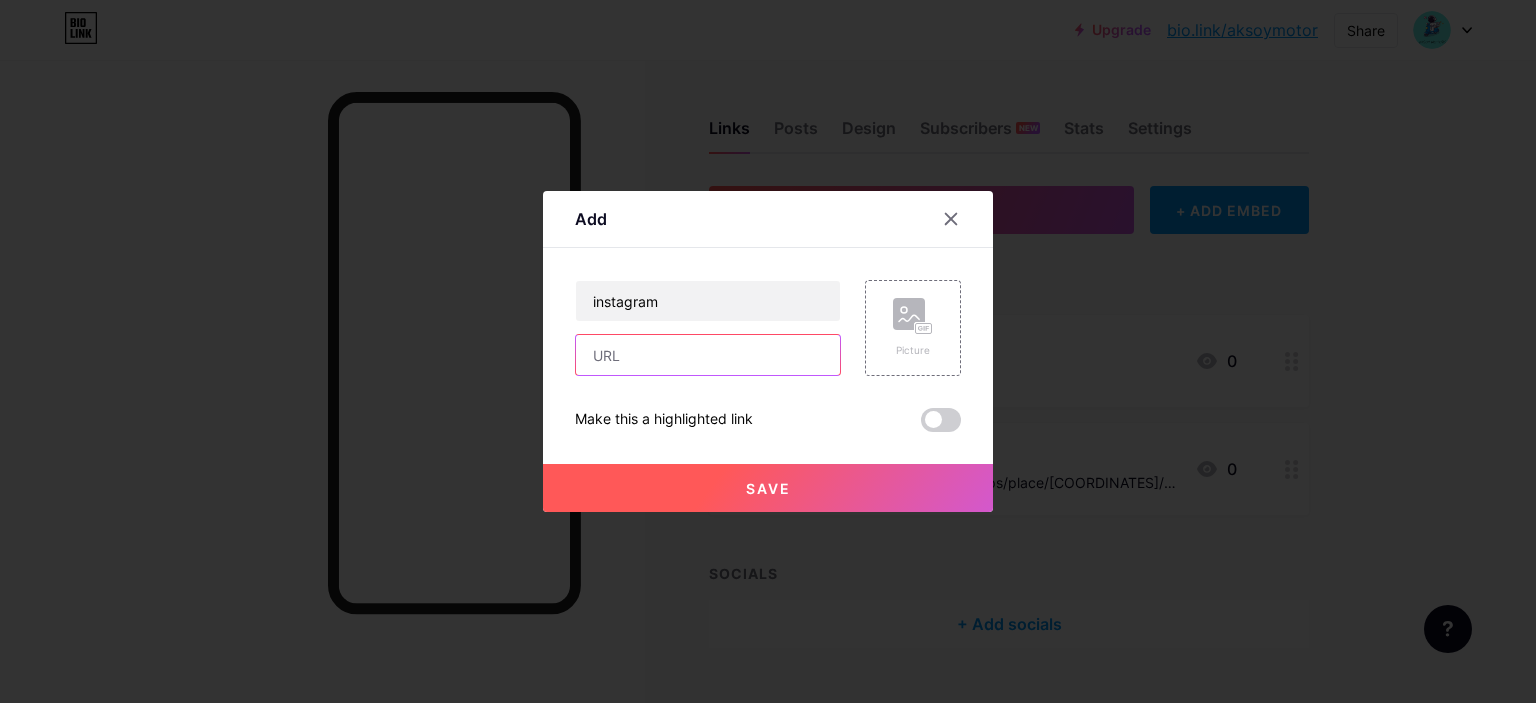 click at bounding box center (708, 355) 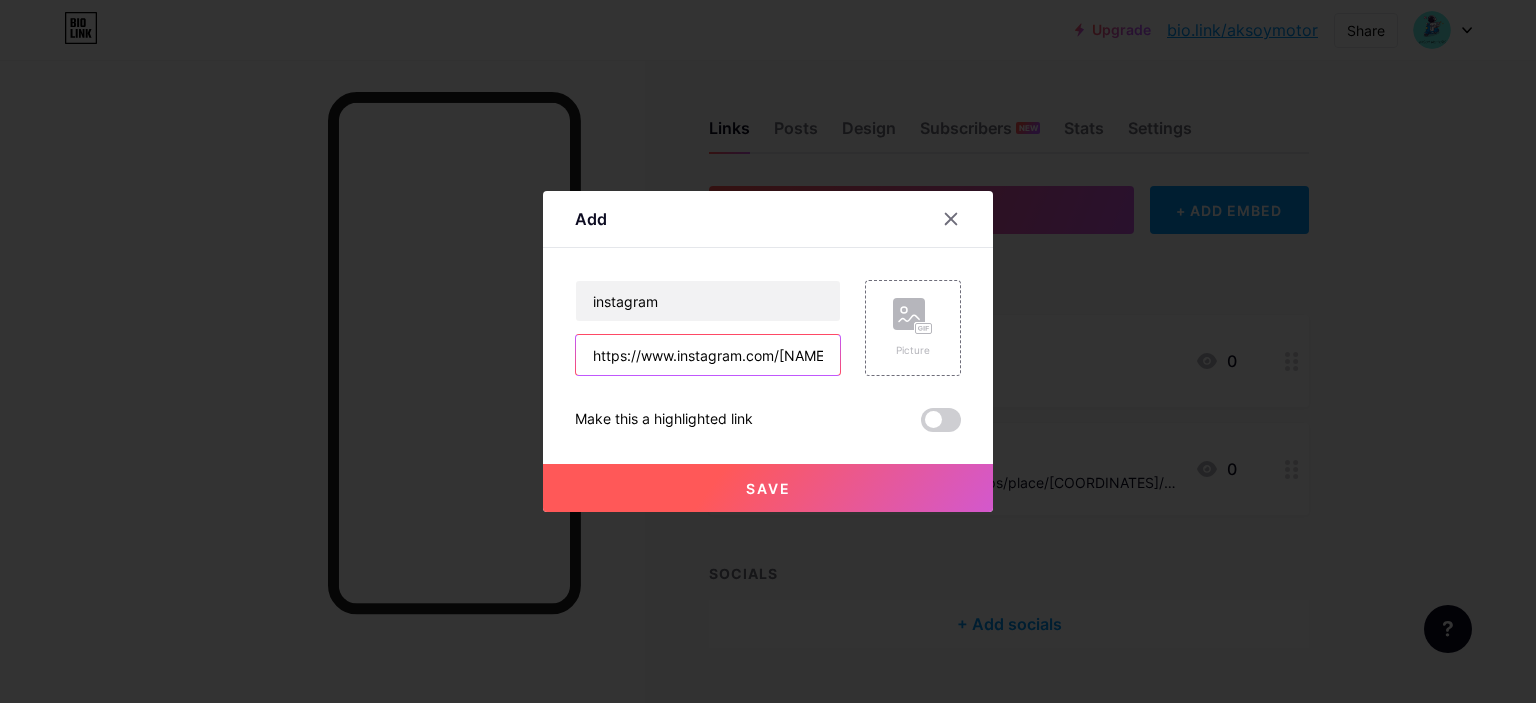 scroll, scrollTop: 0, scrollLeft: 24, axis: horizontal 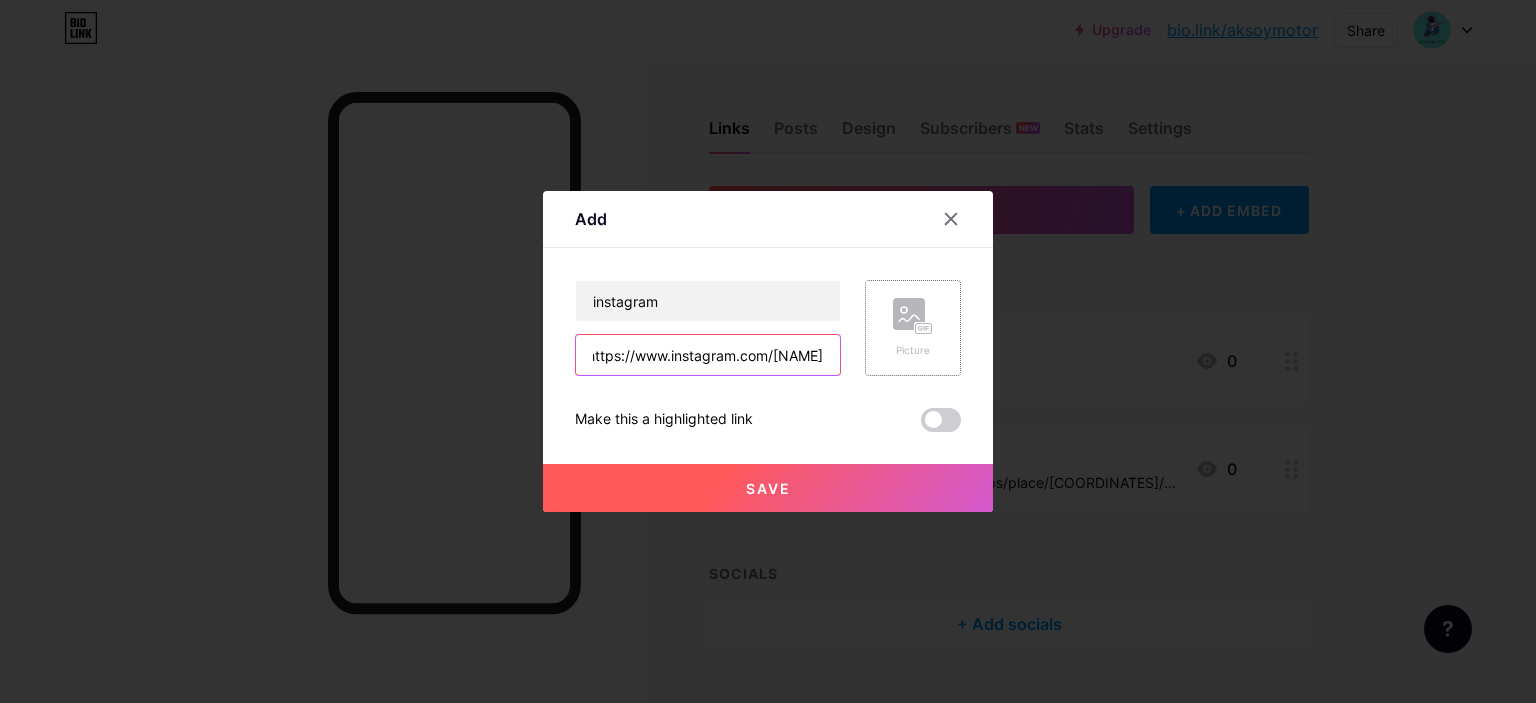 type on "https://www.instagram.com/[NAME]" 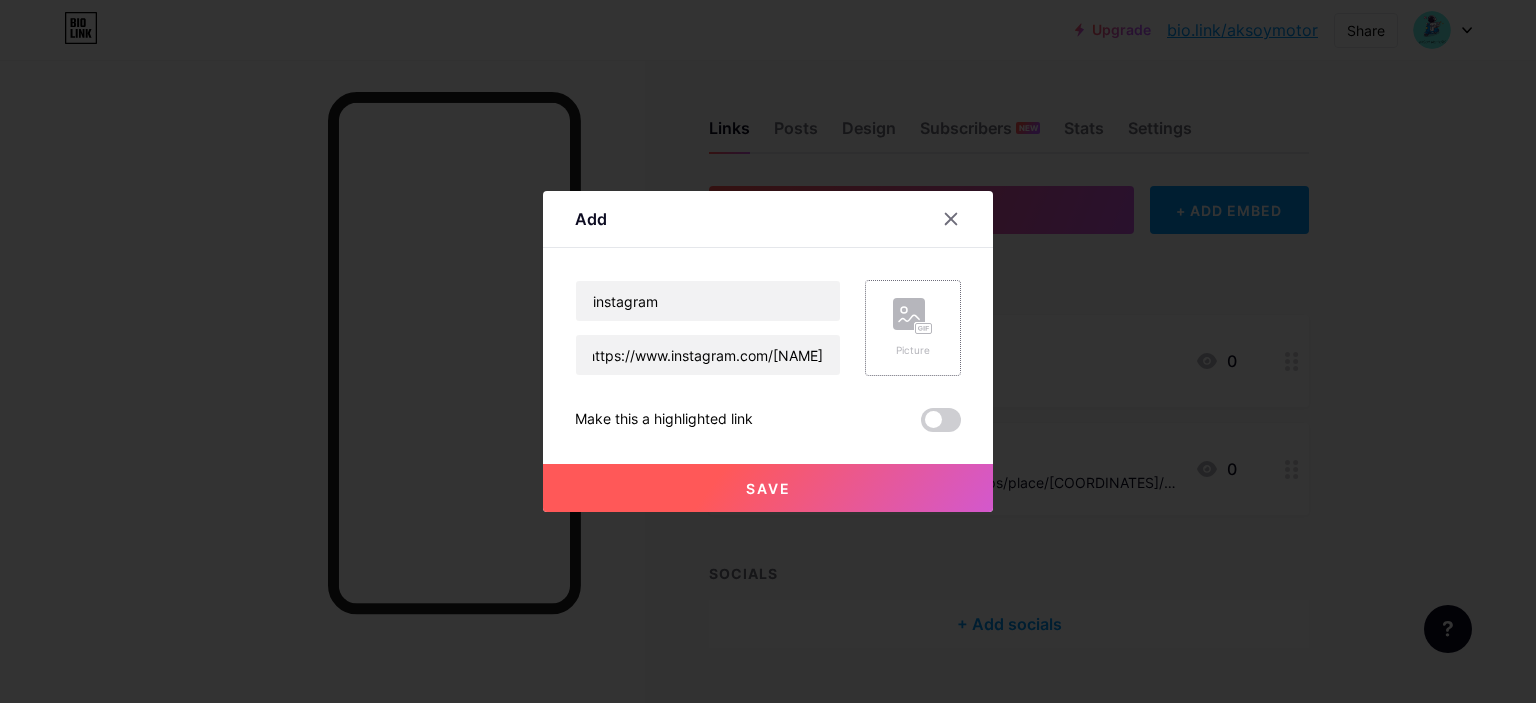 click 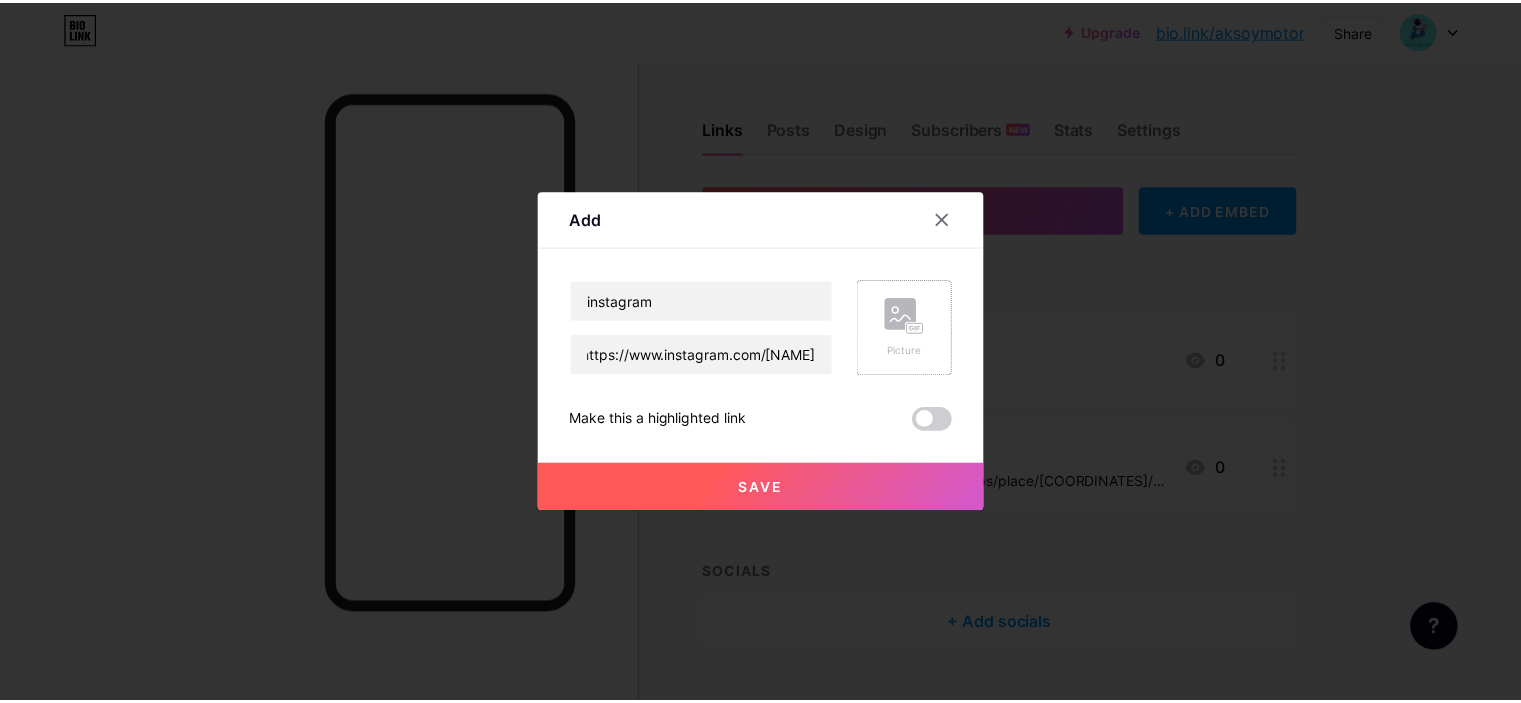 scroll, scrollTop: 0, scrollLeft: 0, axis: both 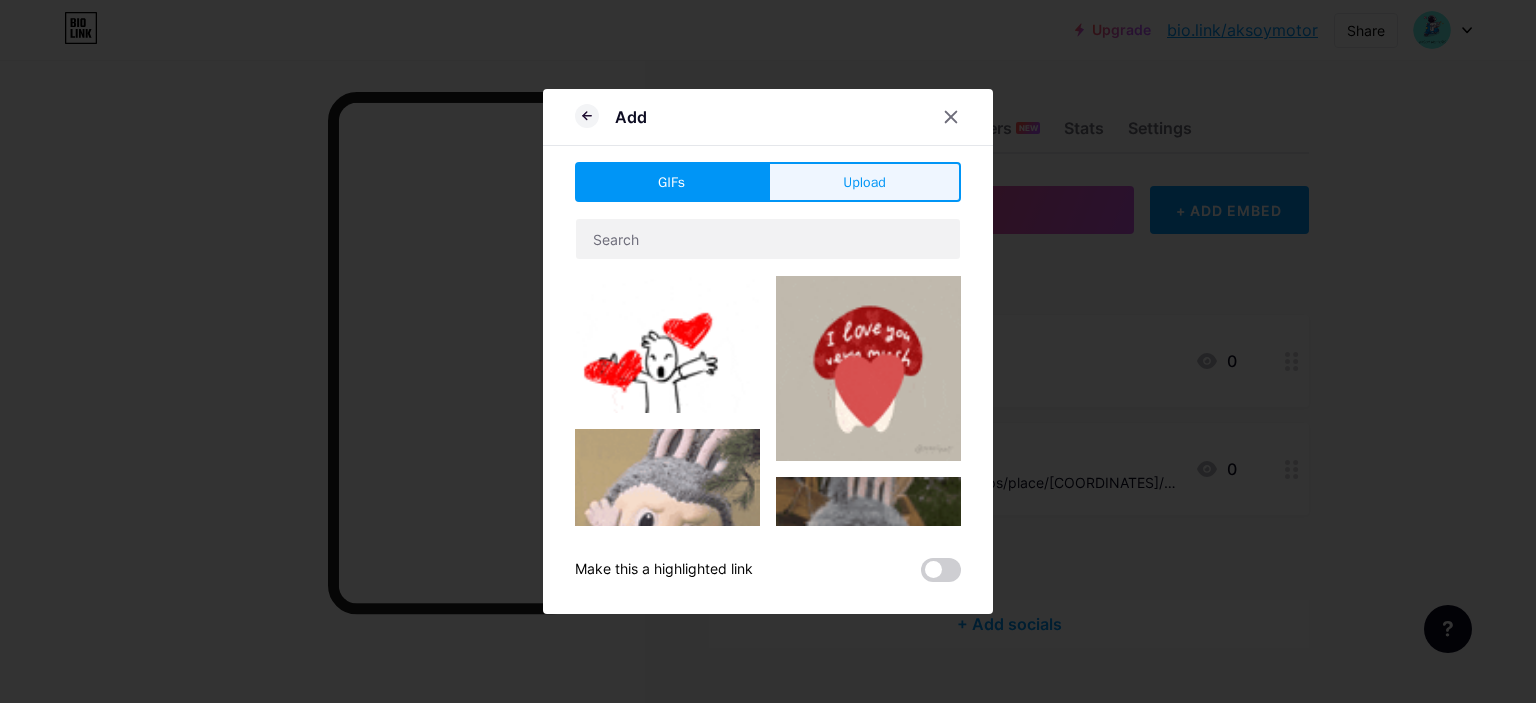 click on "Upload" at bounding box center [864, 182] 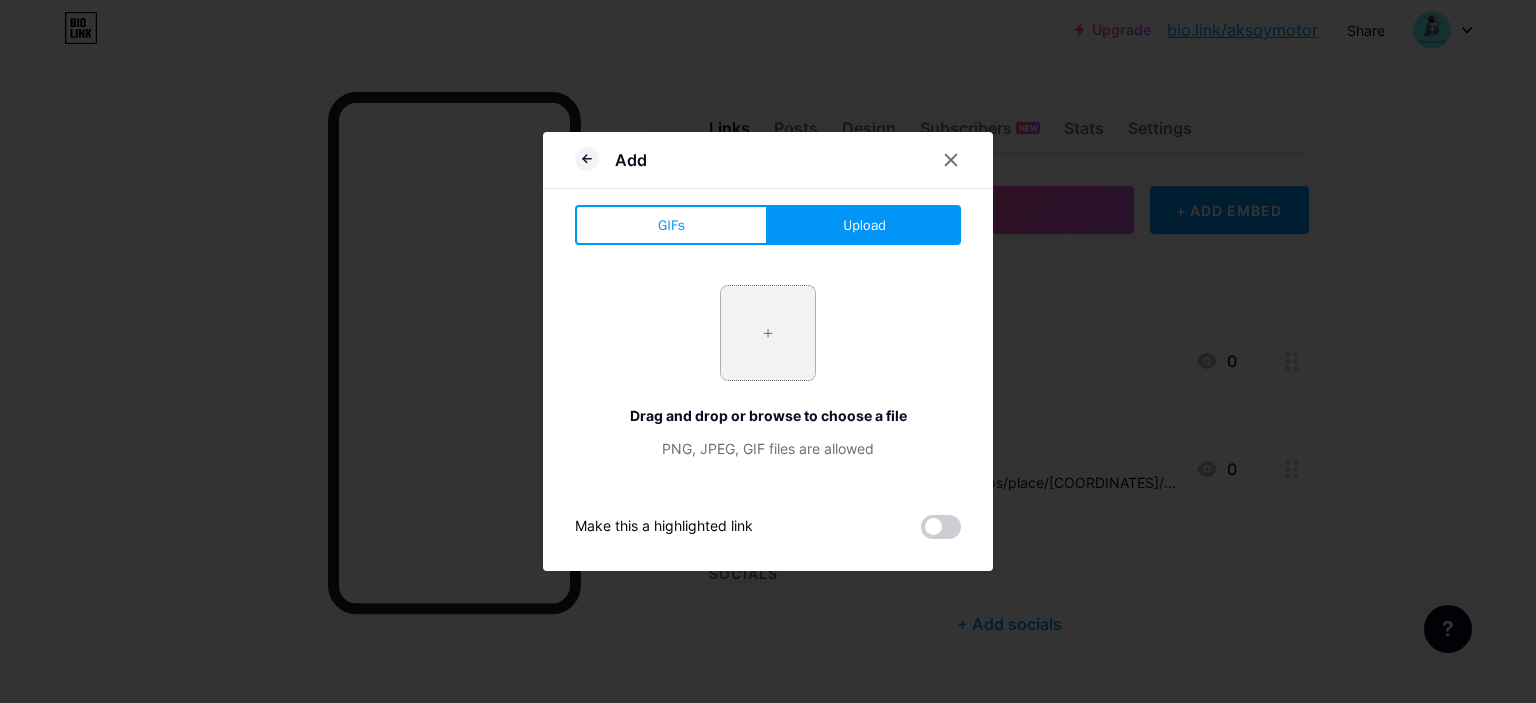 click at bounding box center (768, 333) 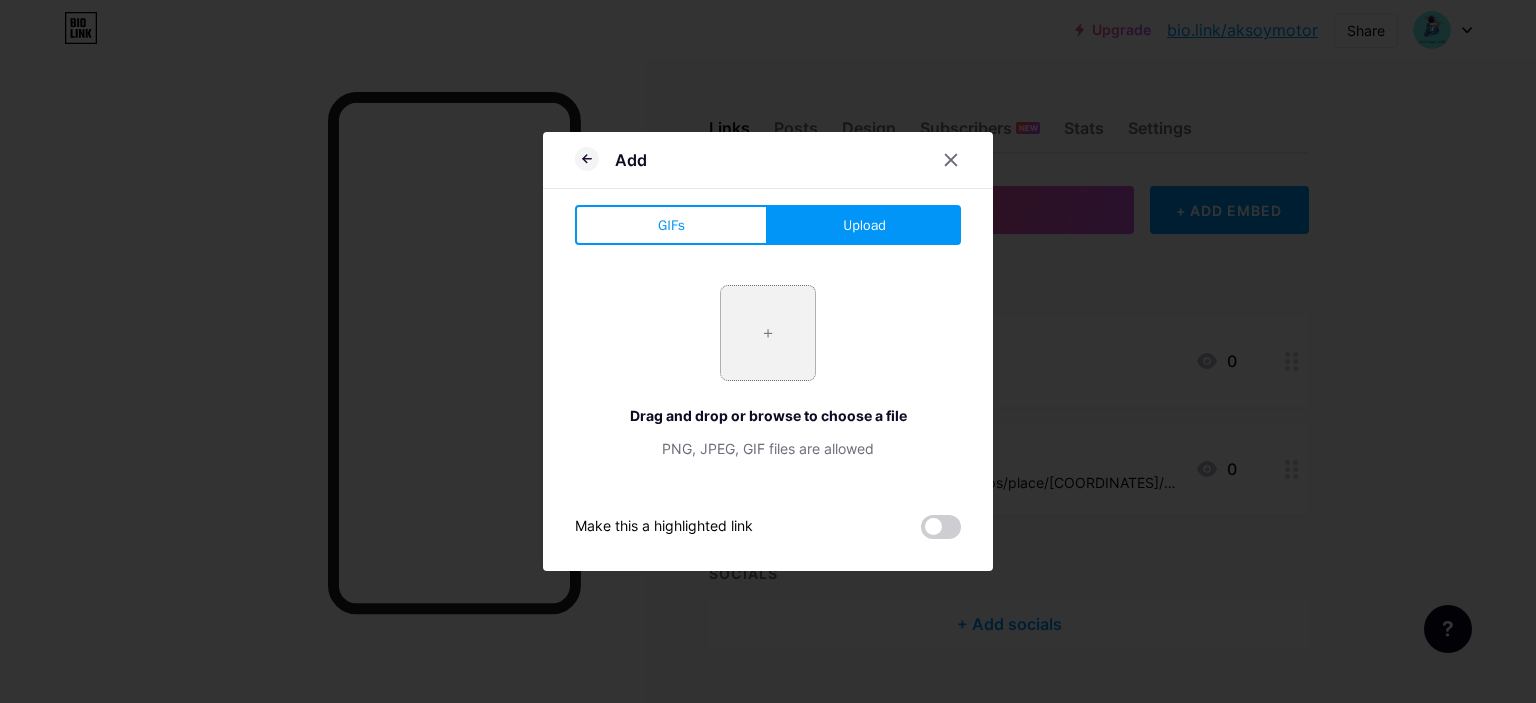 type on "C:\fakepath\Asset 5@3x.png" 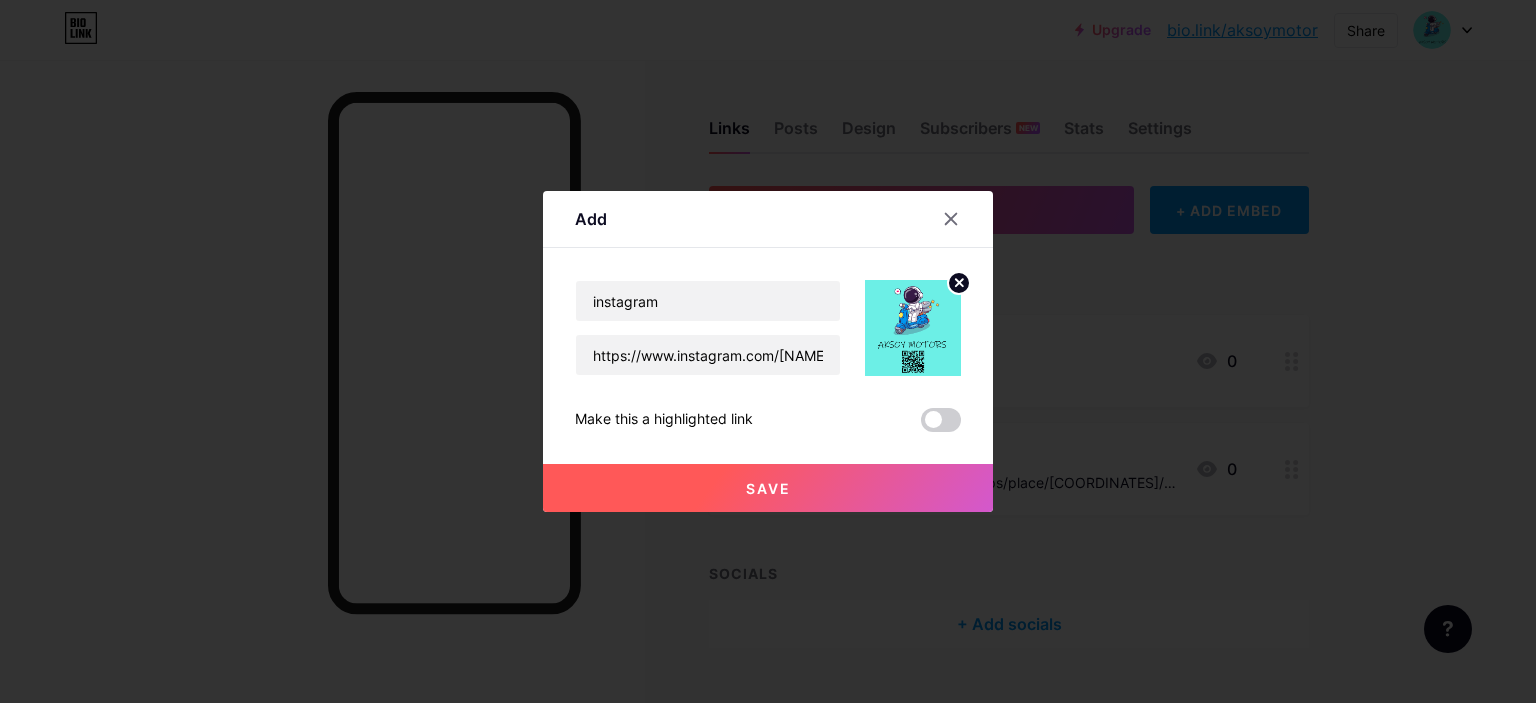 click on "Save" at bounding box center [768, 488] 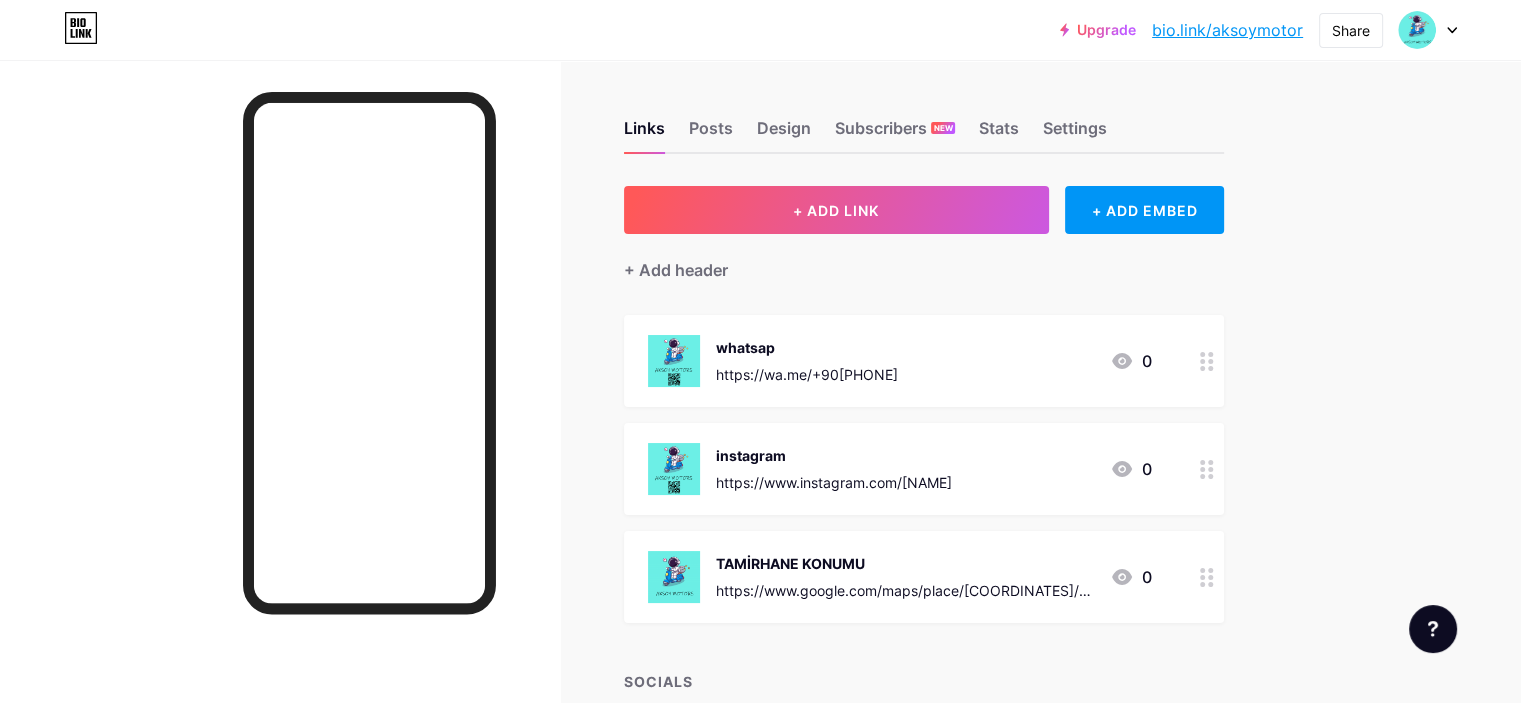 click on "whatsap" at bounding box center (807, 347) 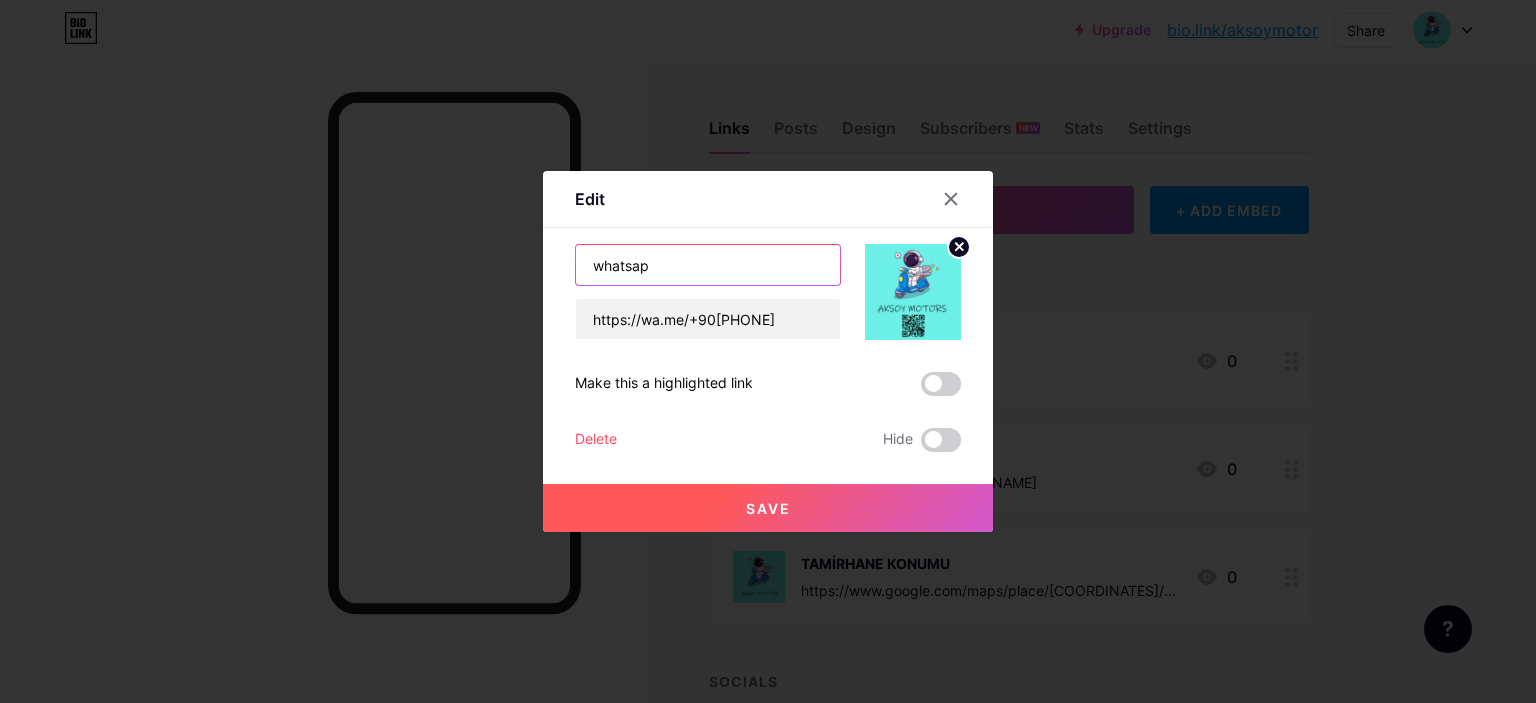 click on "Edit           Content
YouTube
Play YouTube video without leaving your page.
ADD
Vimeo
Play Vimeo video without leaving your page.
ADD
Tiktok
Grow your TikTok following
ADD
Tweet
Embed a tweet.
ADD
Reddit
Showcase your Reddit profile
ADD
Spotify
Embed Spotify to play the preview of a track.
ADD
Twitch
Play Twitch video without leaving your page.
ADD
SoundCloud" at bounding box center (768, 351) 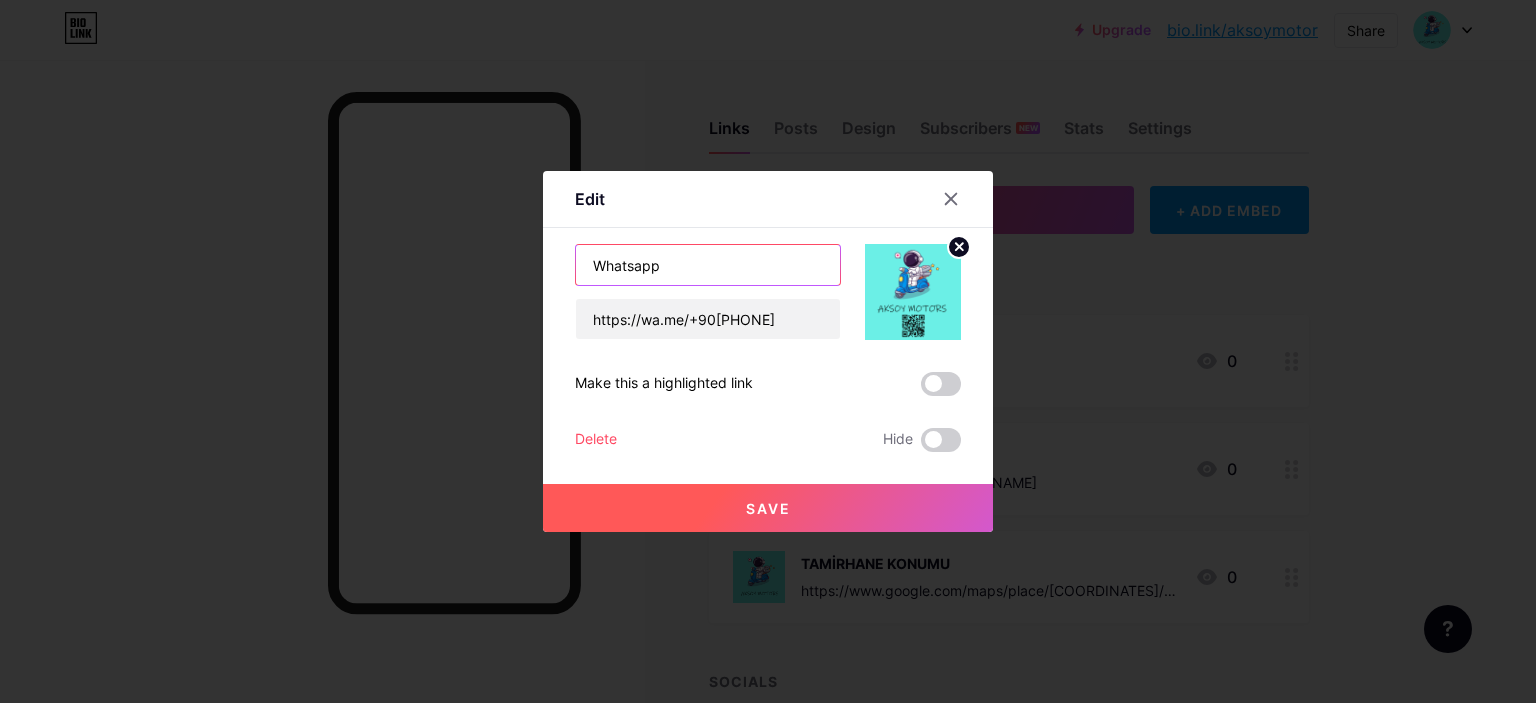 type on "Whatsapp" 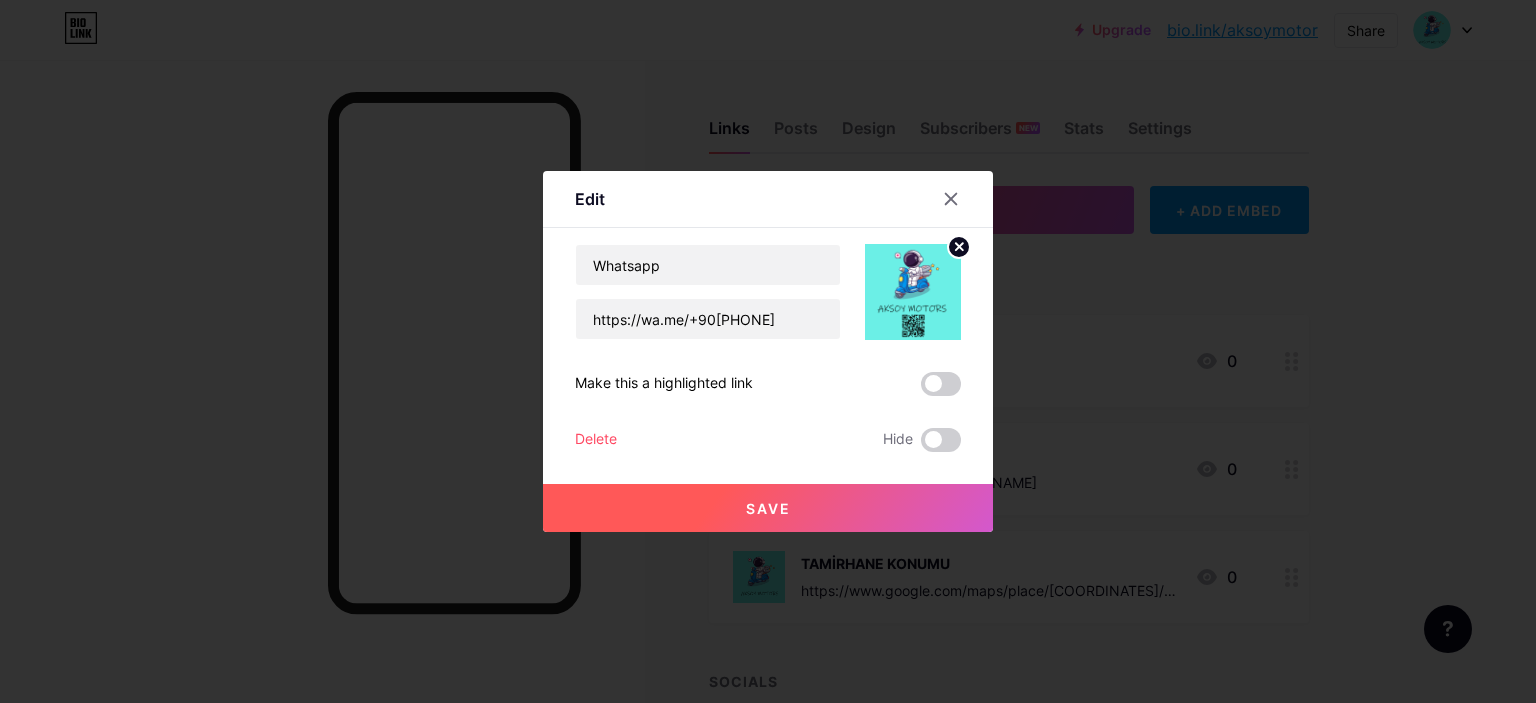 click on "Save" at bounding box center (768, 508) 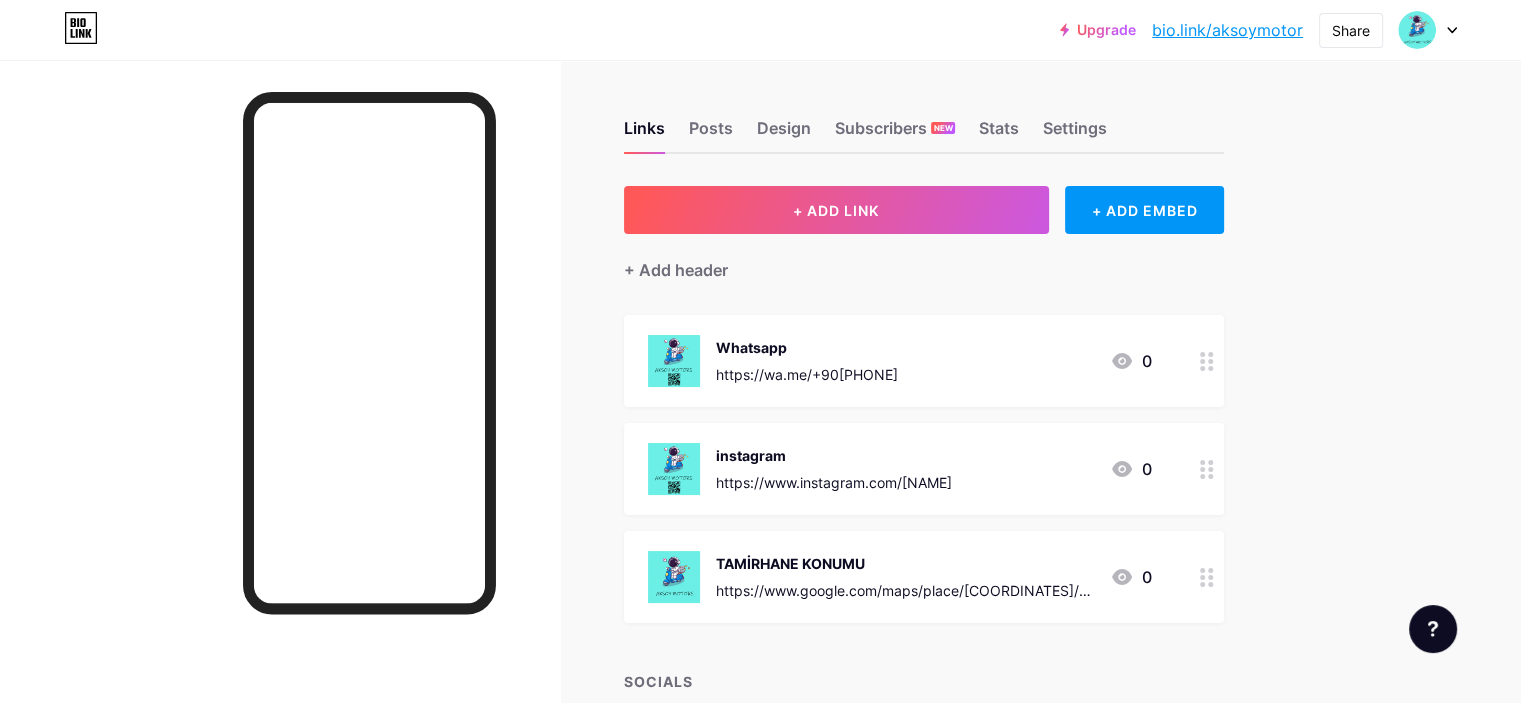 click on "instagram" at bounding box center [834, 455] 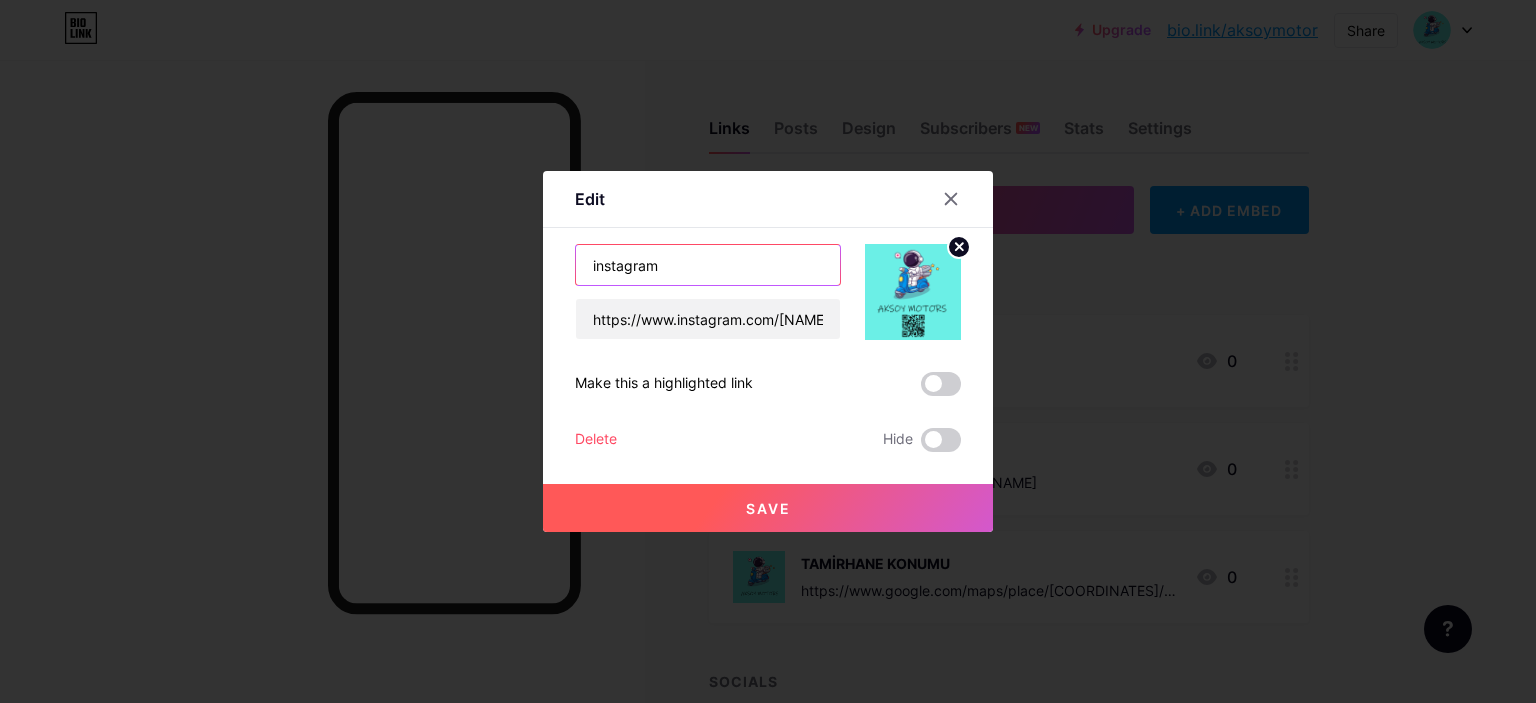 drag, startPoint x: 590, startPoint y: 263, endPoint x: 536, endPoint y: 265, distance: 54.037025 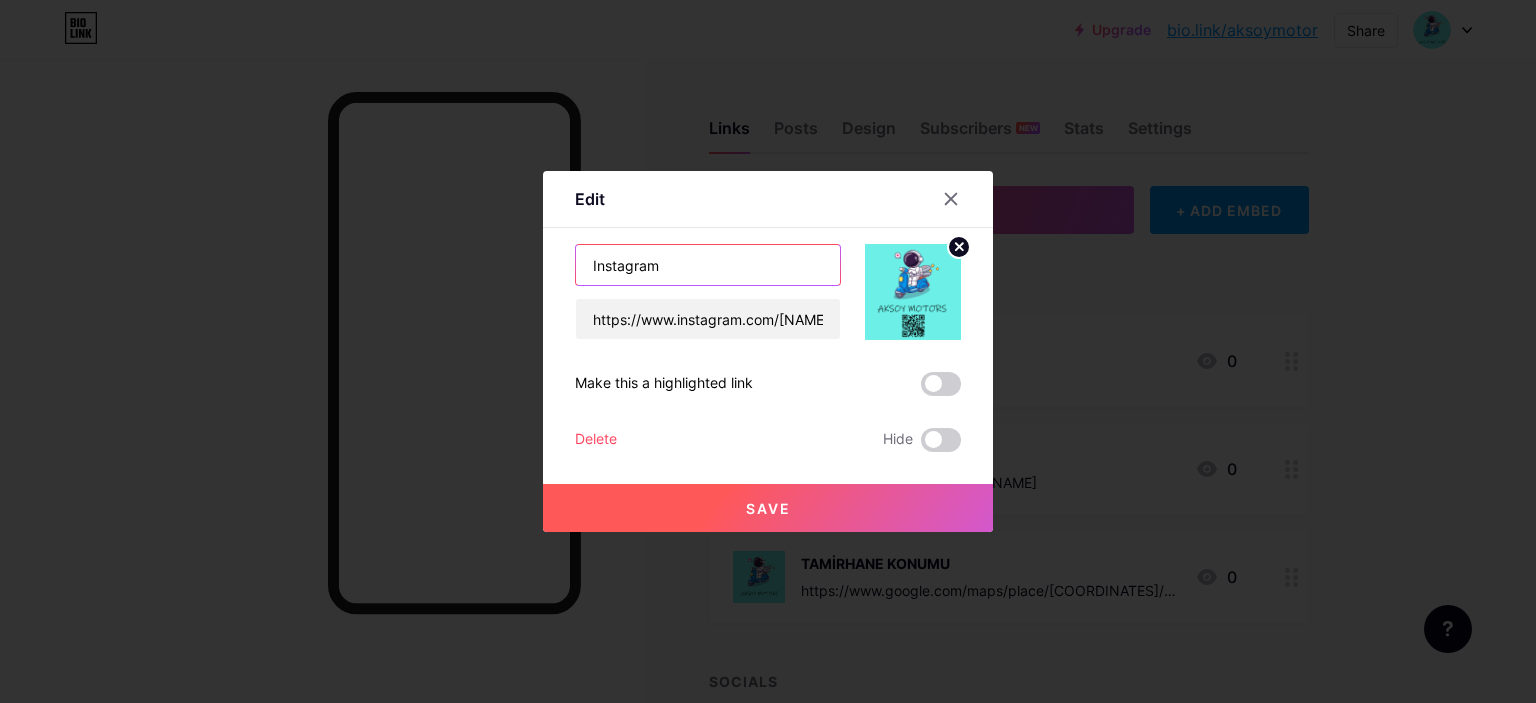type on "Instagram" 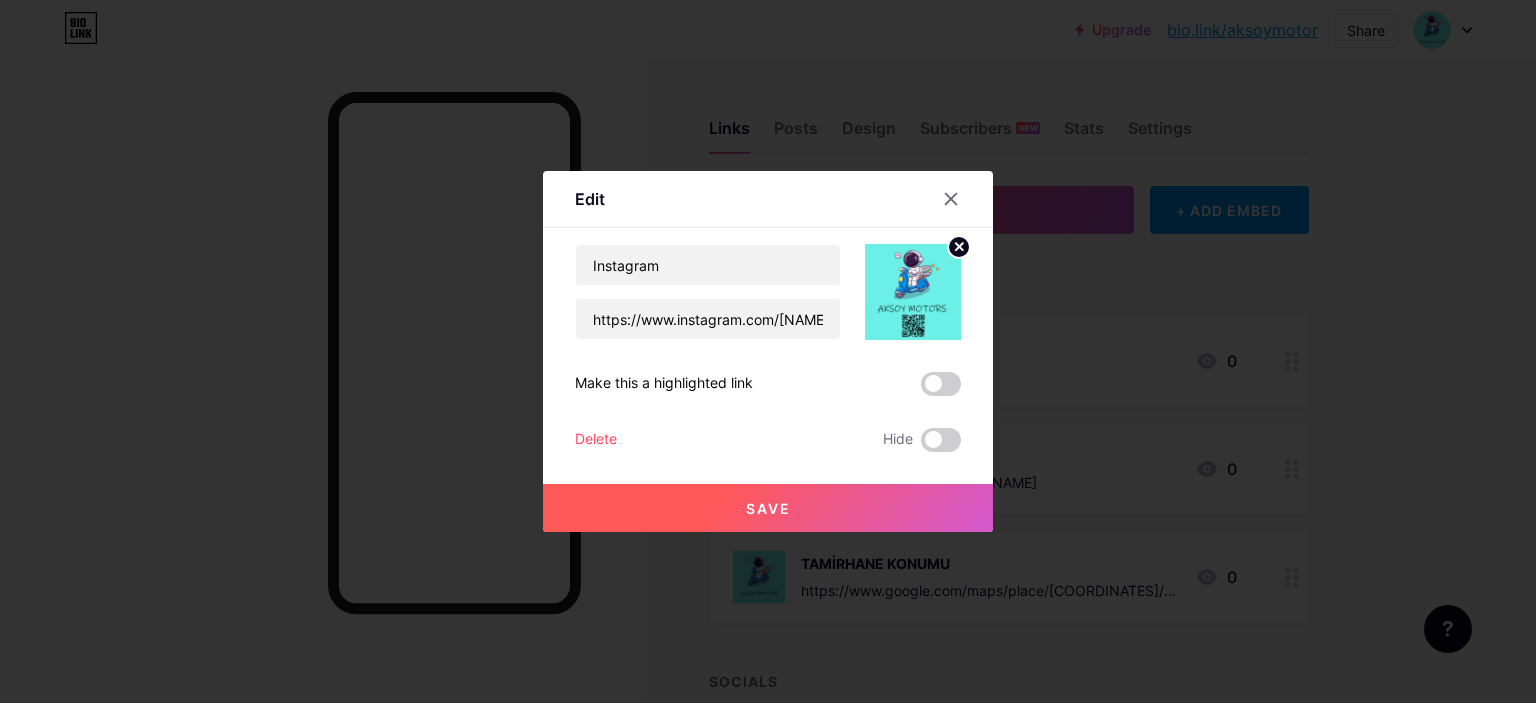 click on "Save" at bounding box center [768, 508] 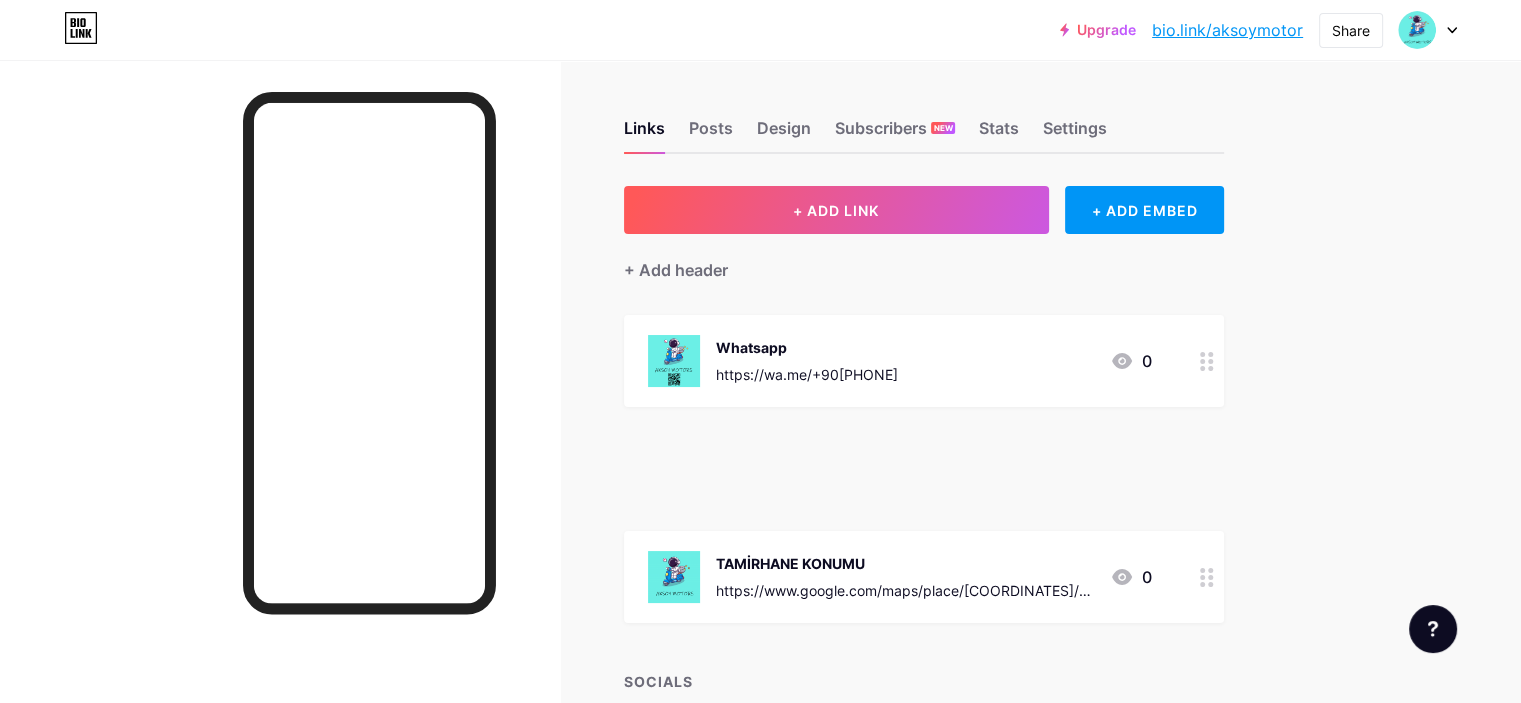 type 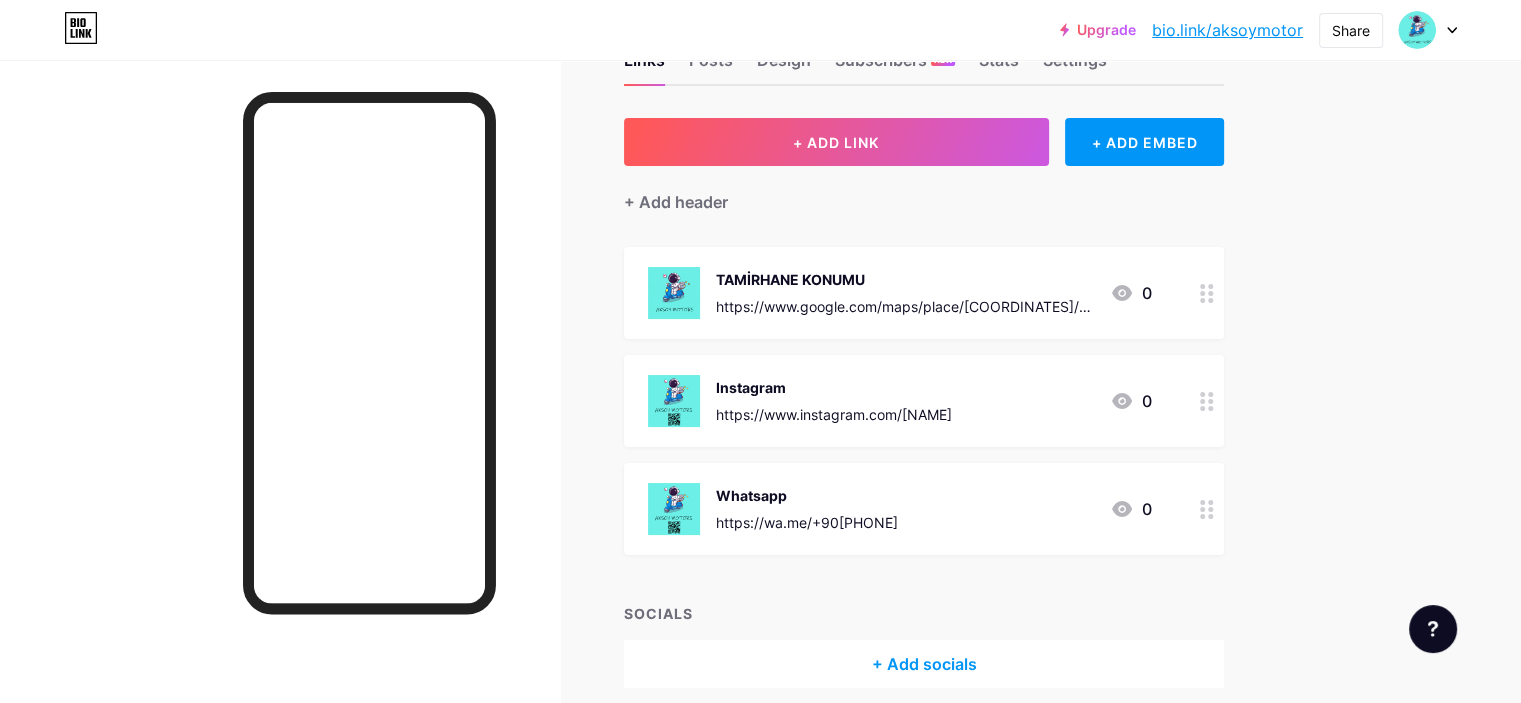 scroll, scrollTop: 0, scrollLeft: 0, axis: both 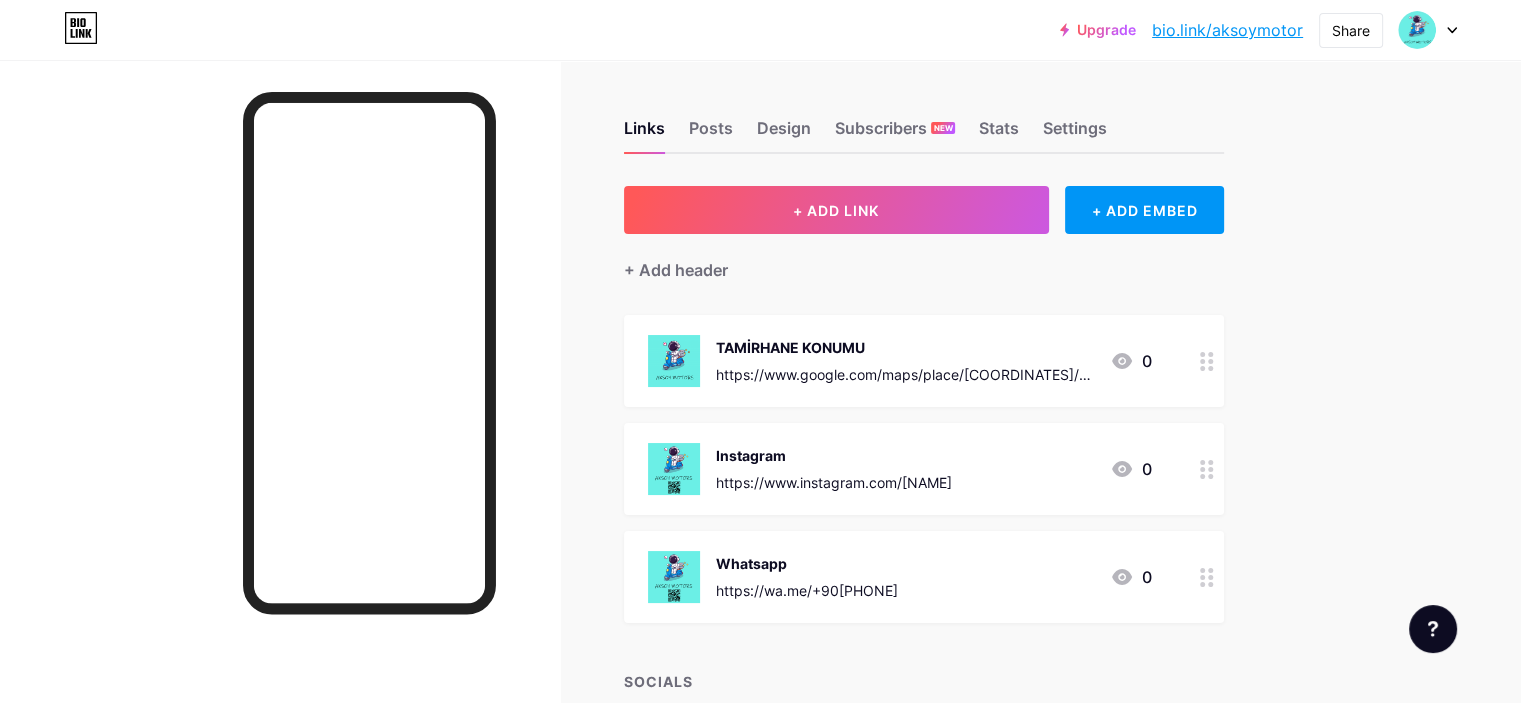 click at bounding box center [1428, 30] 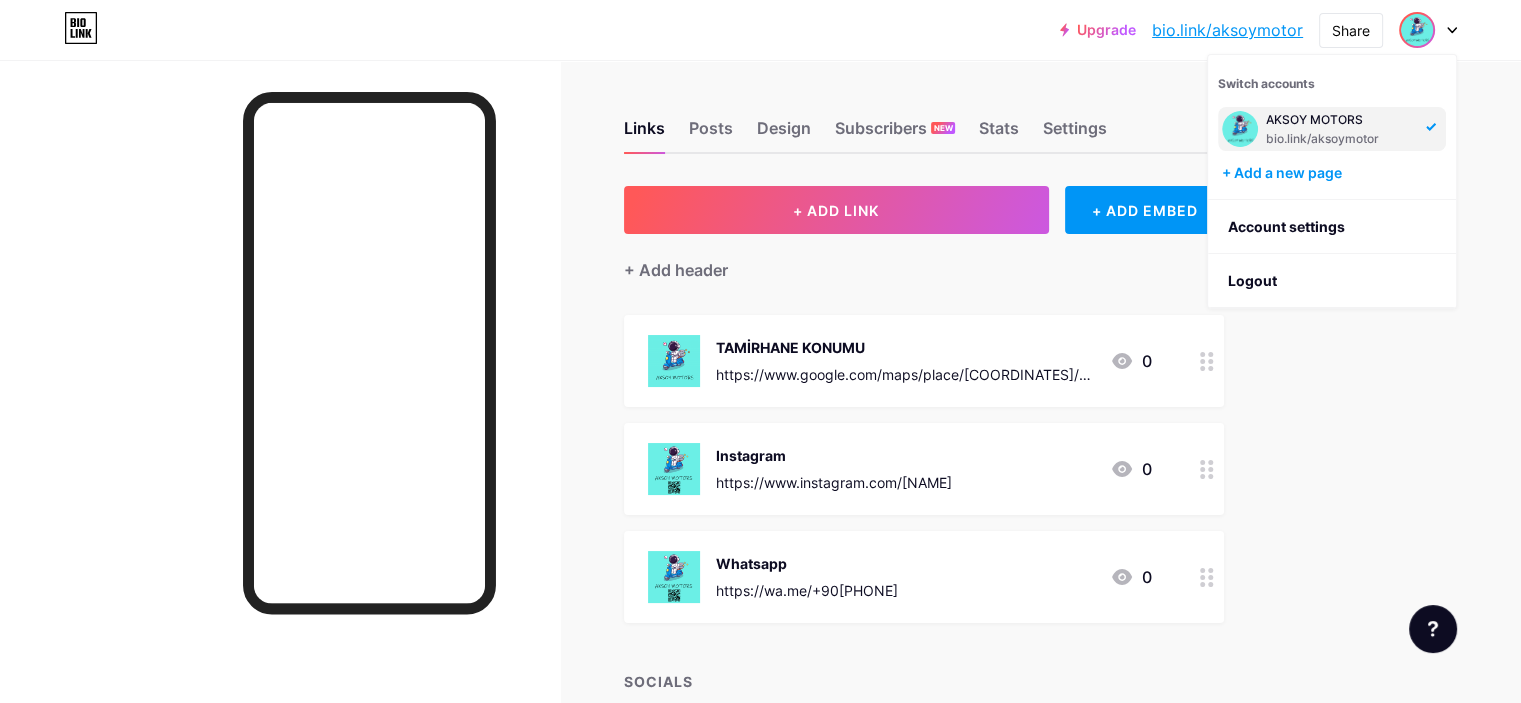 click on "Upgrade   bio.link/aksoym...   bio.link/aksoymotor   Share               Switch accounts     AKSOY MOTORS   bio.link/aksoymotor       + Add a new page        Account settings   Logout   Link Copied
Links
Posts
Design
Subscribers
NEW
Stats
Settings       + ADD LINK     + ADD EMBED
+ Add header
TAMİRHANE KONUMU
https://www.google.com/maps/place/[COORDINATES]/@41.026588,28.7951413,19z/data=!3m1!4b1!4m4!3m3!8m2!3d41.026587!4d28.795785?entry=ttu&g_ep=EgoyMDI1MDczMC4wIKXMDSoASAFQAw%3D%3D
0
Instagram
https://www.instagram.com/h.aksoy58
0
Whatsapp
https://wa.me/+90[PHONE]
0
SOCIALS     + Add socials" at bounding box center [760, 428] 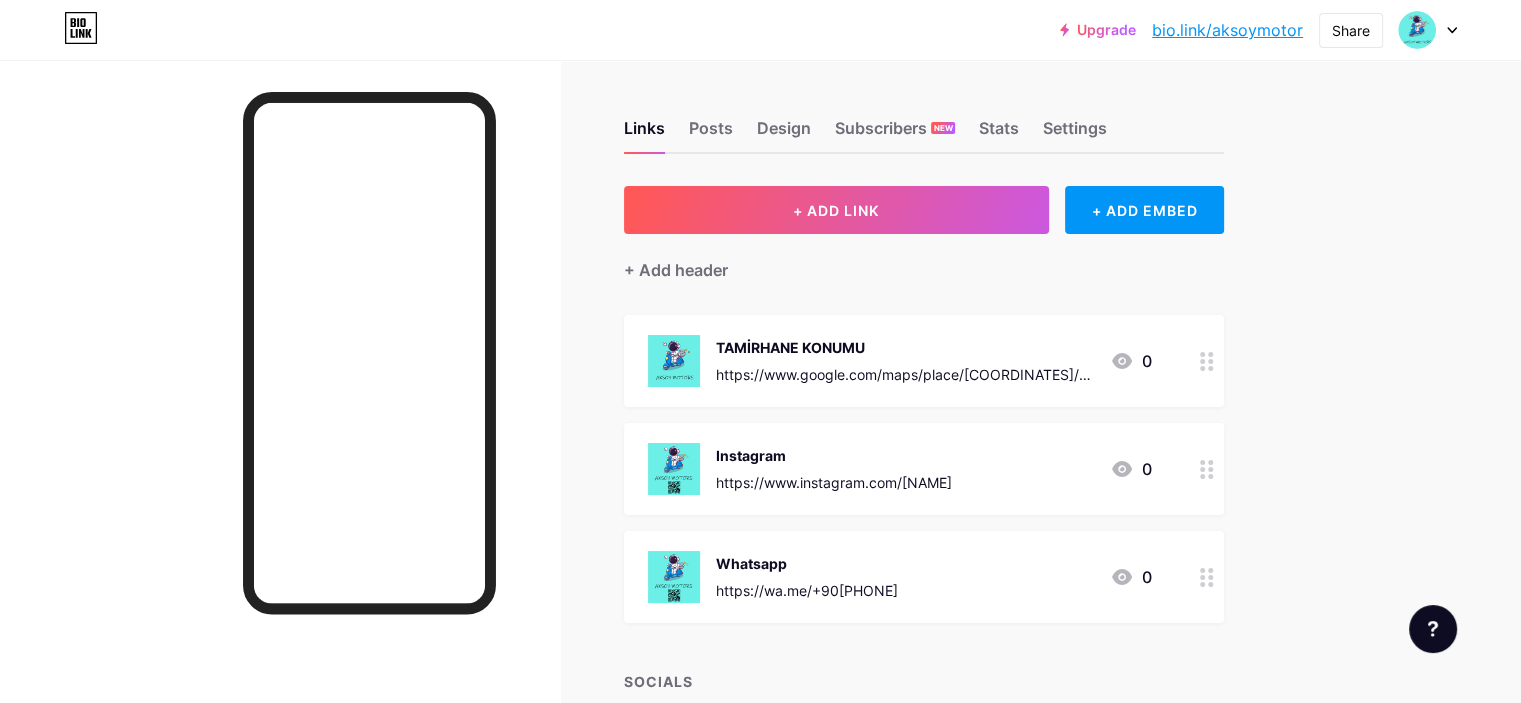 click at bounding box center (1428, 30) 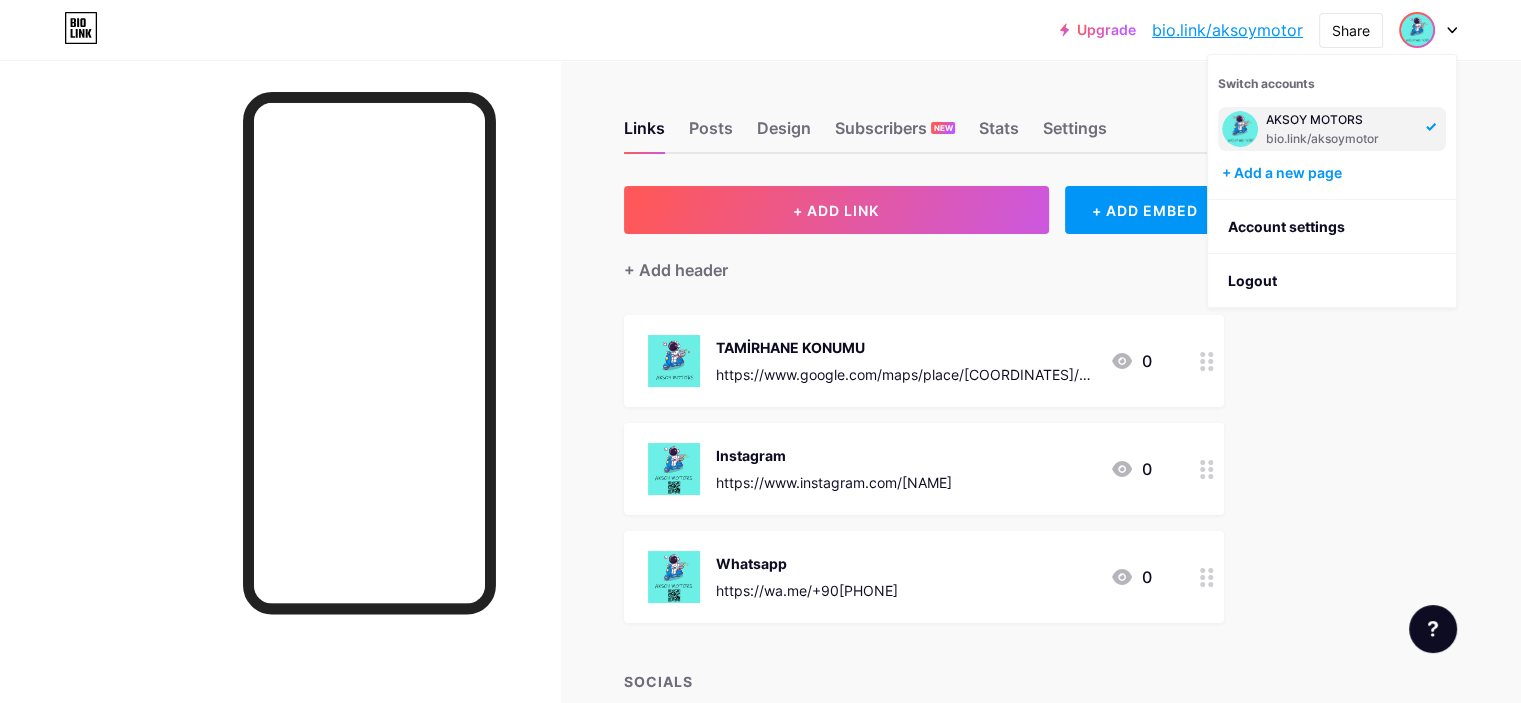 click at bounding box center (1428, 30) 